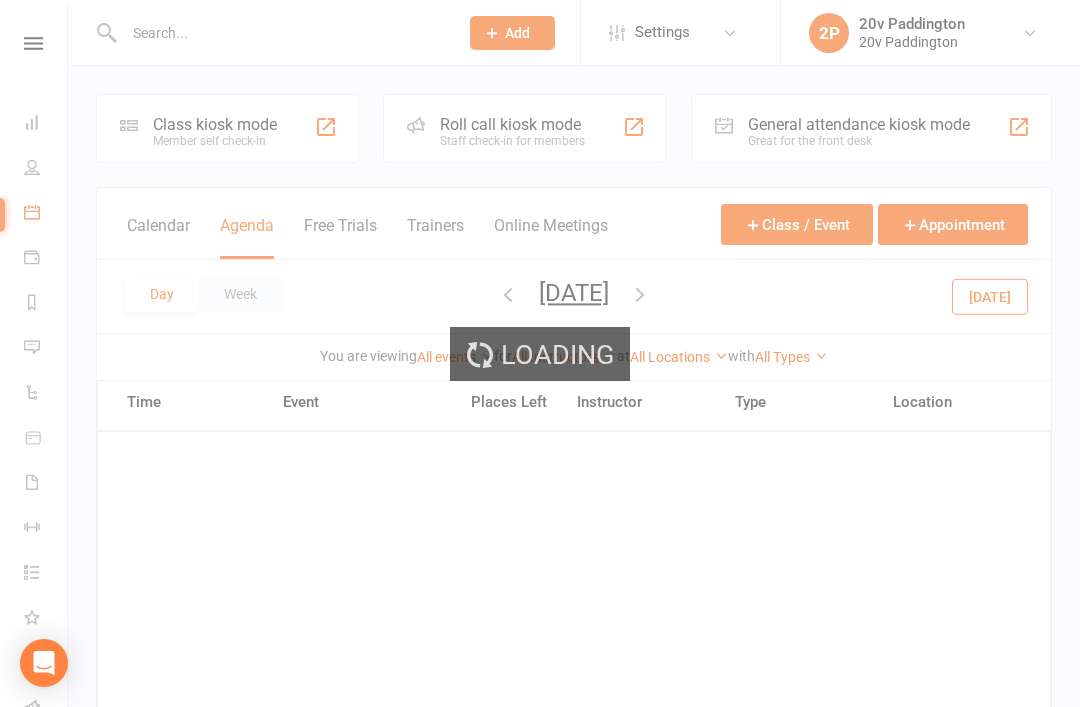 scroll, scrollTop: 812, scrollLeft: 0, axis: vertical 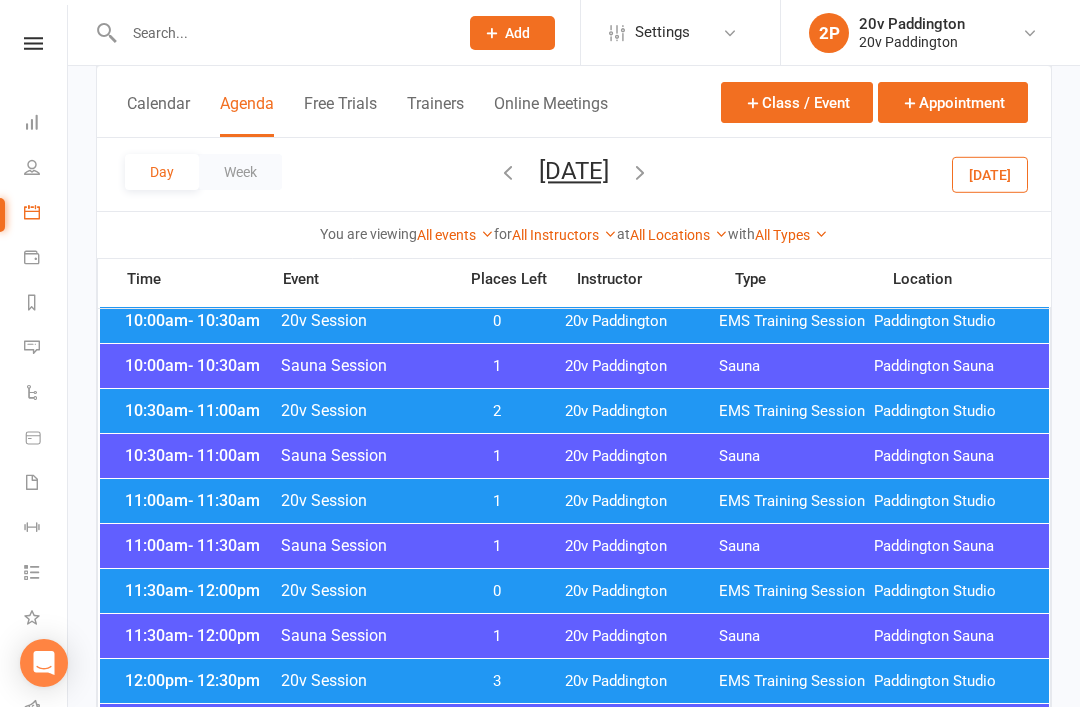 click on "Paddington Studio" at bounding box center (951, 411) 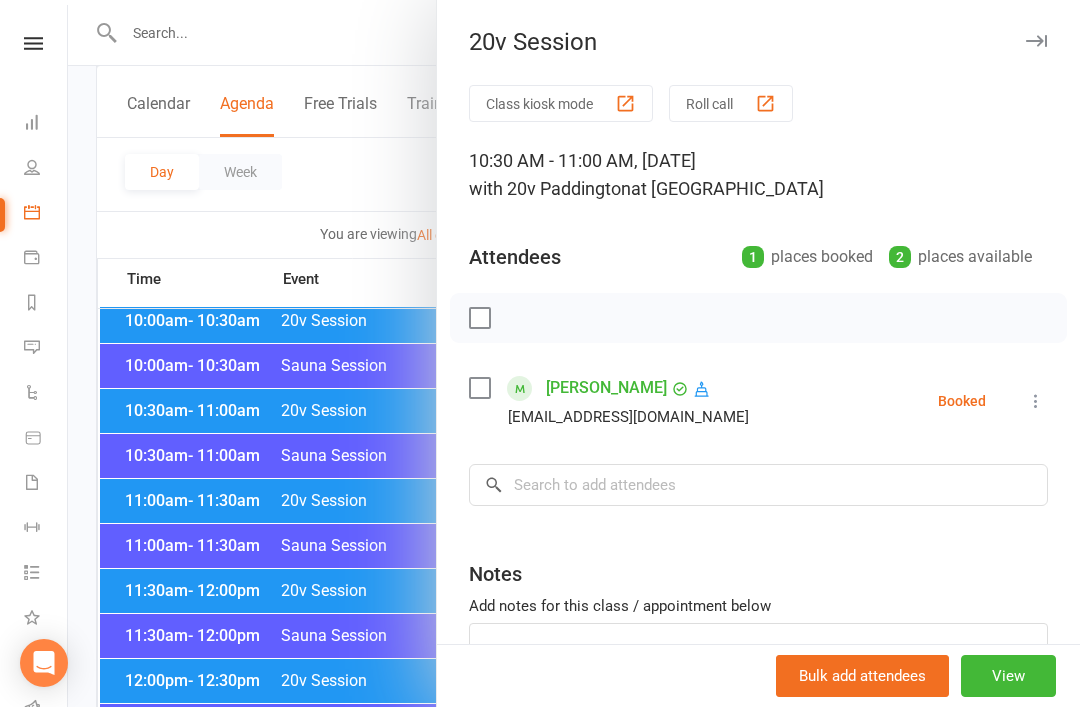 click at bounding box center (574, 353) 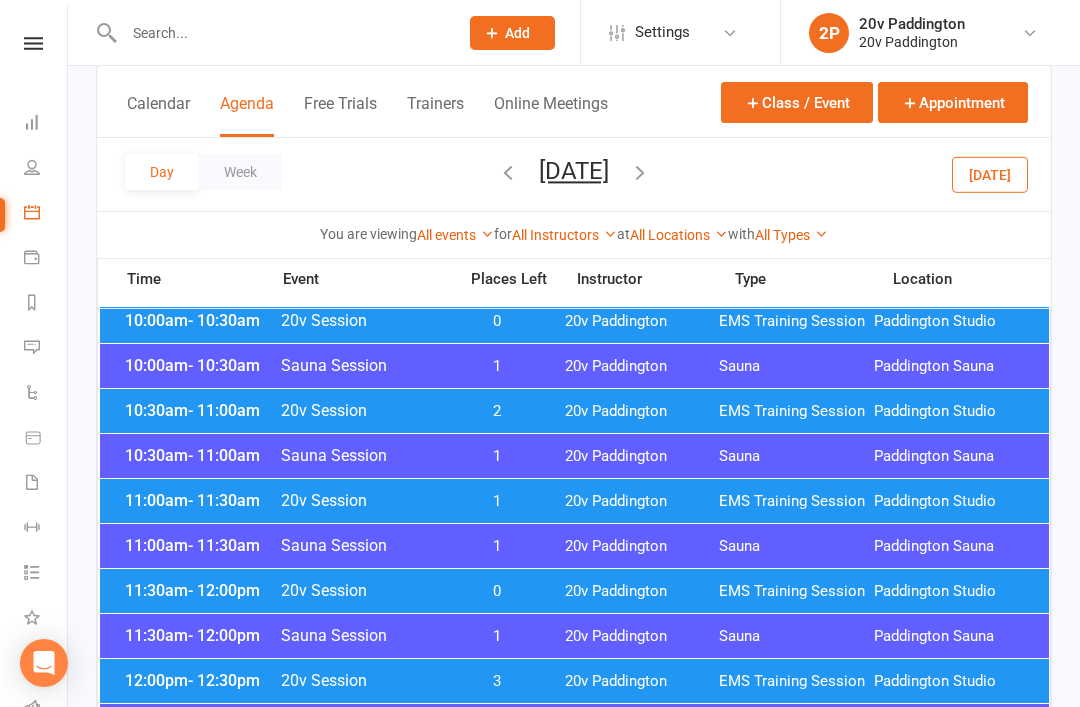 click on "20v Session" at bounding box center (362, 500) 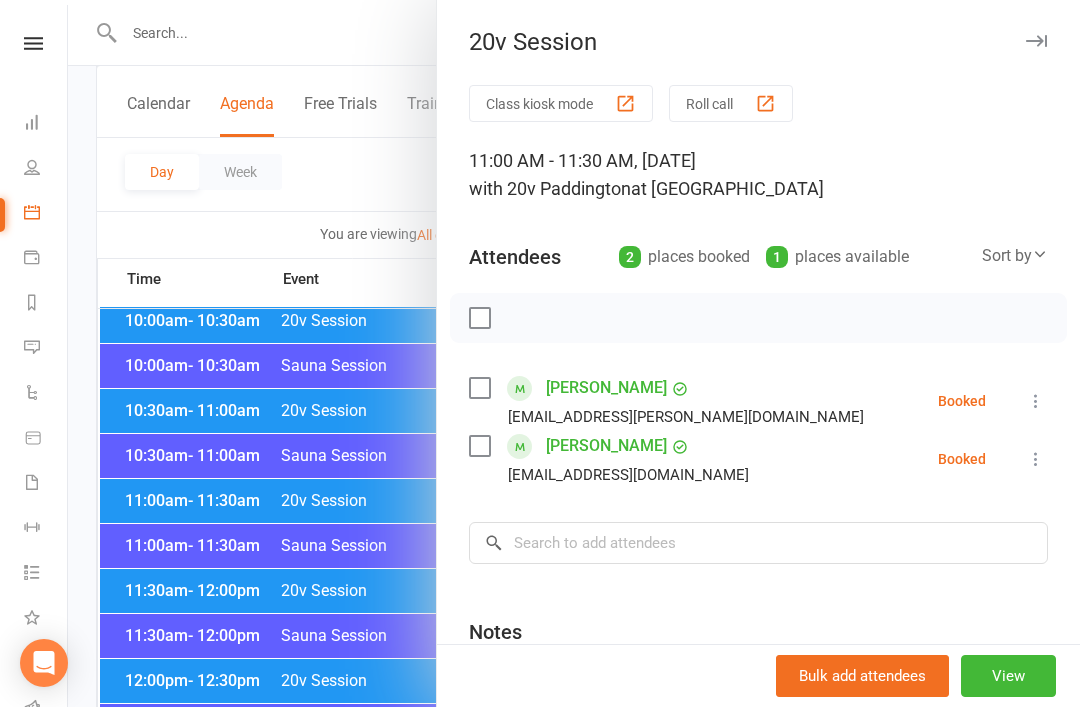 click at bounding box center (574, 353) 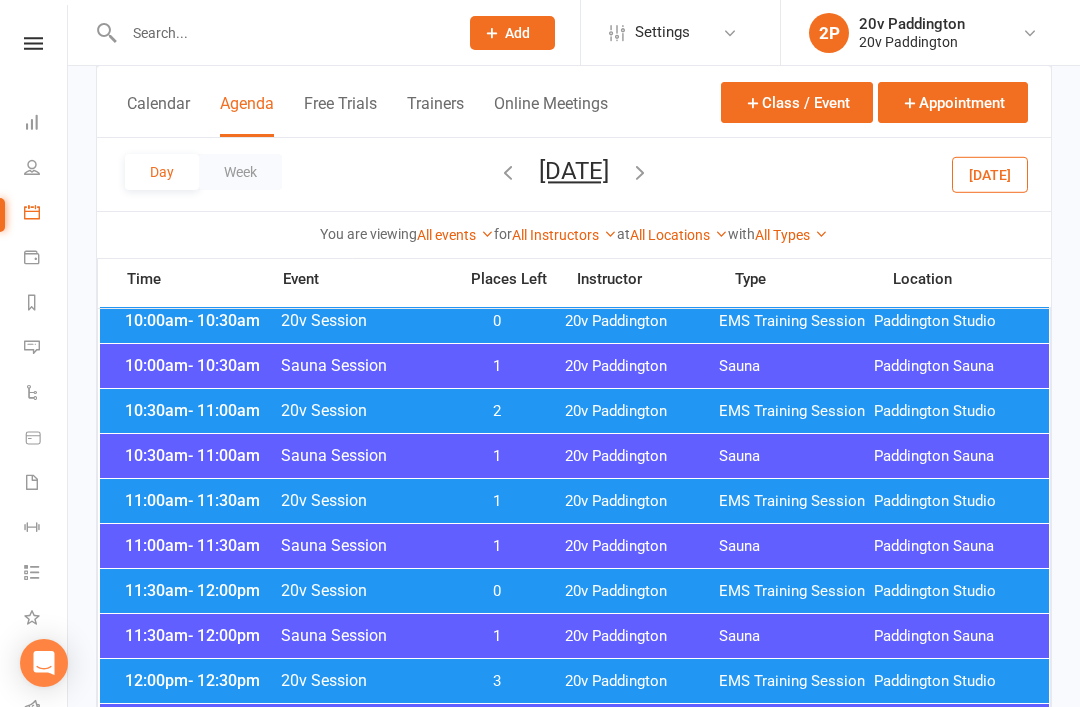 click on "20v Session" at bounding box center (362, 410) 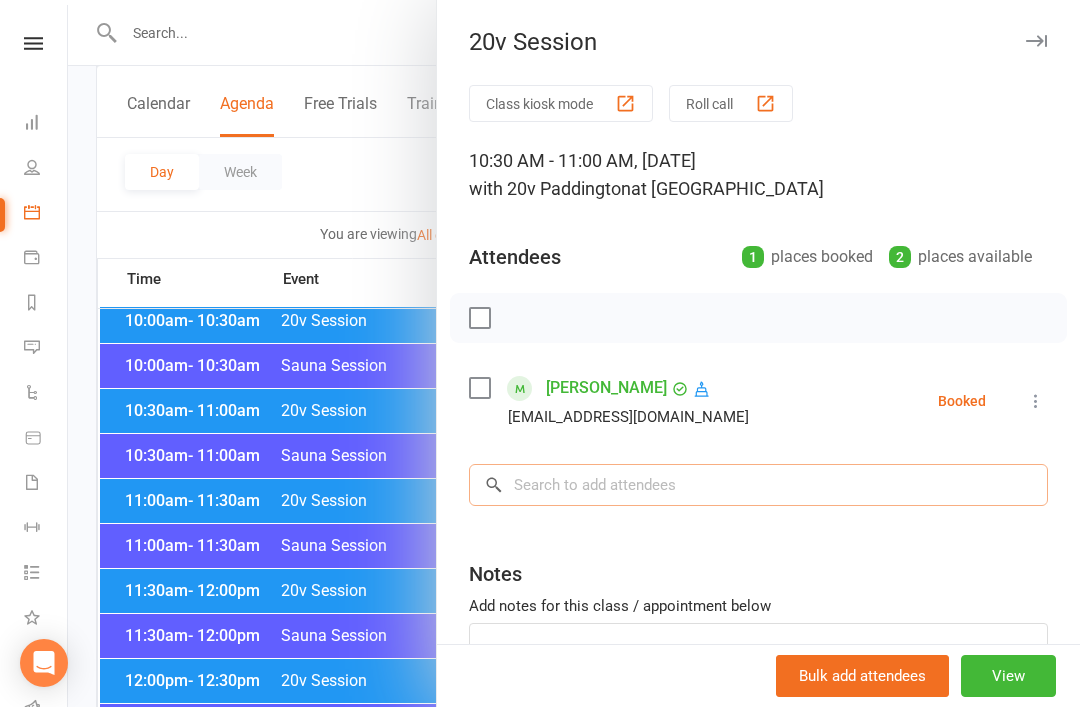 click at bounding box center [758, 485] 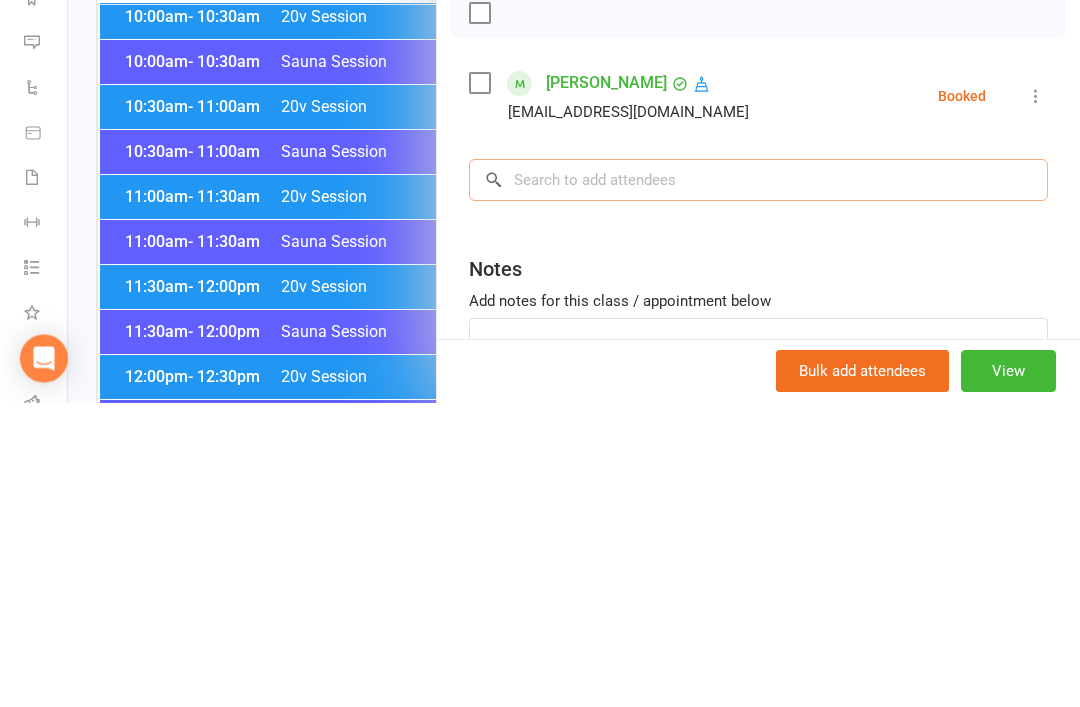 type on "J" 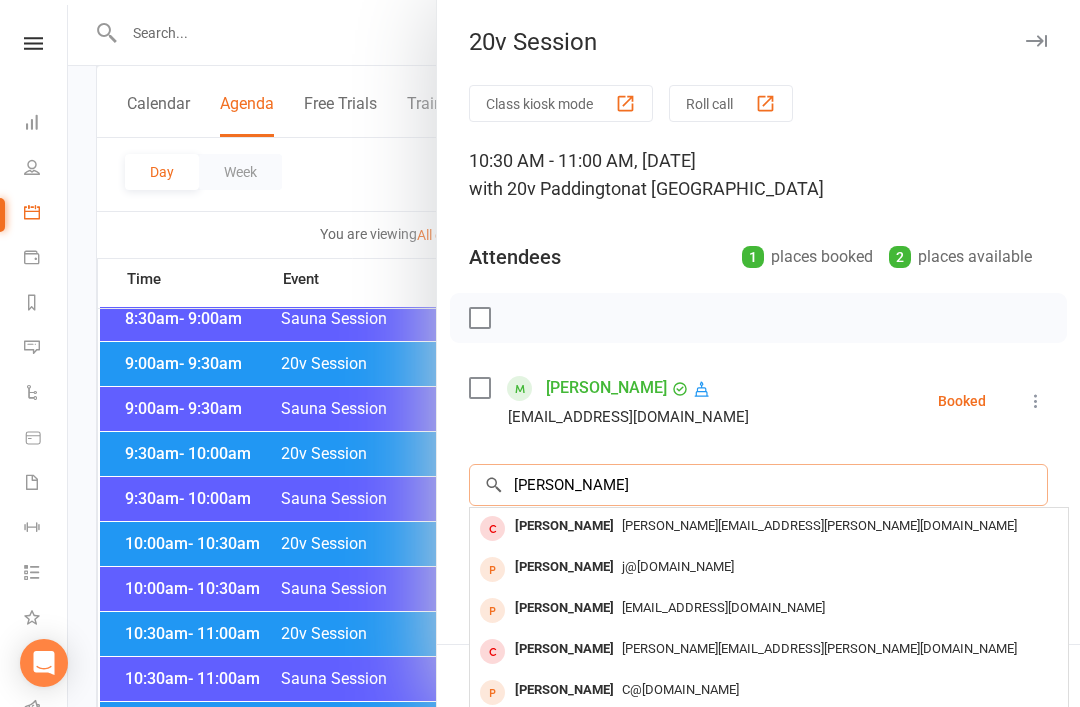 scroll, scrollTop: 493, scrollLeft: 0, axis: vertical 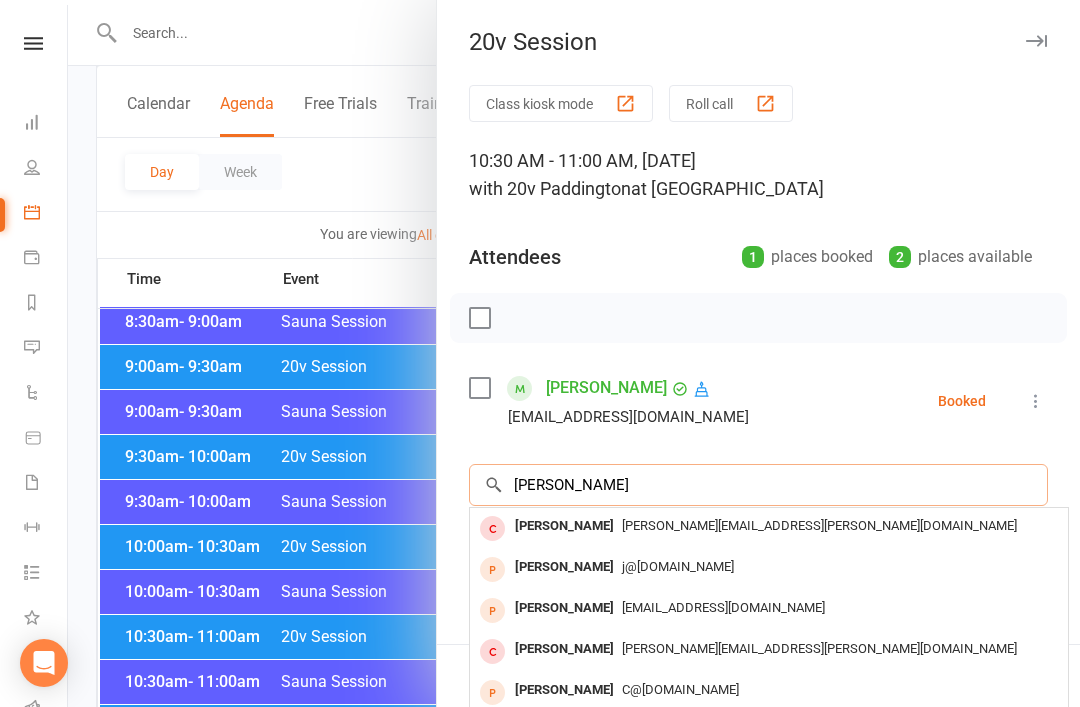 type on "[PERSON_NAME]" 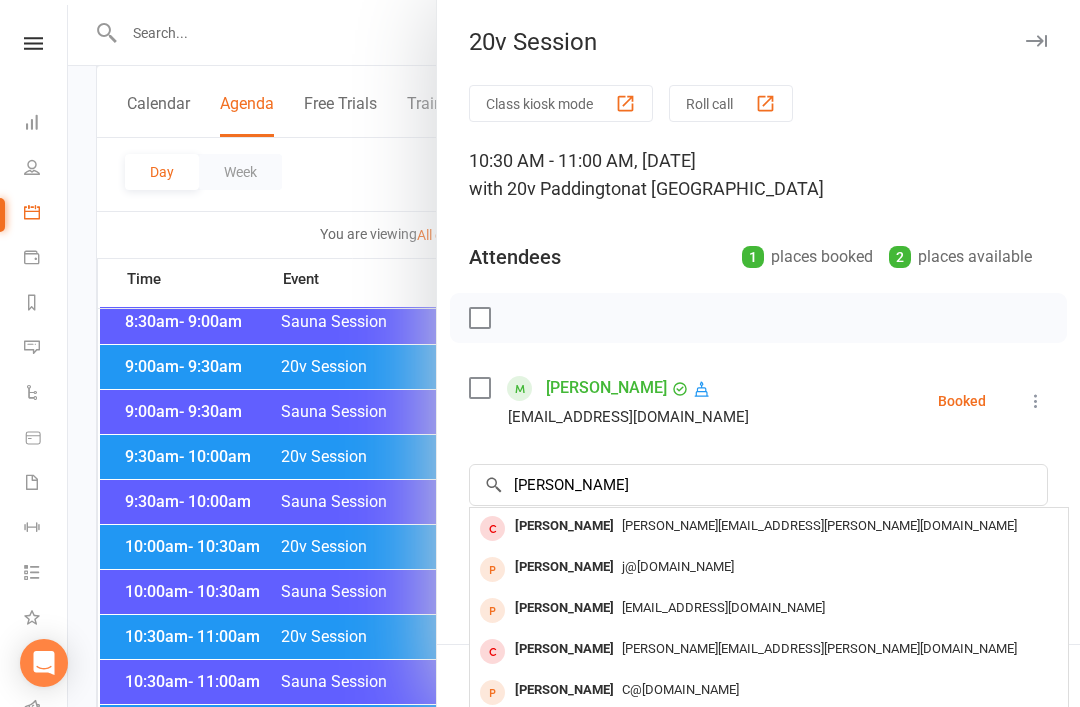 click at bounding box center [574, 353] 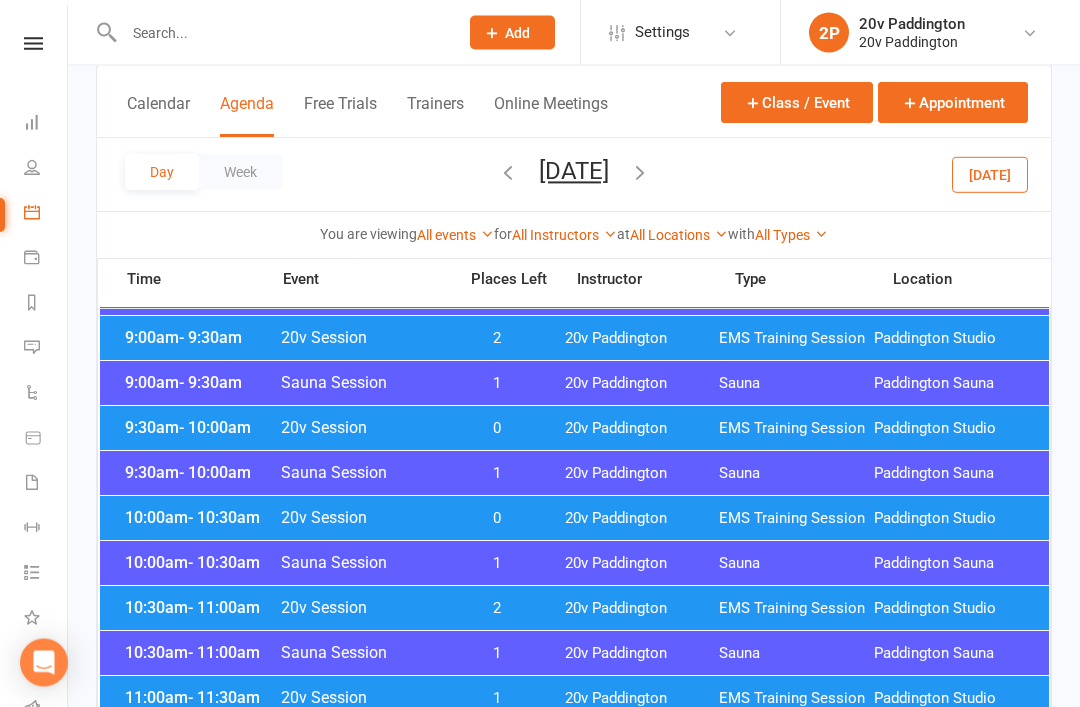 scroll, scrollTop: 526, scrollLeft: 0, axis: vertical 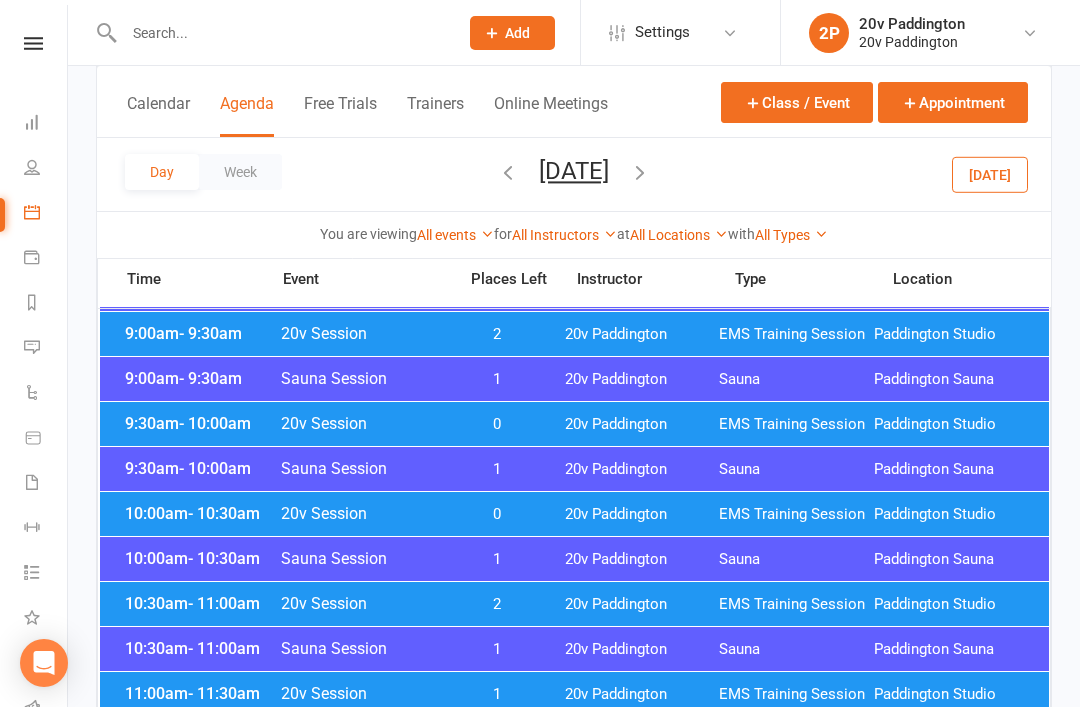 click on "20v Paddington" at bounding box center (642, 694) 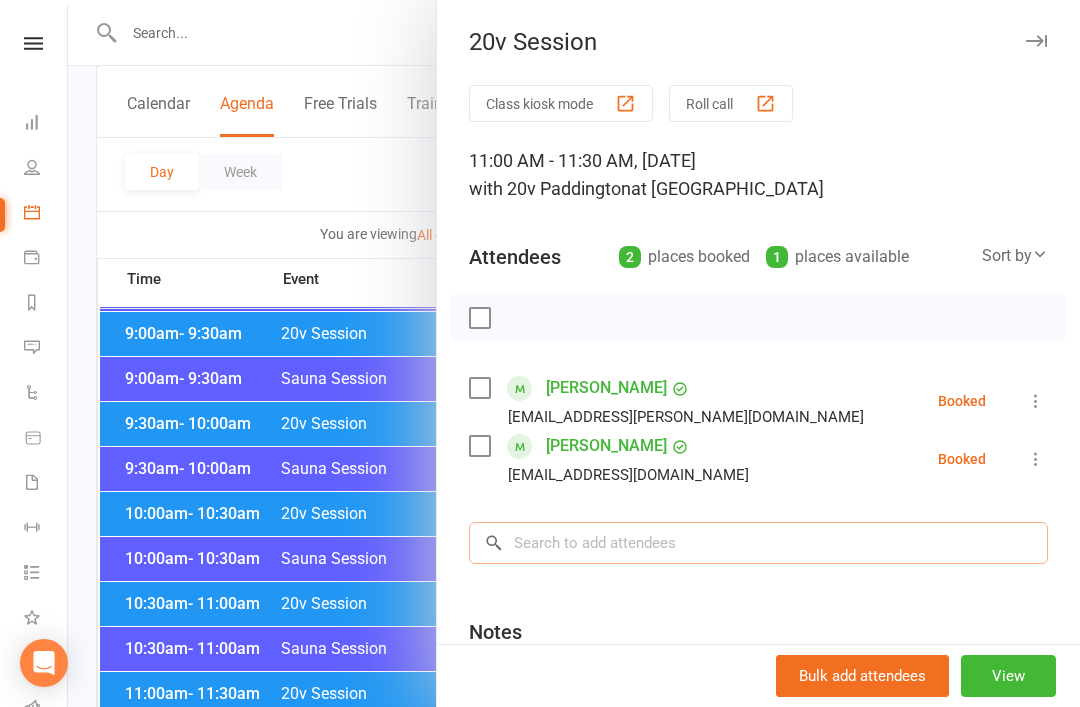 click at bounding box center [758, 543] 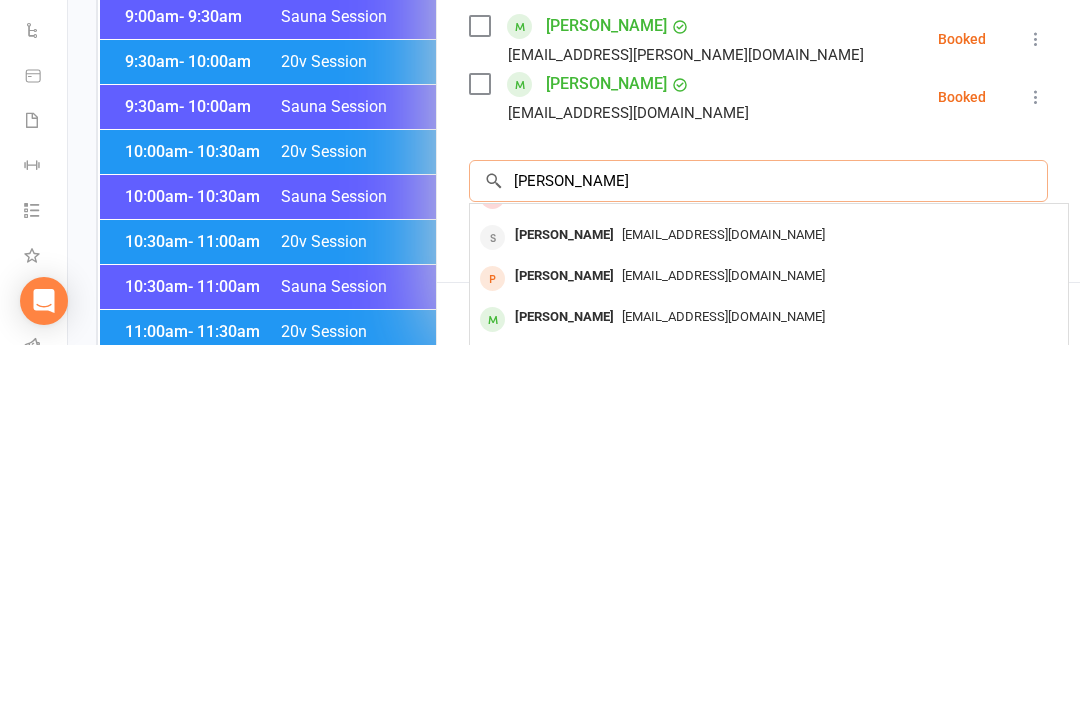 scroll, scrollTop: 110, scrollLeft: 0, axis: vertical 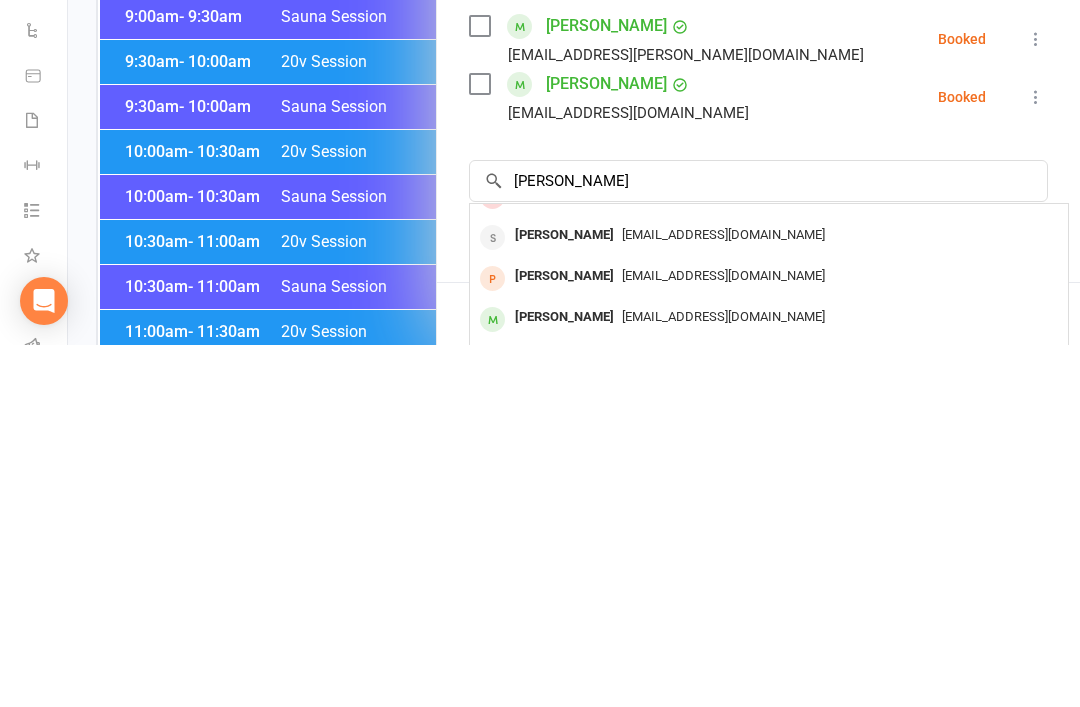 click on "[PERSON_NAME]" at bounding box center [564, 679] 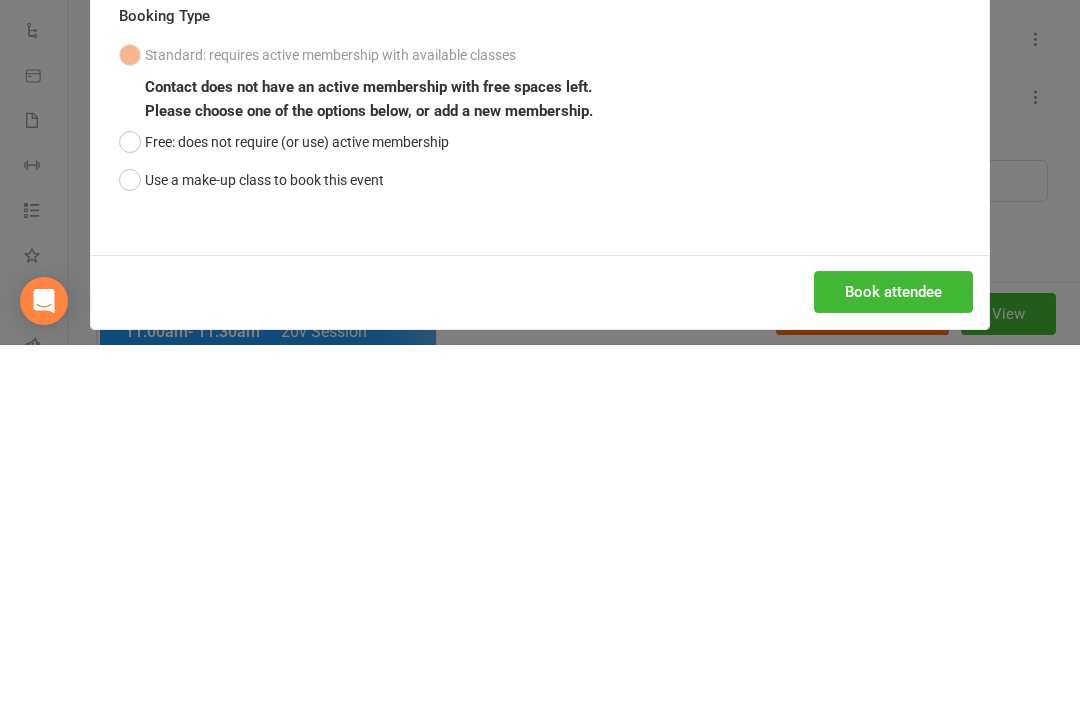 scroll, scrollTop: 888, scrollLeft: 0, axis: vertical 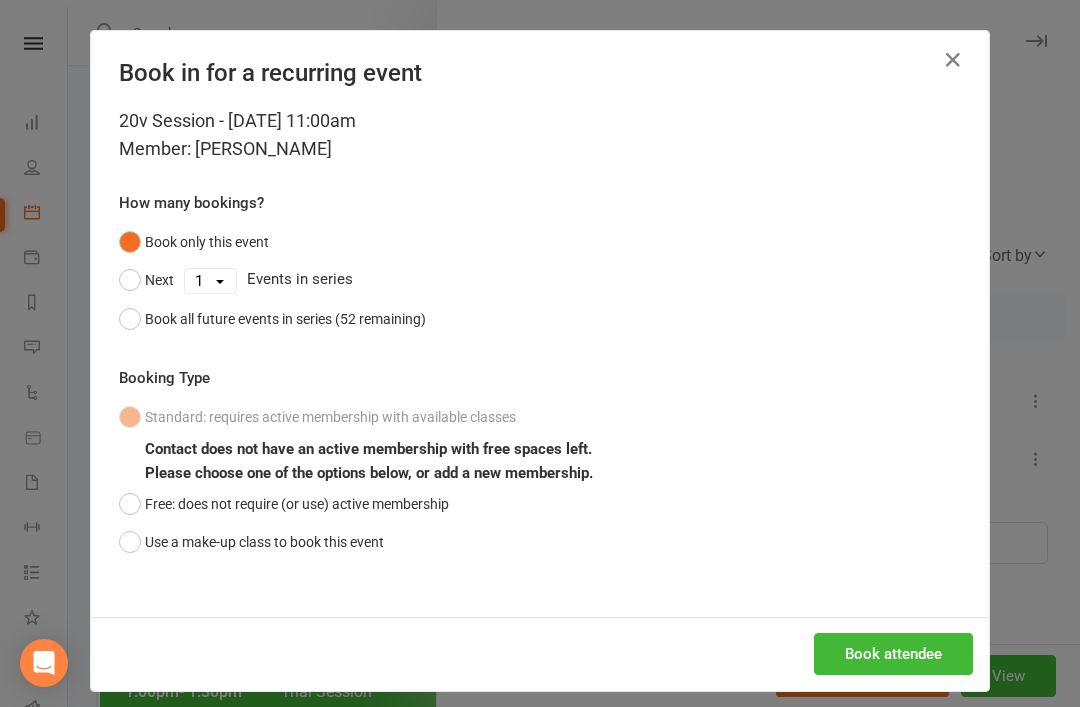 click on "Book attendee" at bounding box center [893, 654] 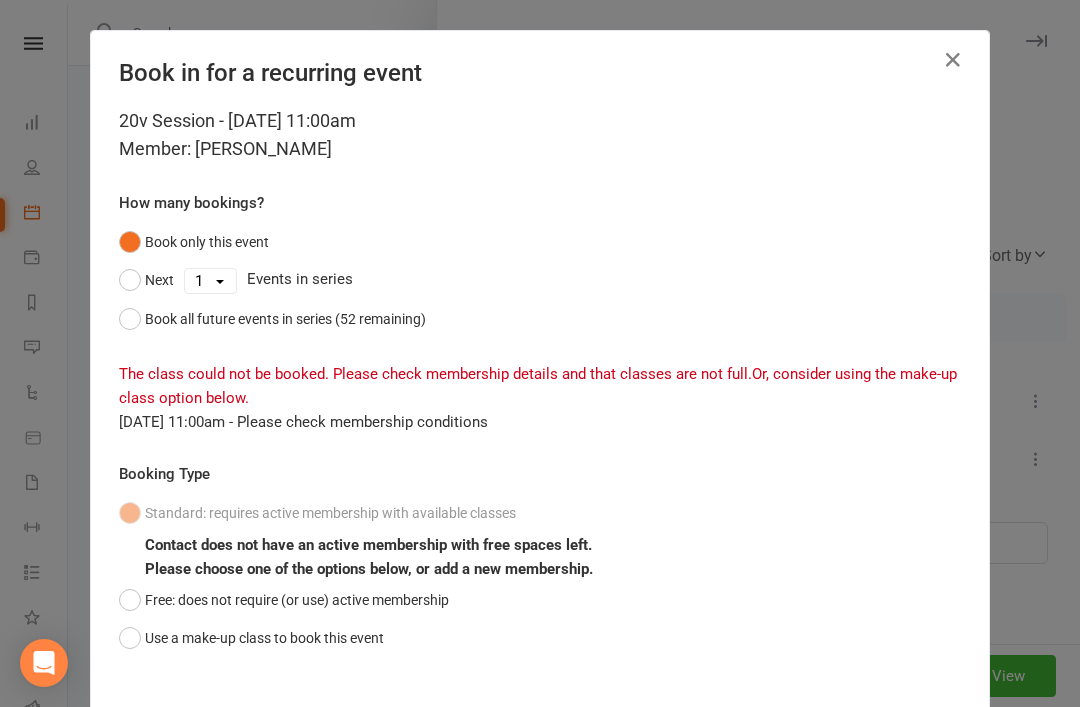 click on "Standard: requires active membership with available classes Contact does not have an active membership with free spaces left. Please choose one of the options below, or add a new membership. Free: does not require (or use) active membership Use a make-up class to book this event" at bounding box center (540, 575) 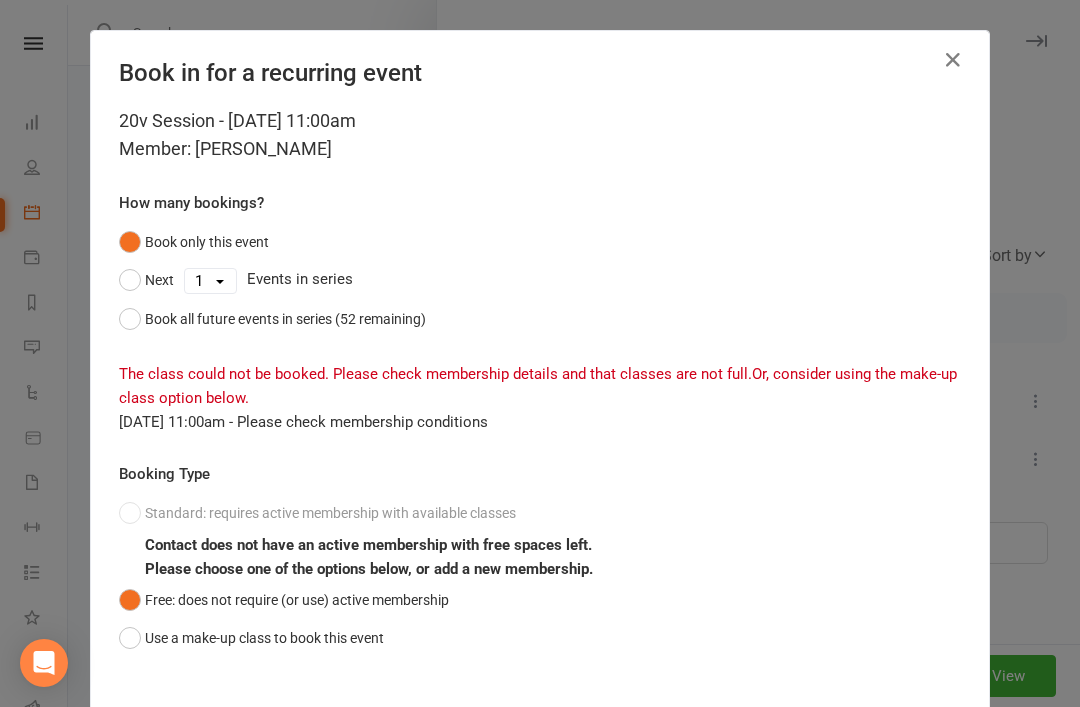 click on "Book attendee" at bounding box center (893, 750) 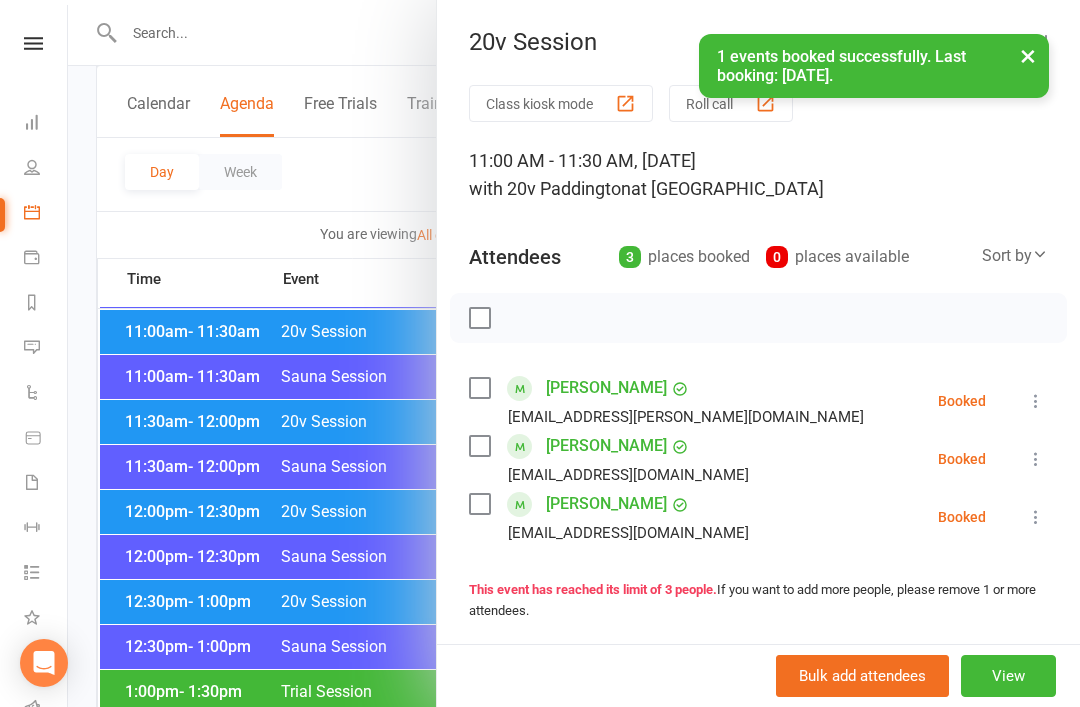scroll, scrollTop: -2, scrollLeft: 0, axis: vertical 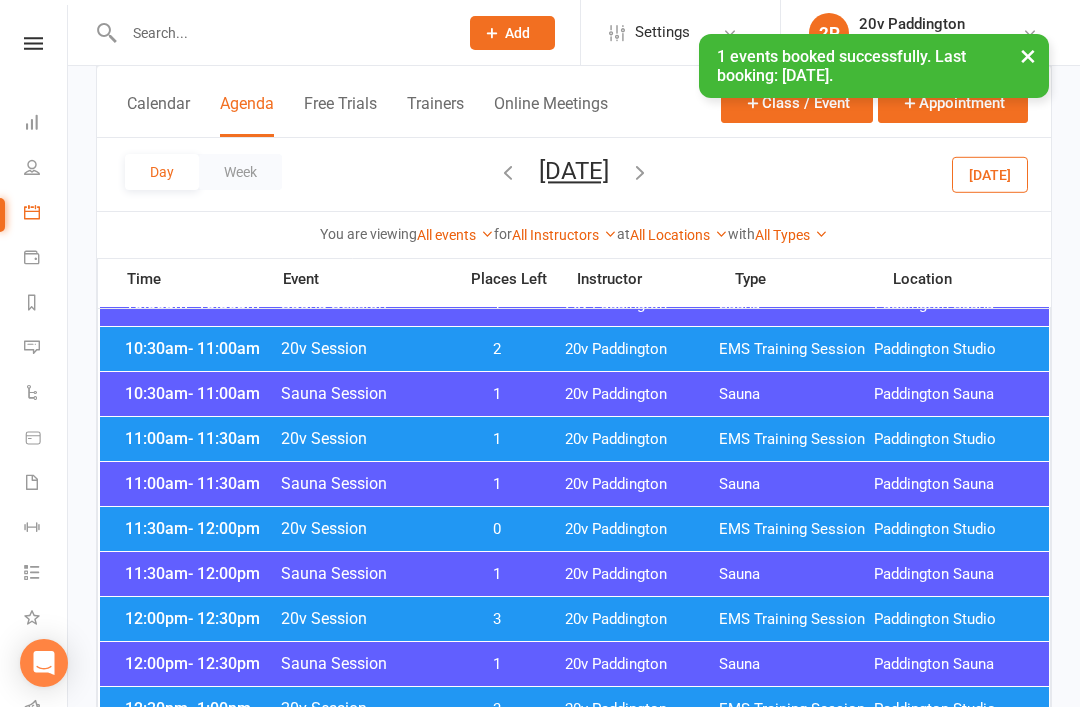 click on "Messages   6" at bounding box center [46, 349] 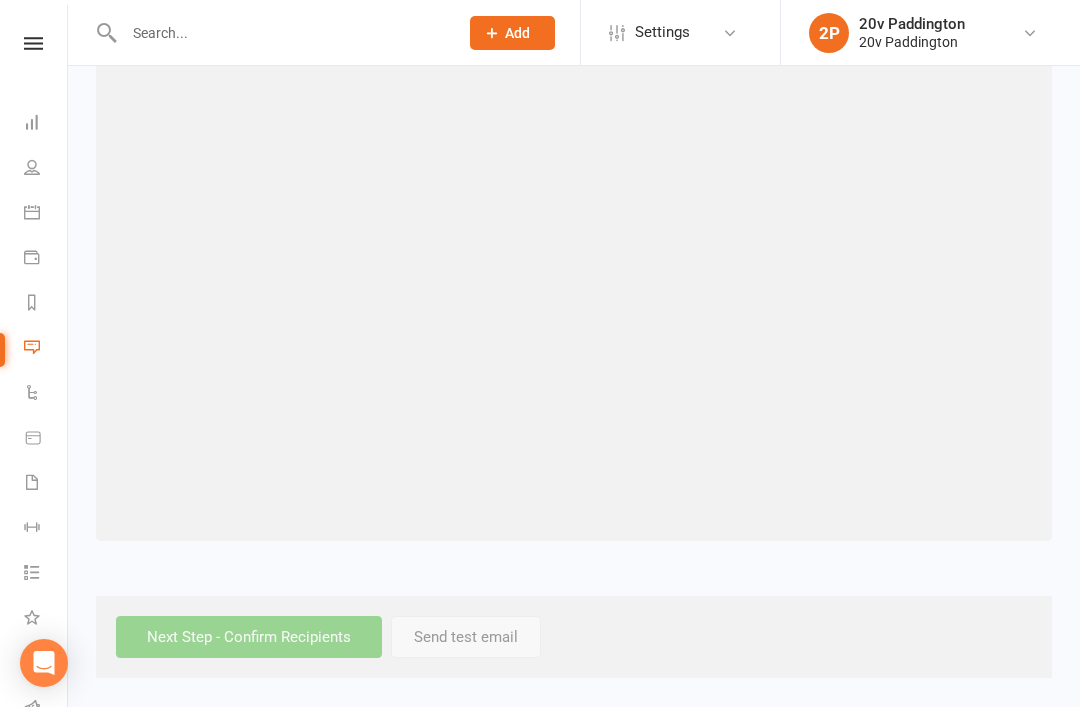 scroll, scrollTop: 0, scrollLeft: 0, axis: both 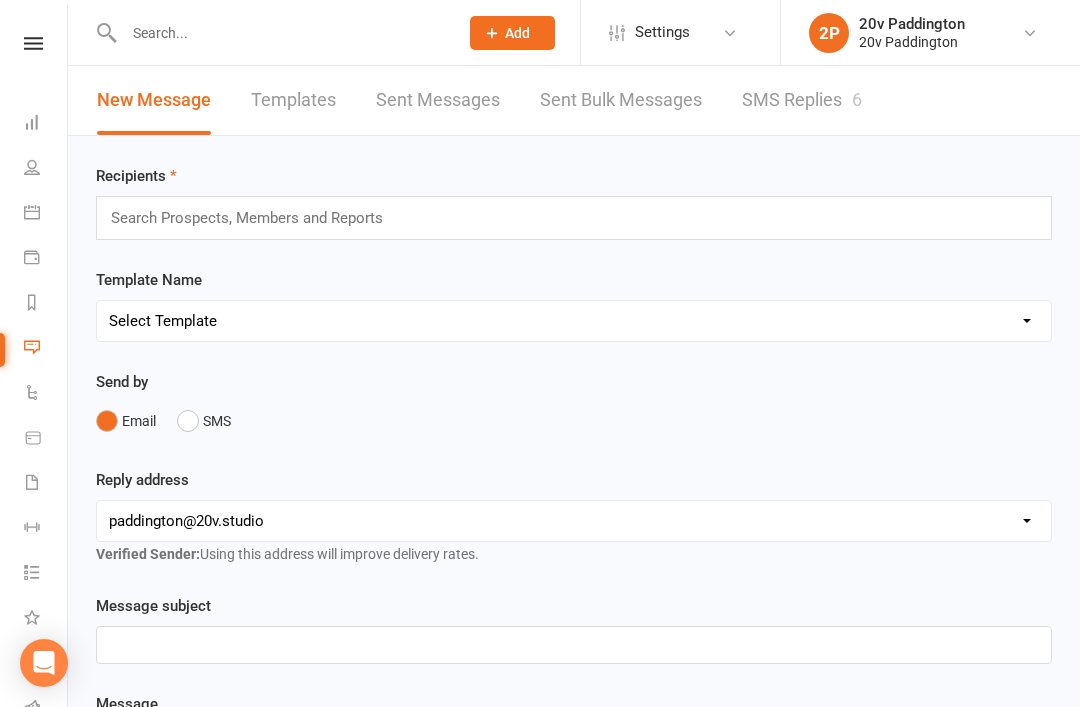 click on "SMS Replies  6" at bounding box center [802, 100] 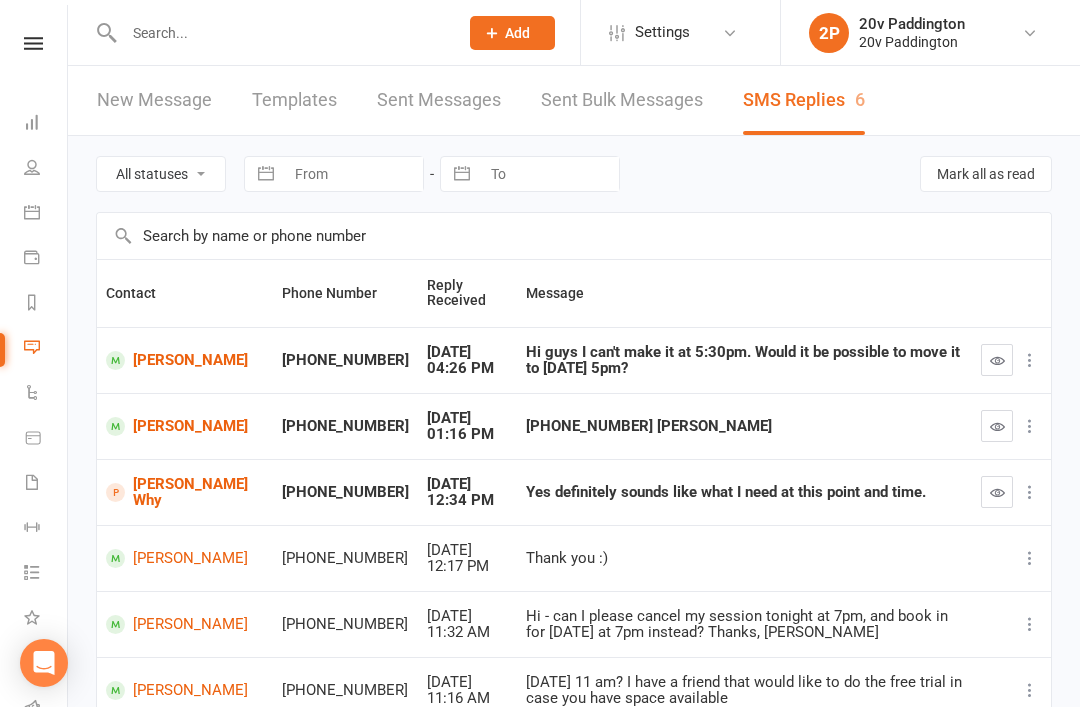click on "[PERSON_NAME]" at bounding box center [185, 360] 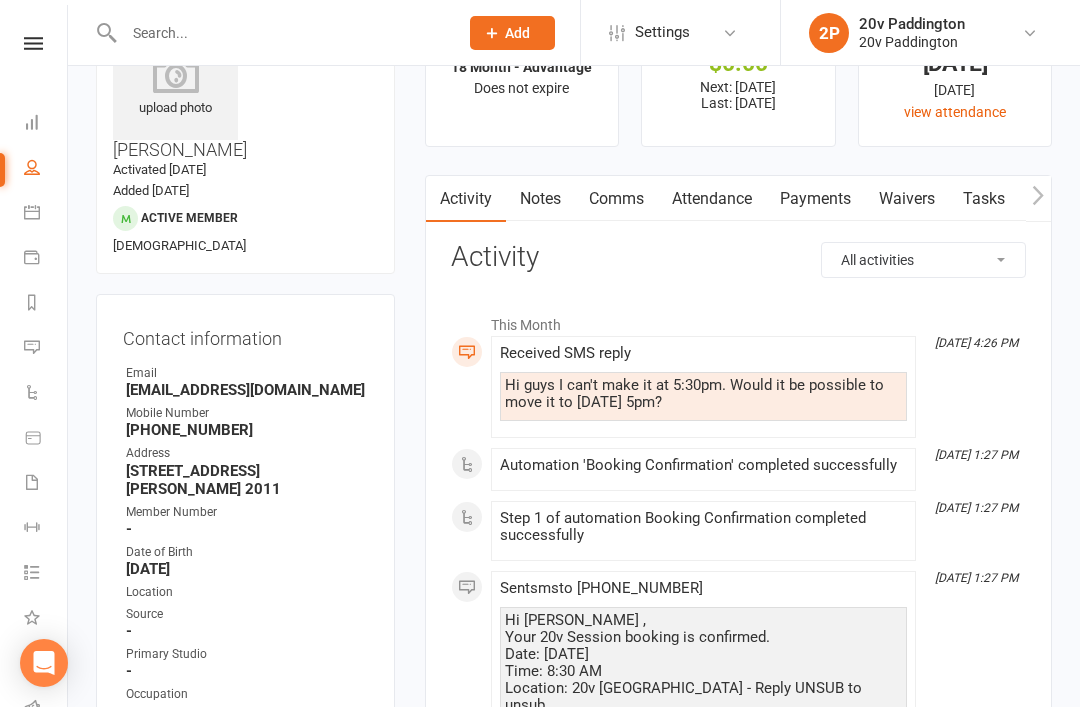 click on "Comms" at bounding box center (616, 199) 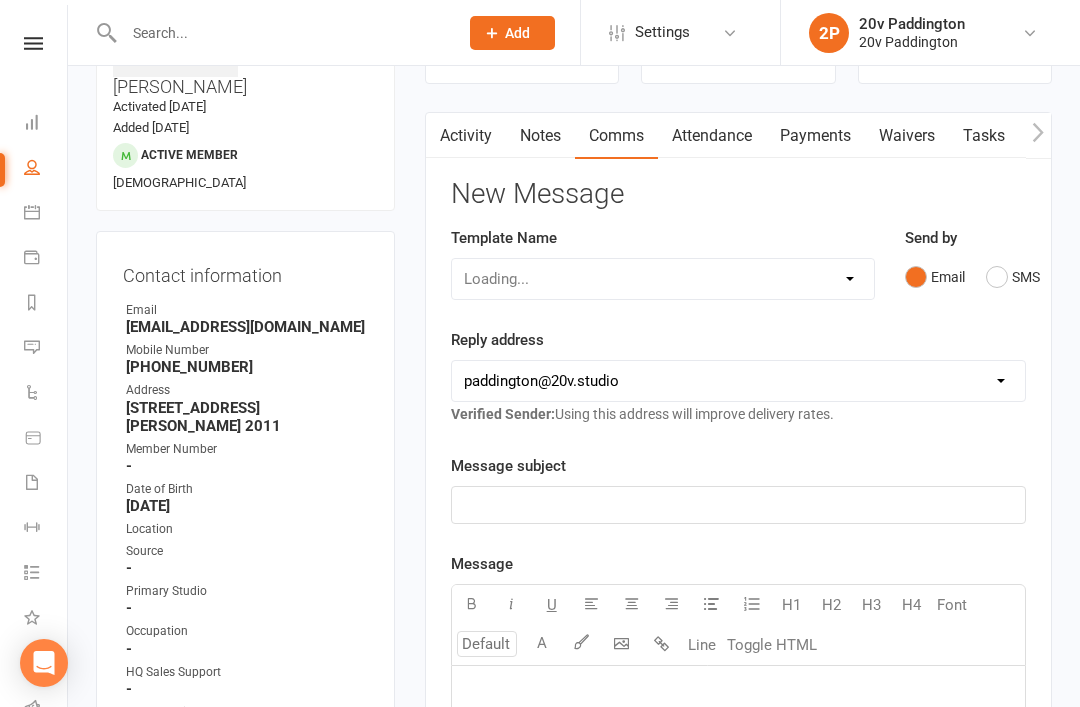 scroll, scrollTop: 160, scrollLeft: 0, axis: vertical 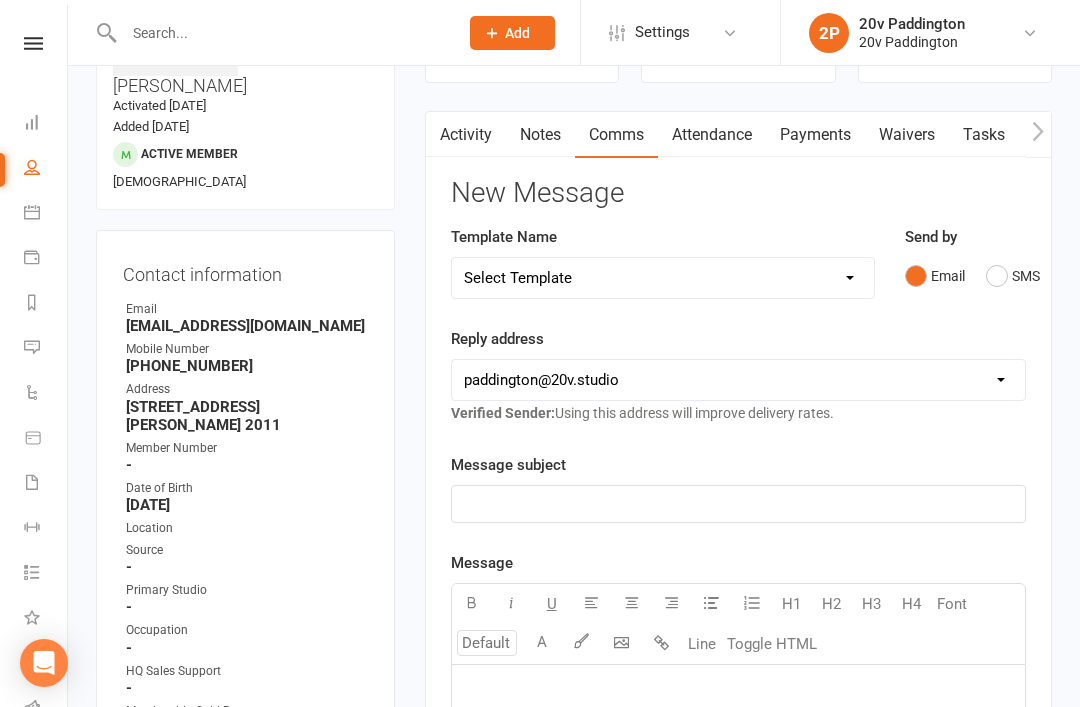 click on "SMS" at bounding box center (1013, 276) 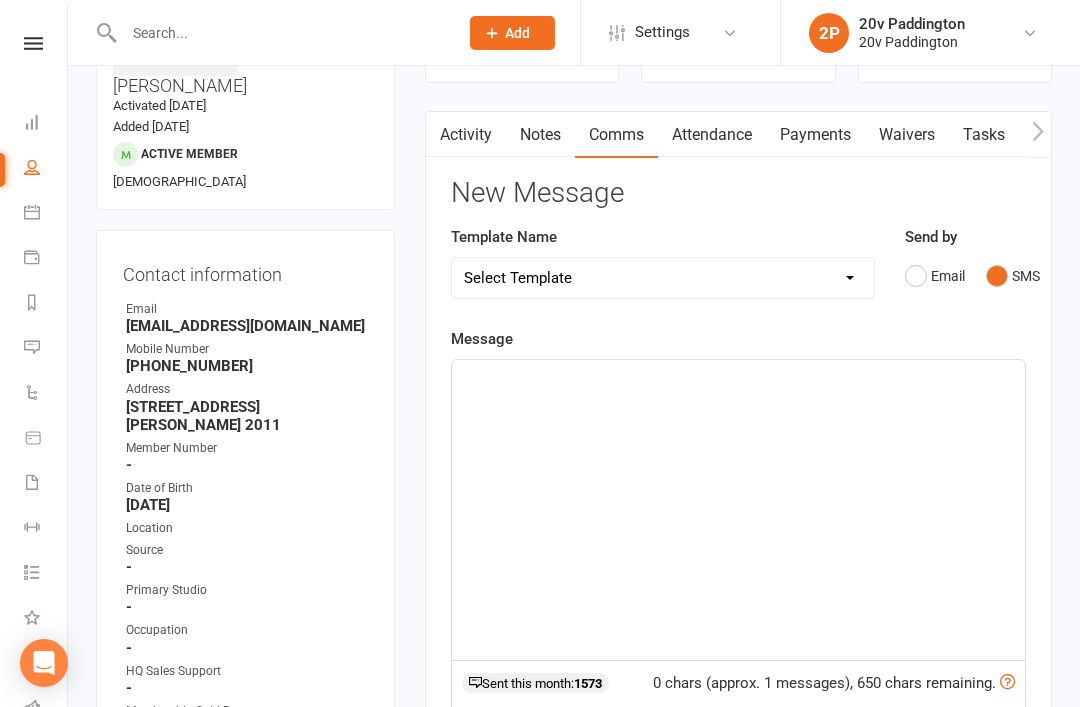 click on "﻿" 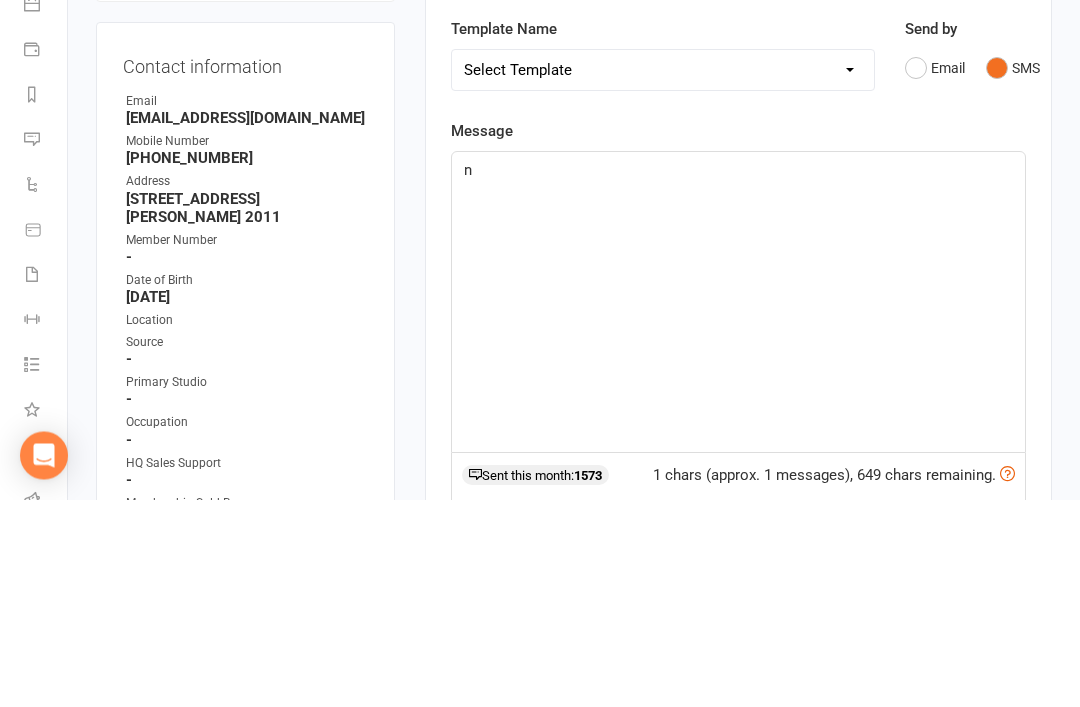type 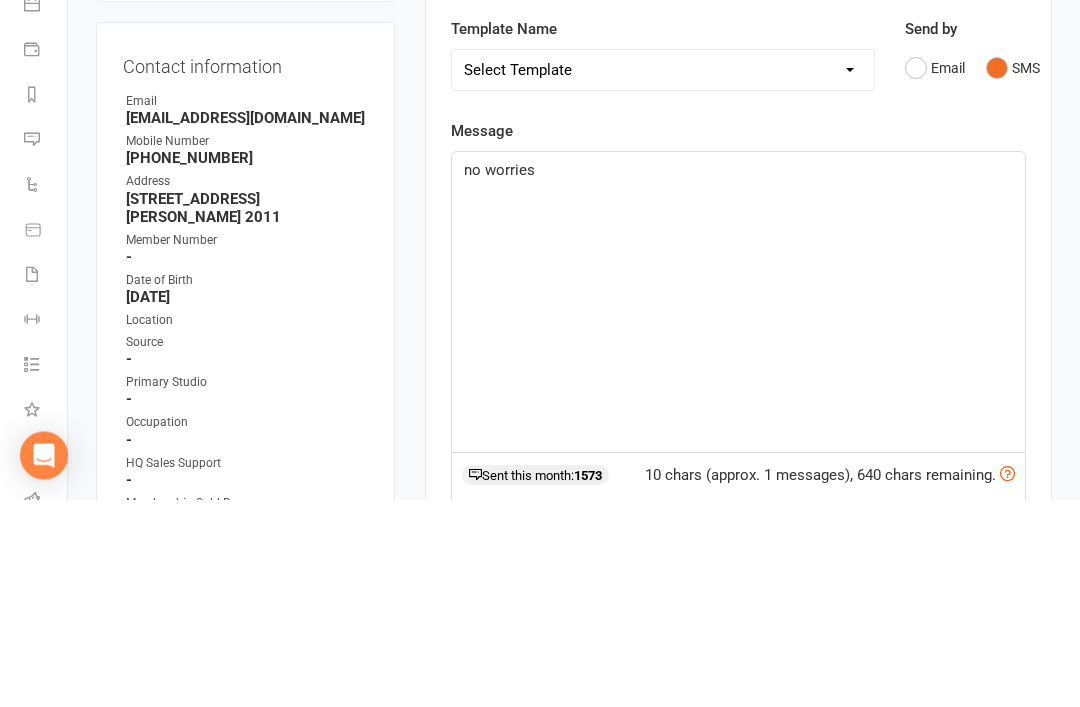 click on "no worries" 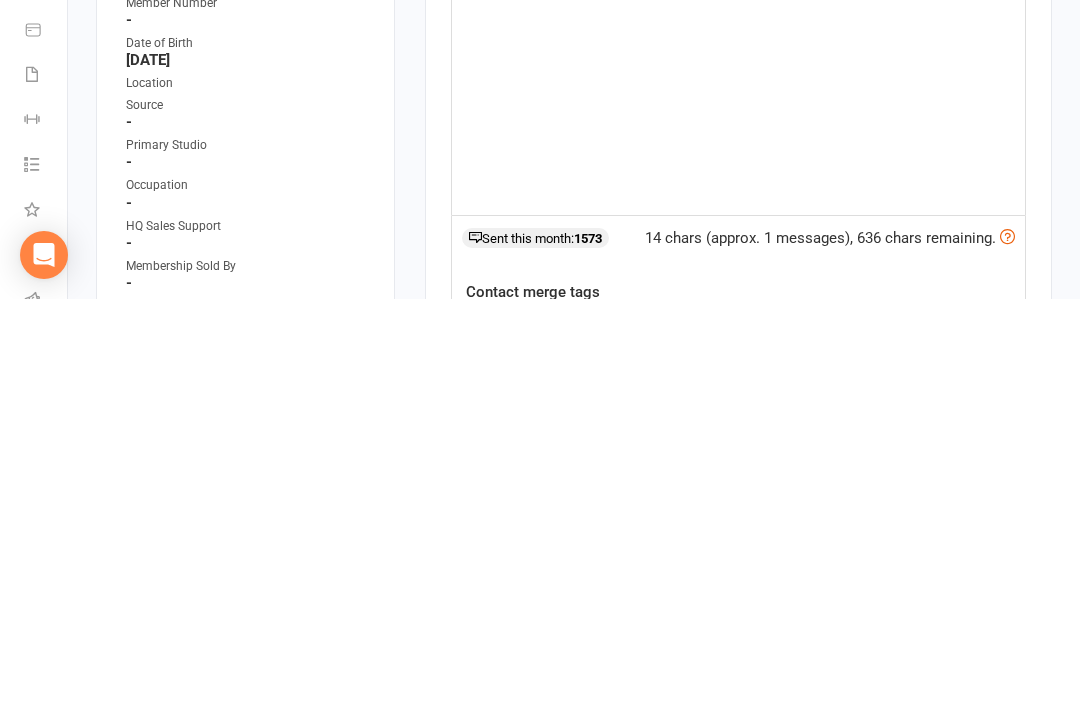 scroll, scrollTop: 251, scrollLeft: 0, axis: vertical 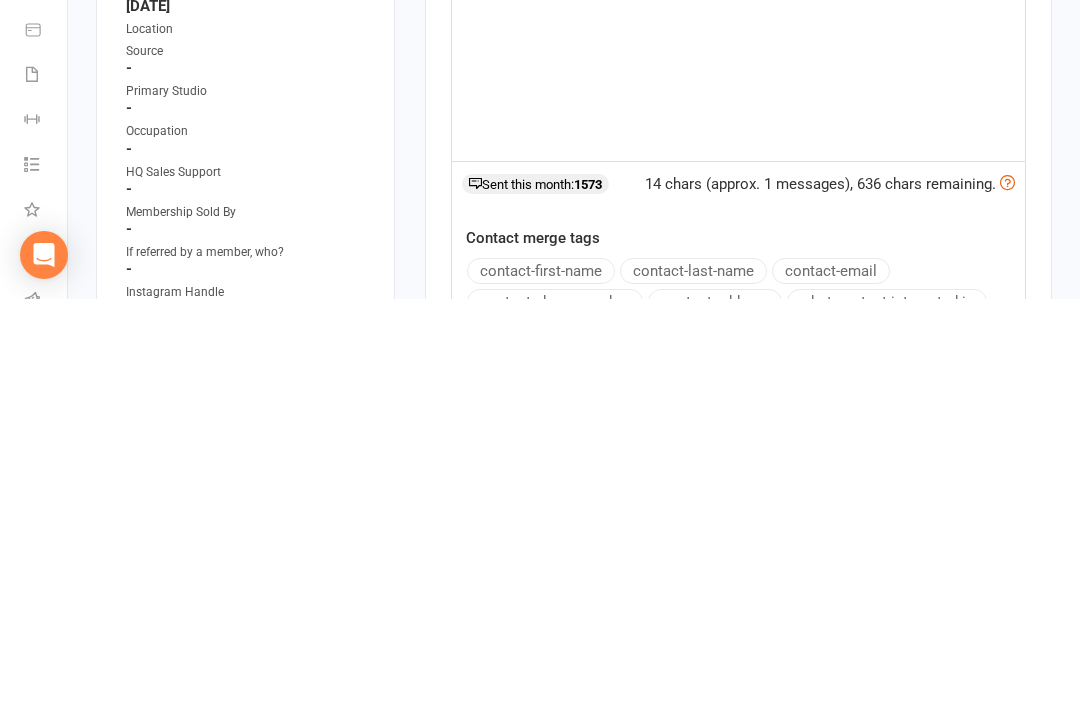 click on "contact-first-name" 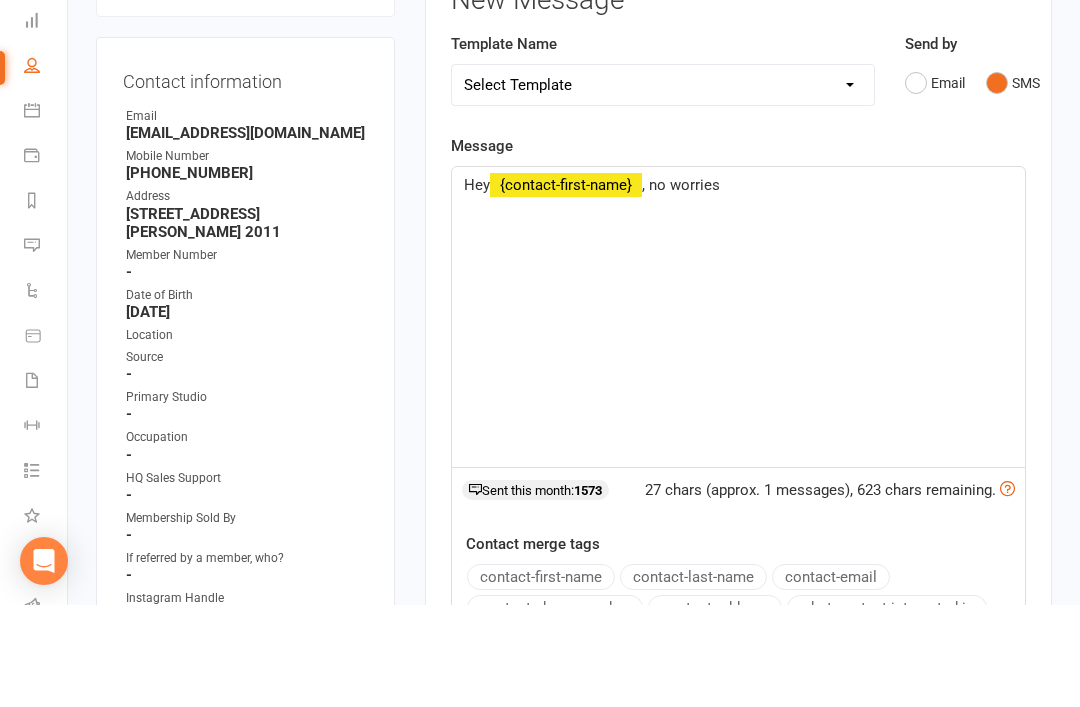 click on "Hey  ﻿ {contact-first-name}  , no worries" 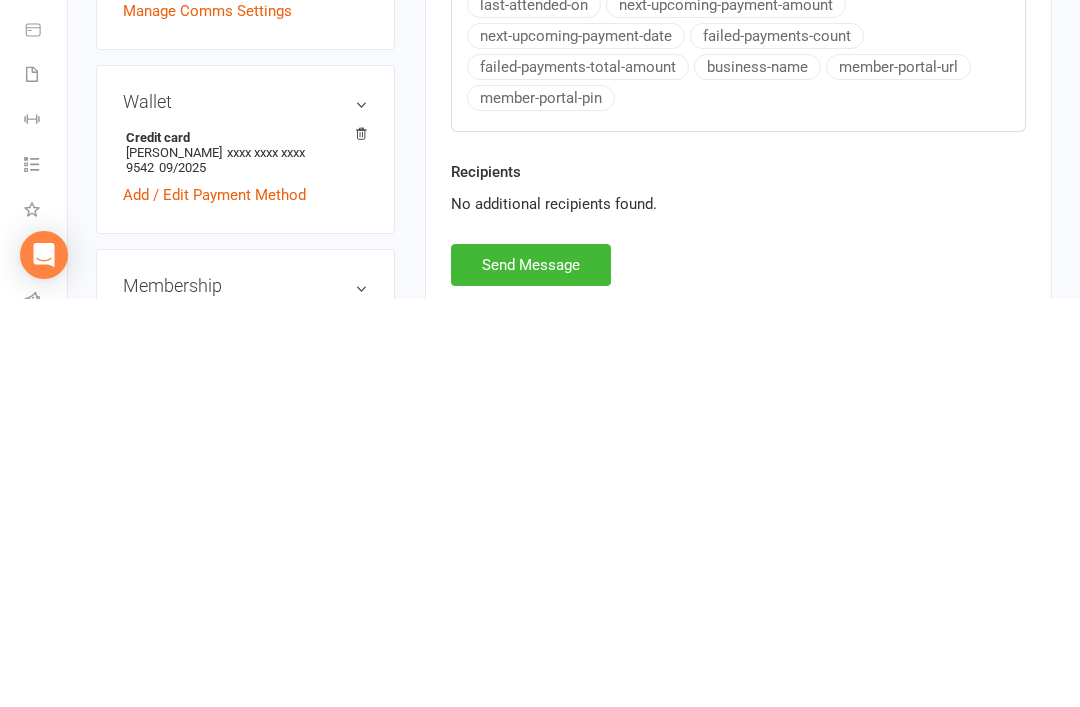 click on "Send Message" at bounding box center [531, 673] 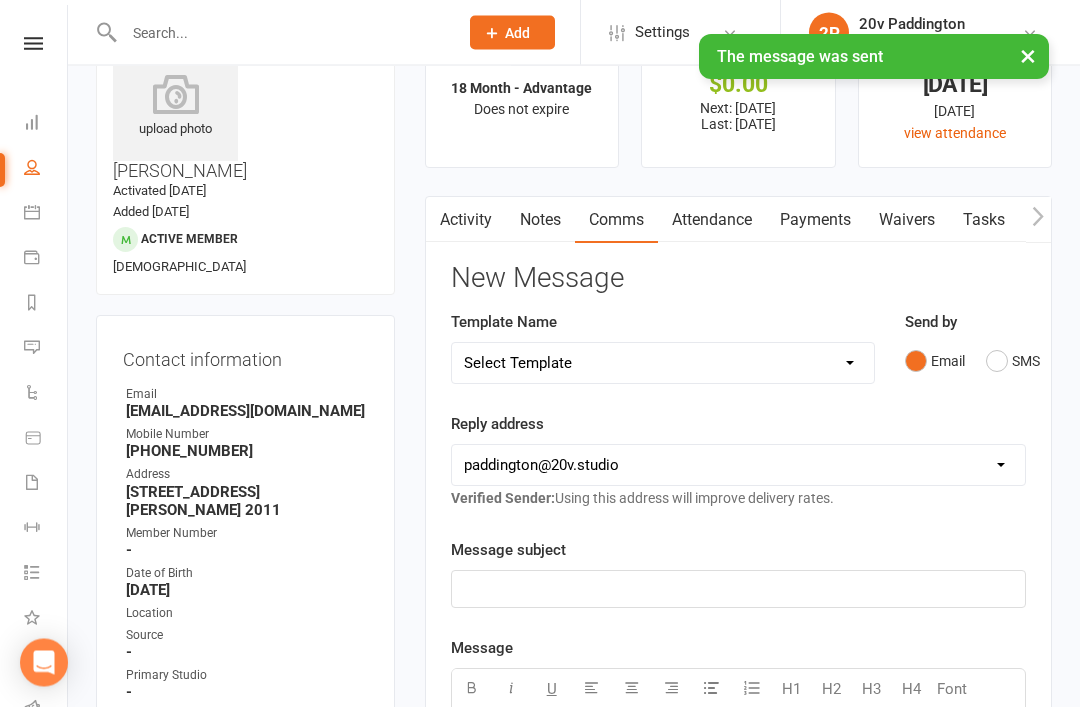 scroll, scrollTop: 0, scrollLeft: 0, axis: both 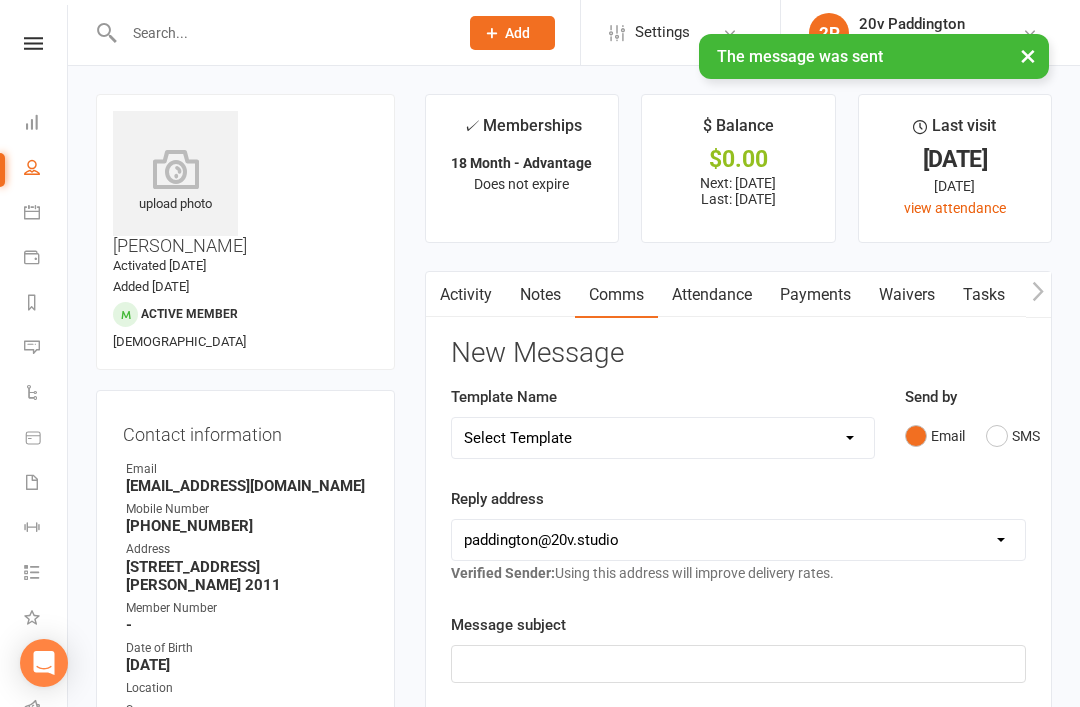 click on "Attendance" at bounding box center (712, 295) 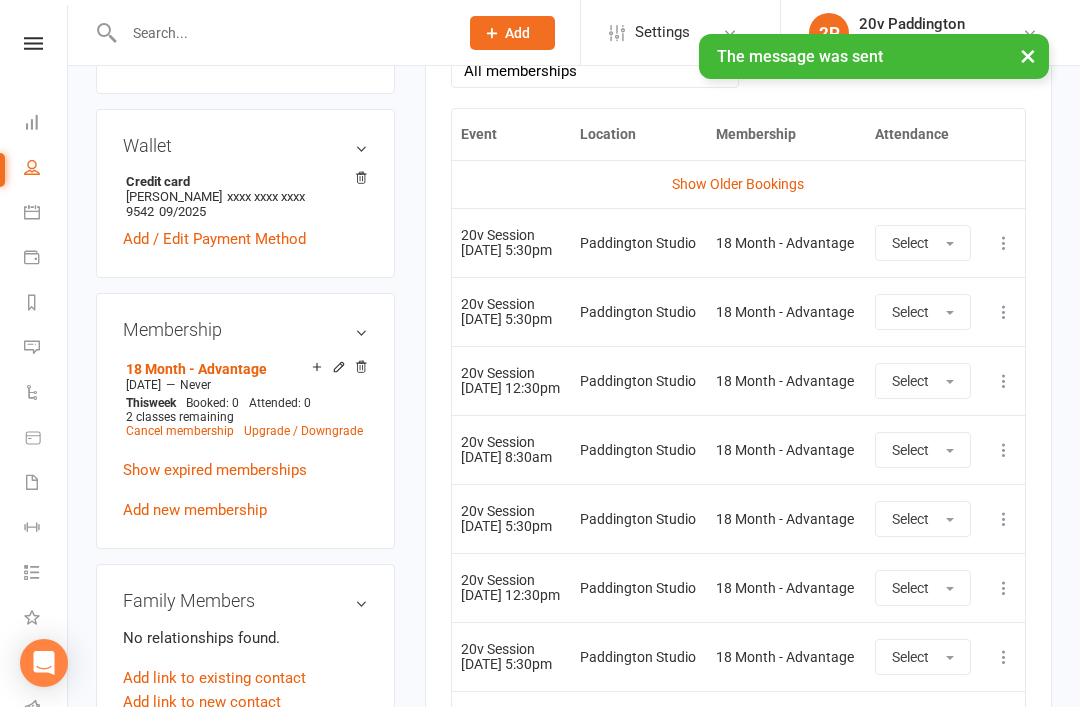 scroll, scrollTop: 973, scrollLeft: 0, axis: vertical 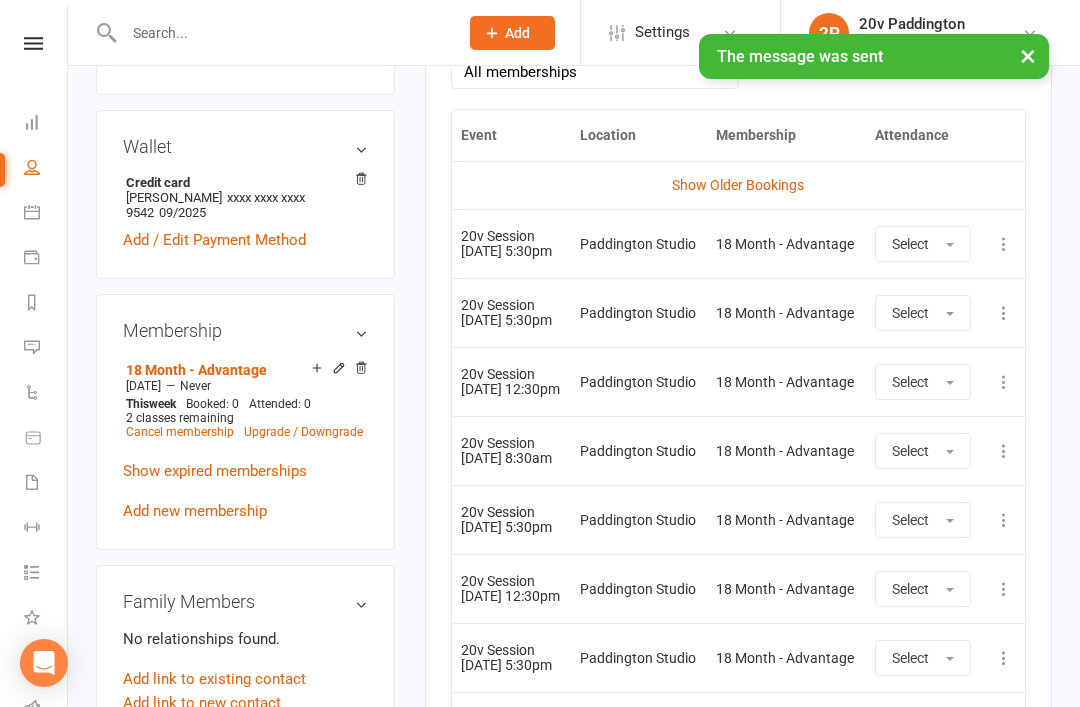 click at bounding box center [1004, 244] 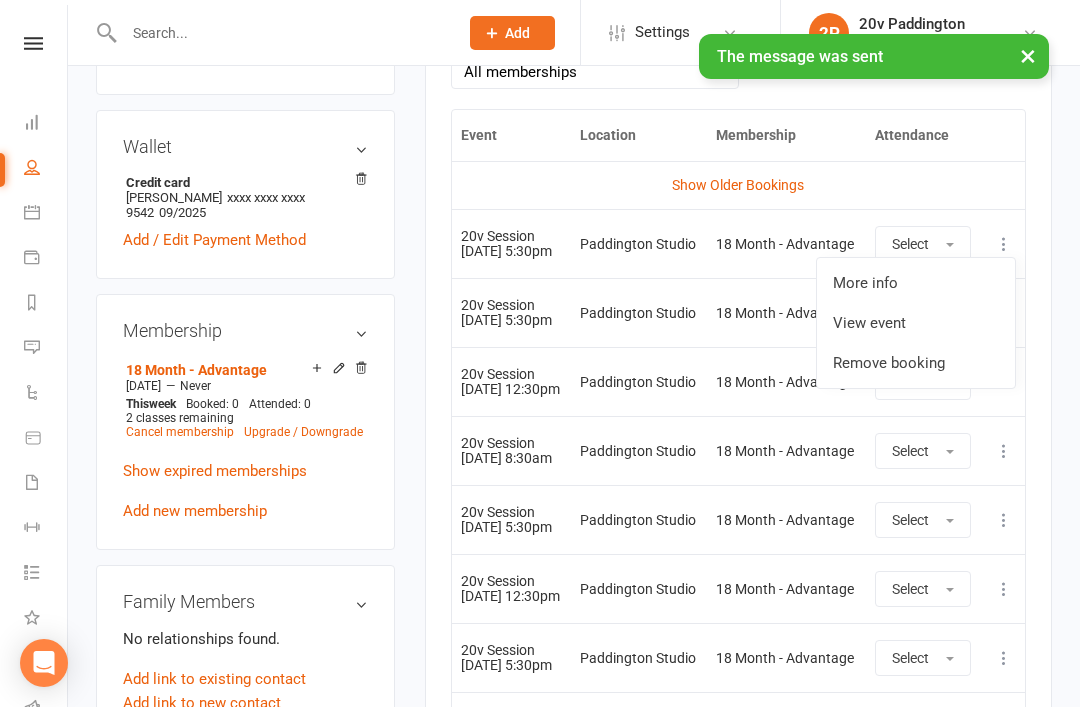 click on "Remove booking" at bounding box center (916, 363) 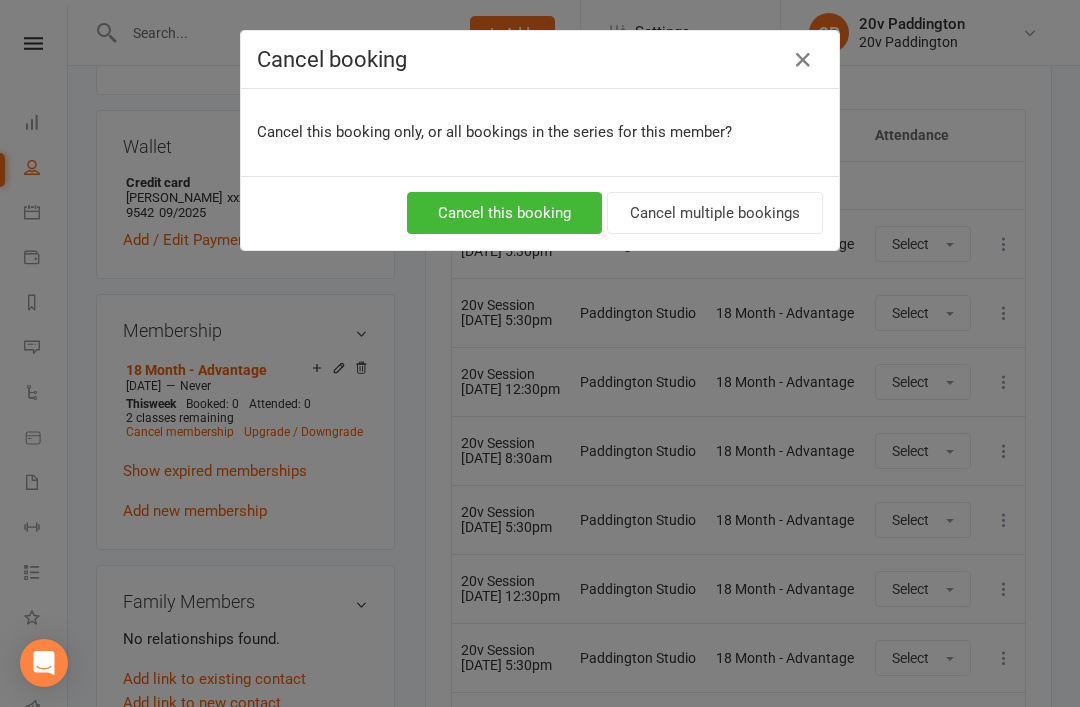 click on "Cancel this booking" at bounding box center [504, 213] 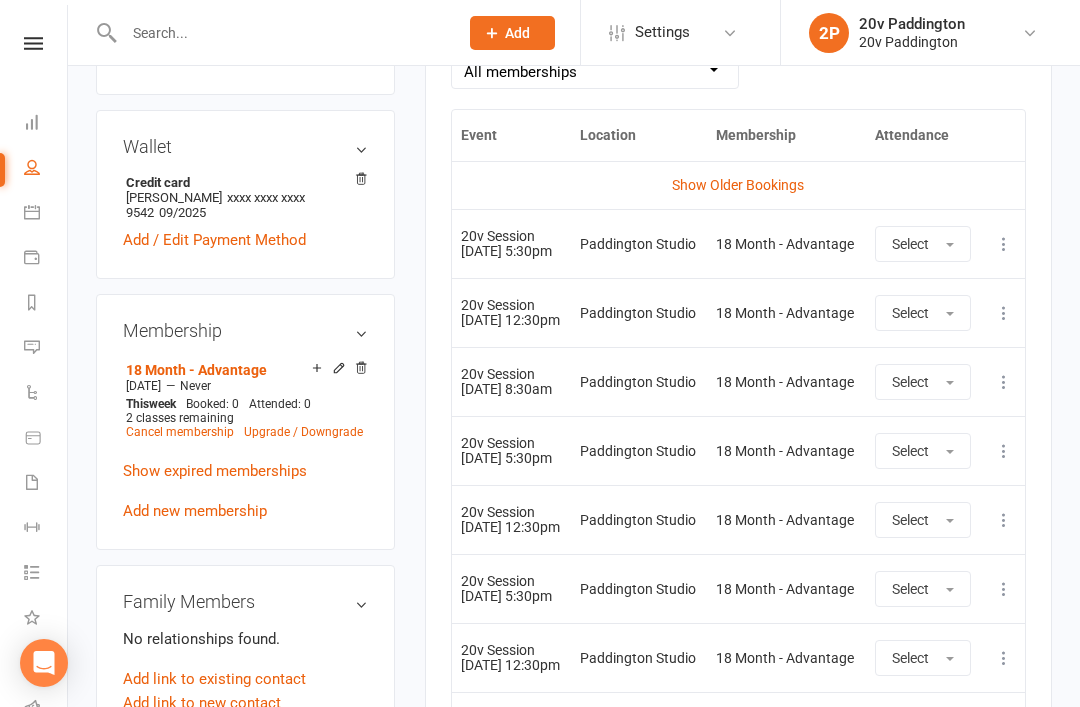 click on "Calendar" at bounding box center [46, 214] 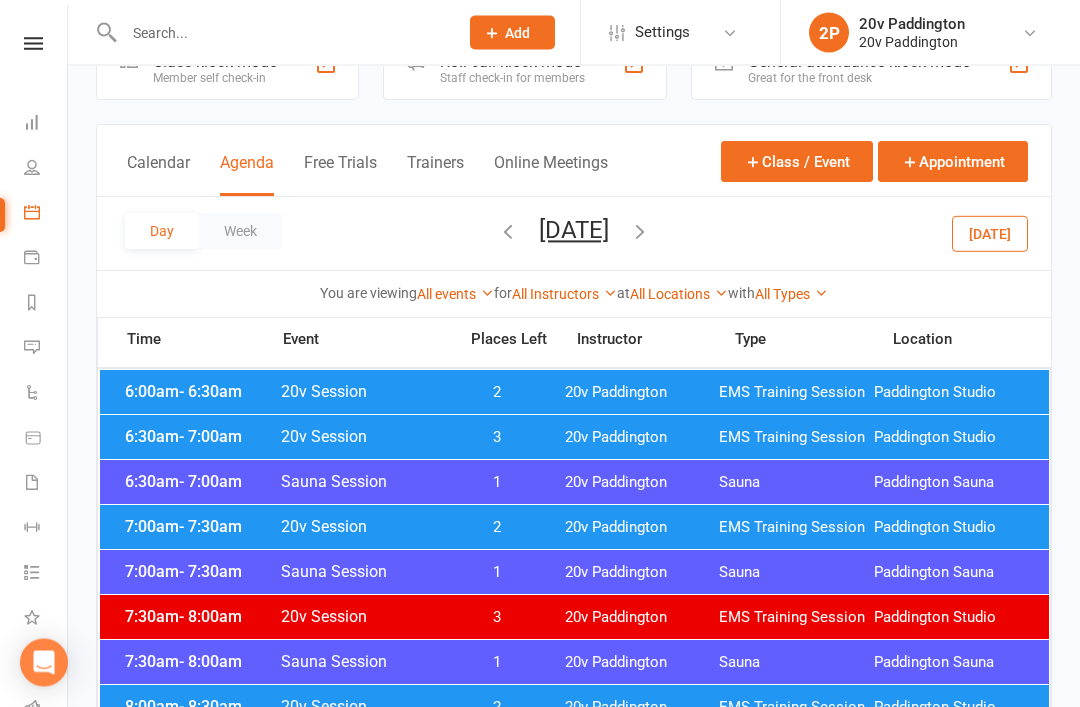 scroll, scrollTop: 0, scrollLeft: 0, axis: both 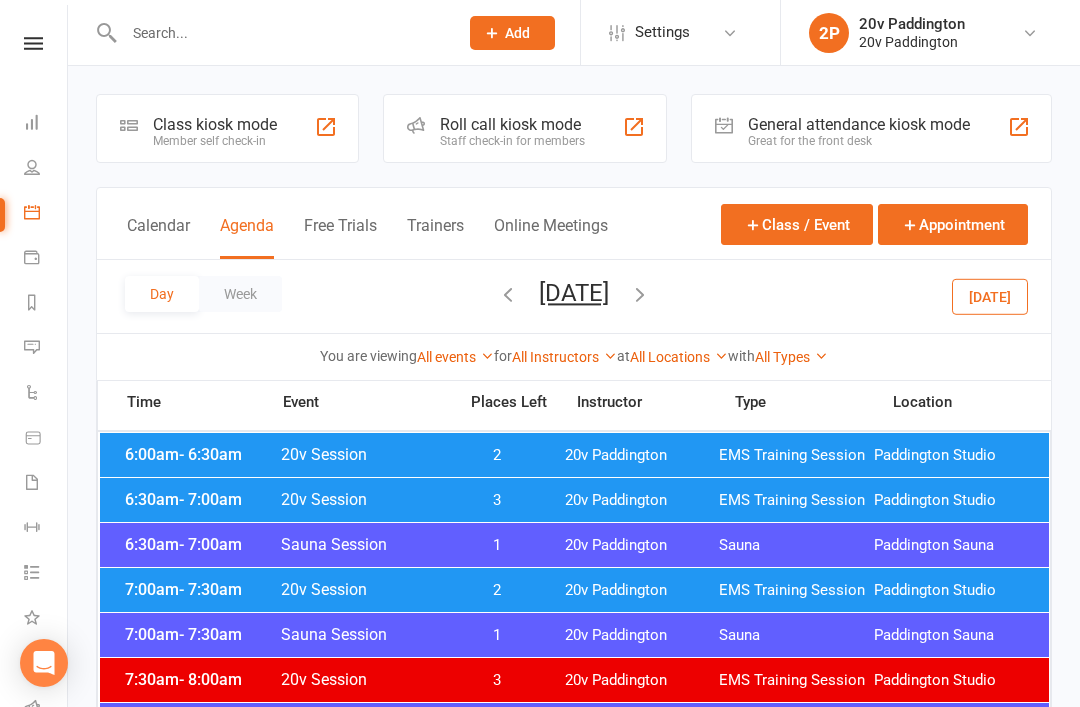 click at bounding box center (32, 347) 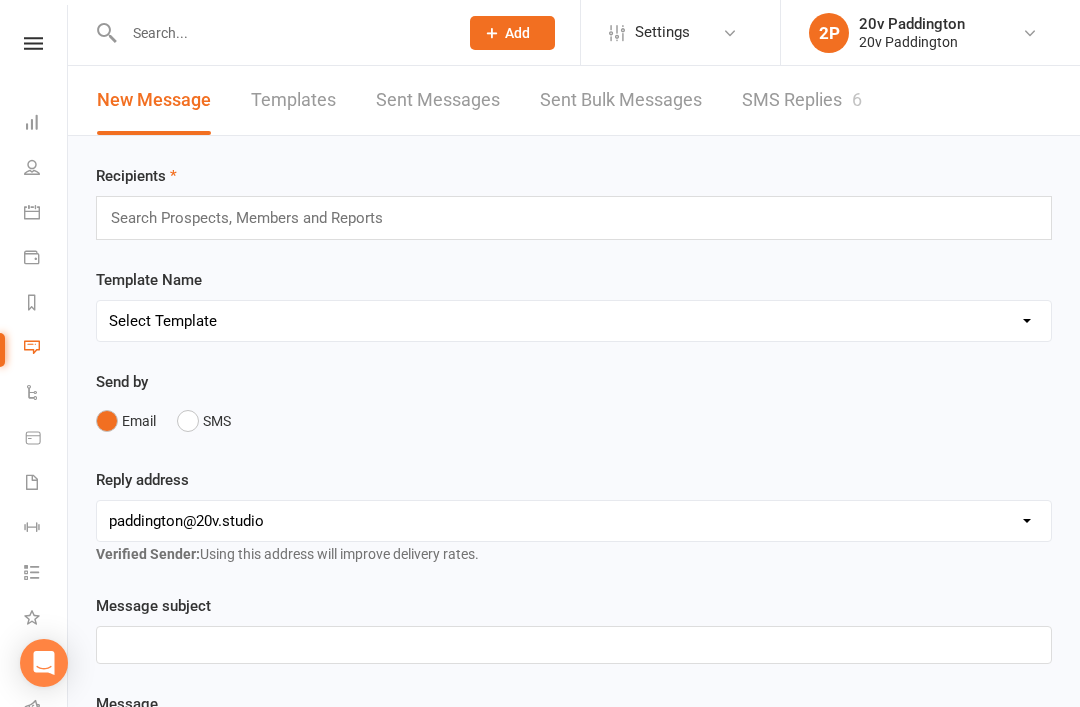 click on "SMS Replies  6" at bounding box center [802, 100] 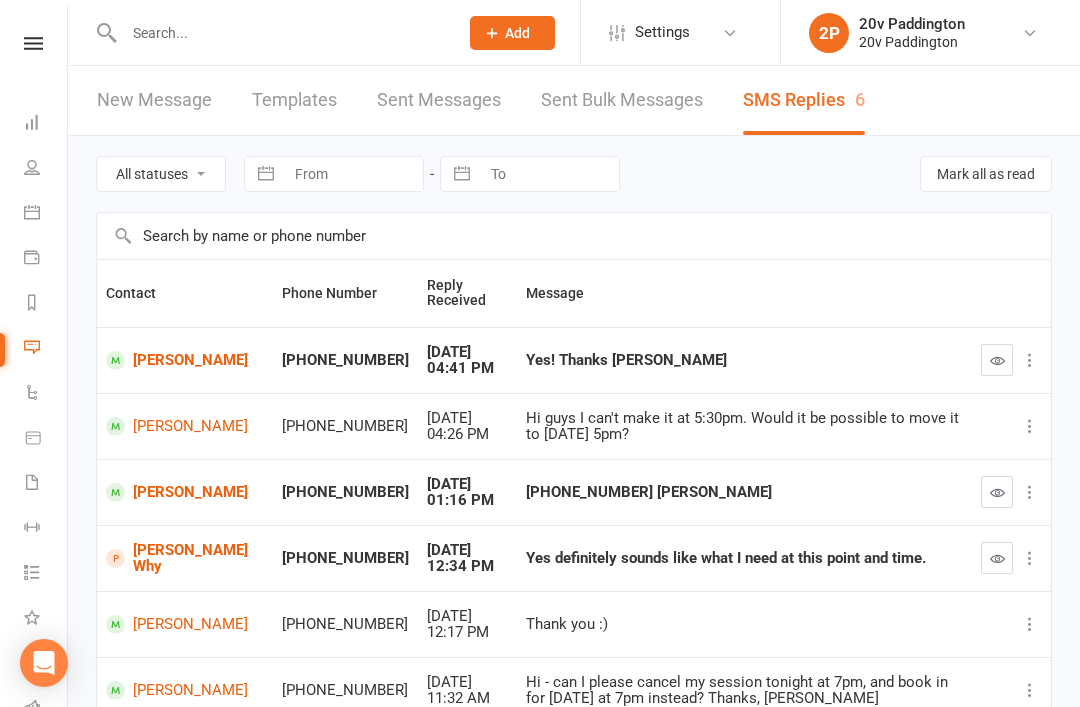 click at bounding box center [270, 32] 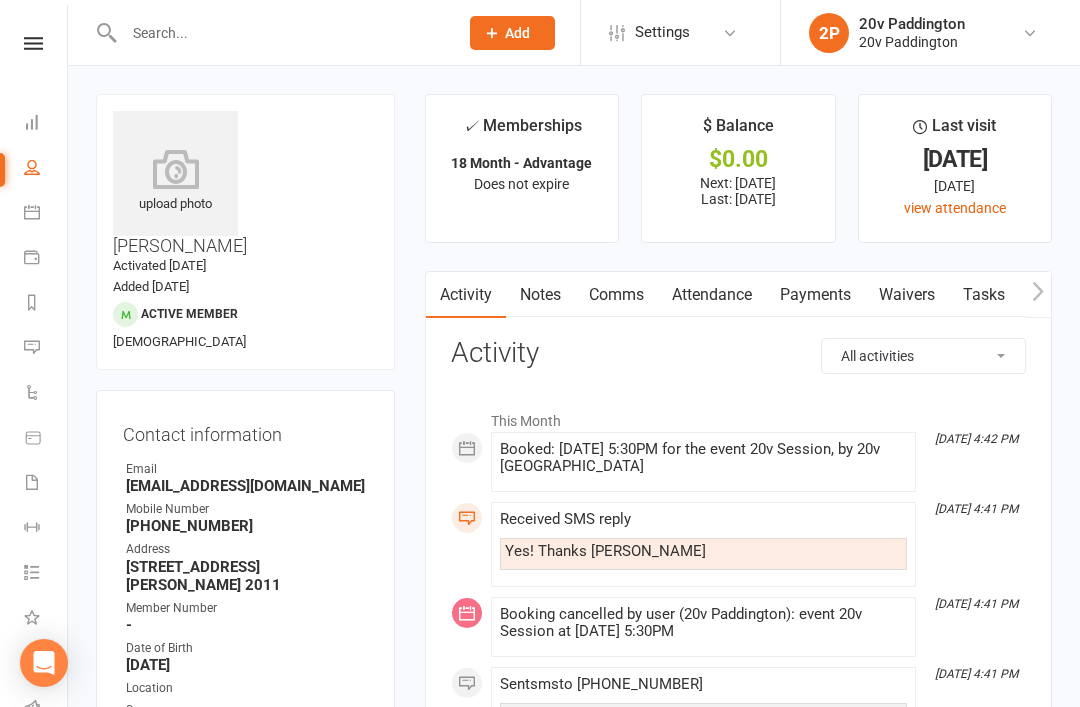 click on "Comms" at bounding box center [616, 295] 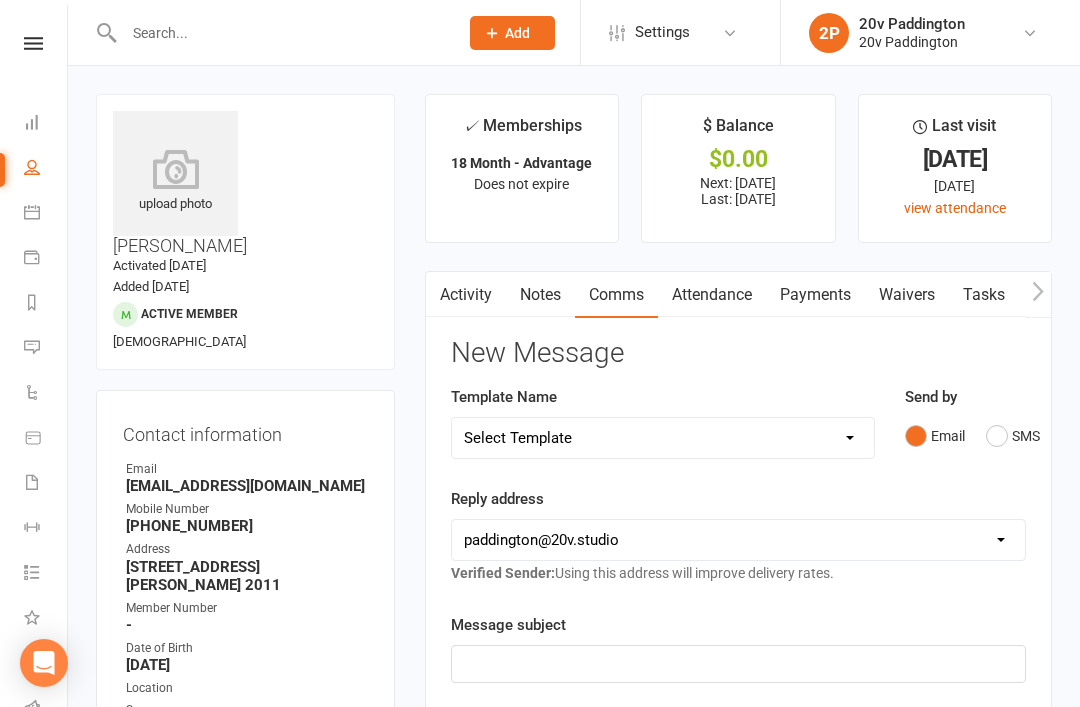 click on "SMS" at bounding box center (1013, 436) 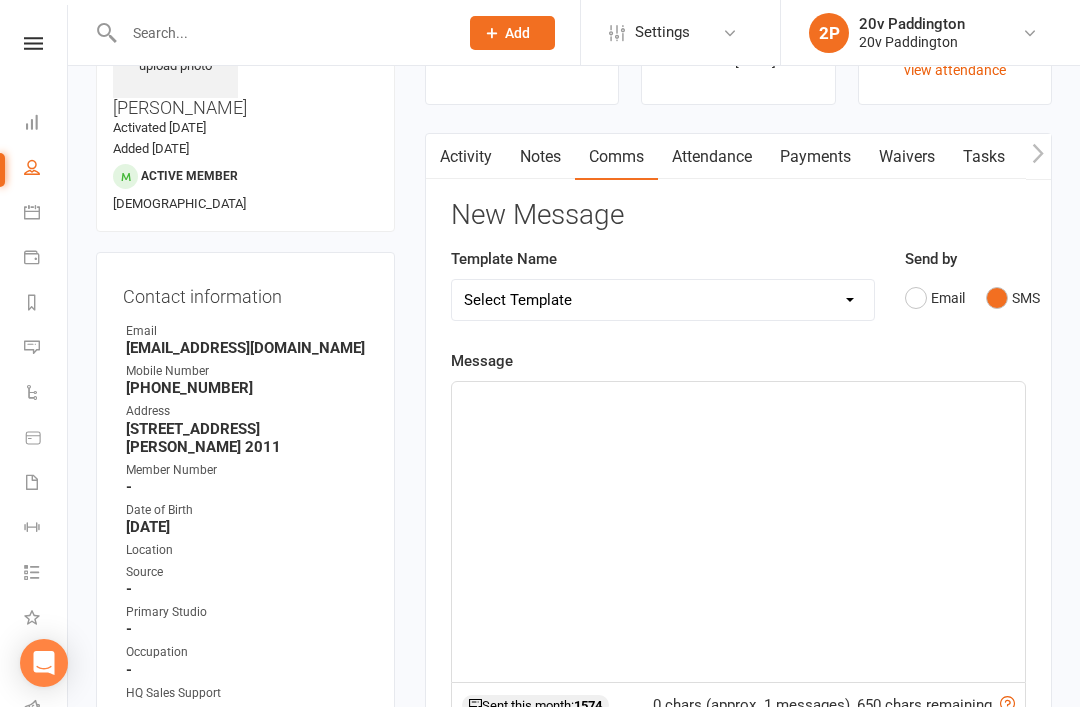 click on "﻿" 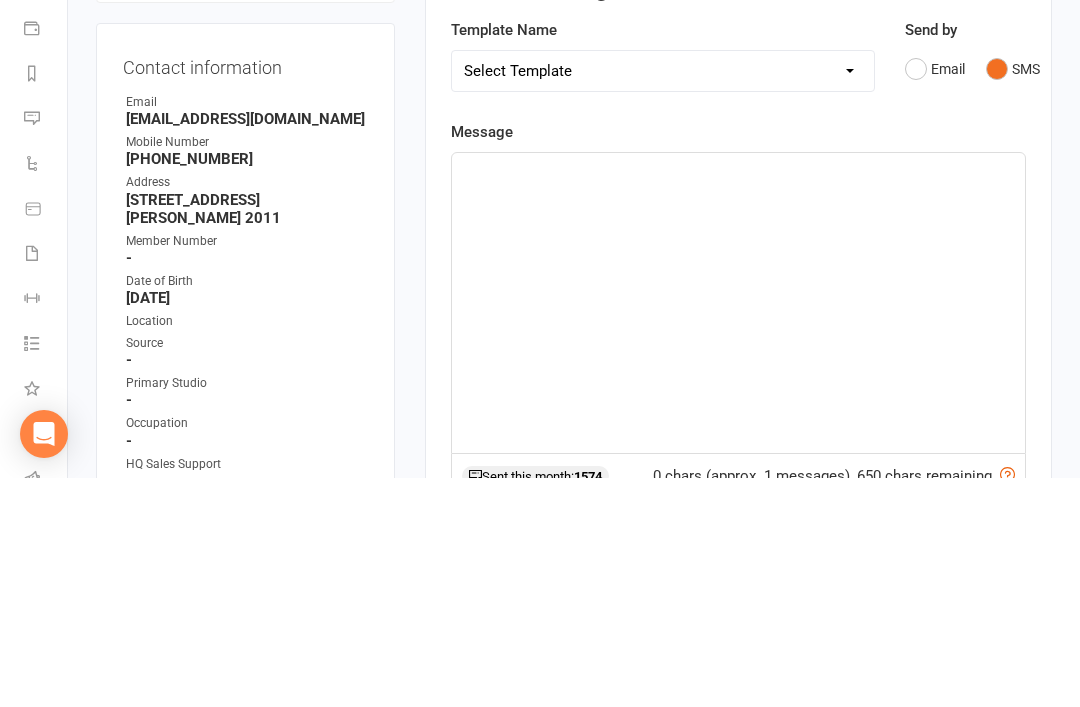 type 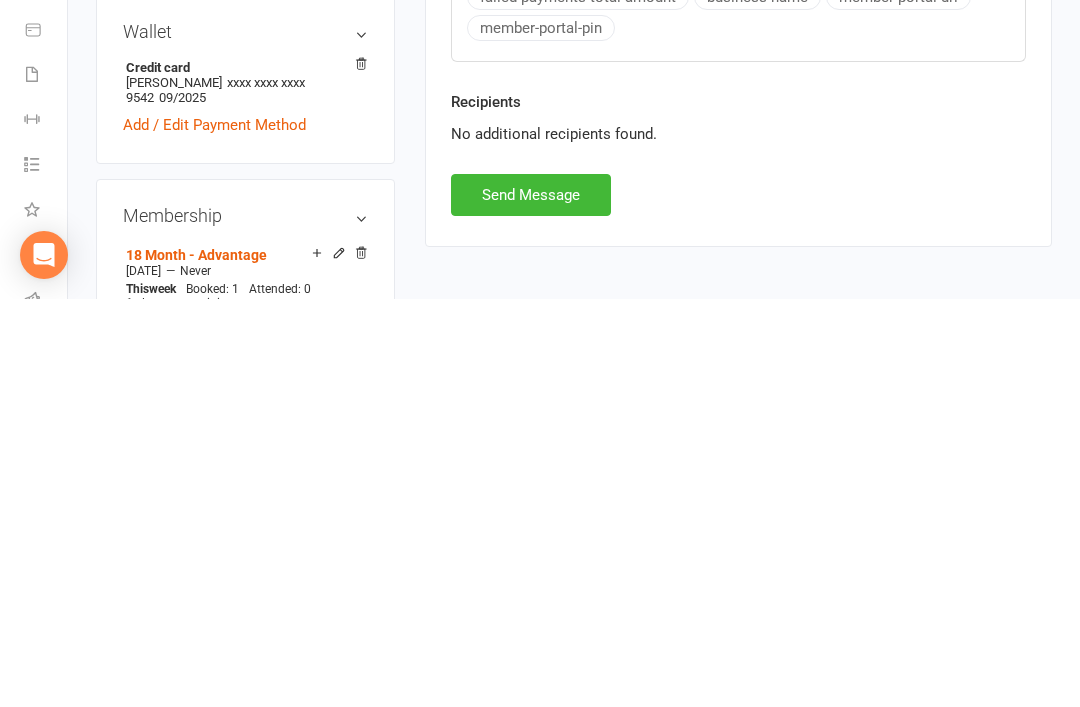 click on "Send Message" at bounding box center (531, 603) 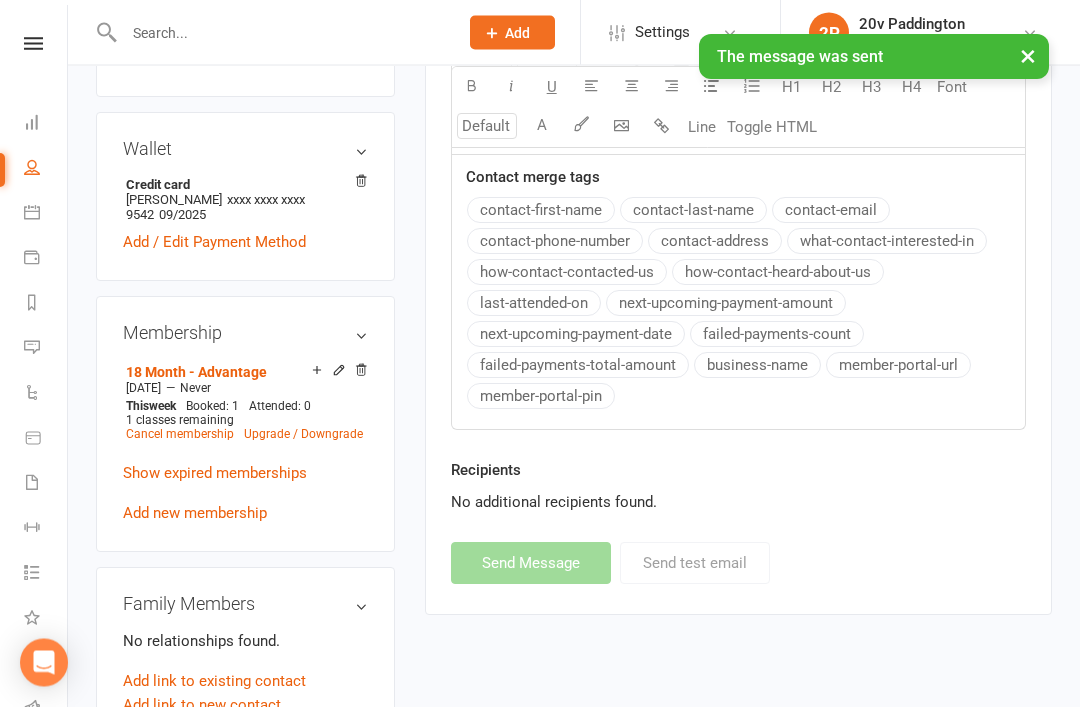 scroll, scrollTop: 979, scrollLeft: 0, axis: vertical 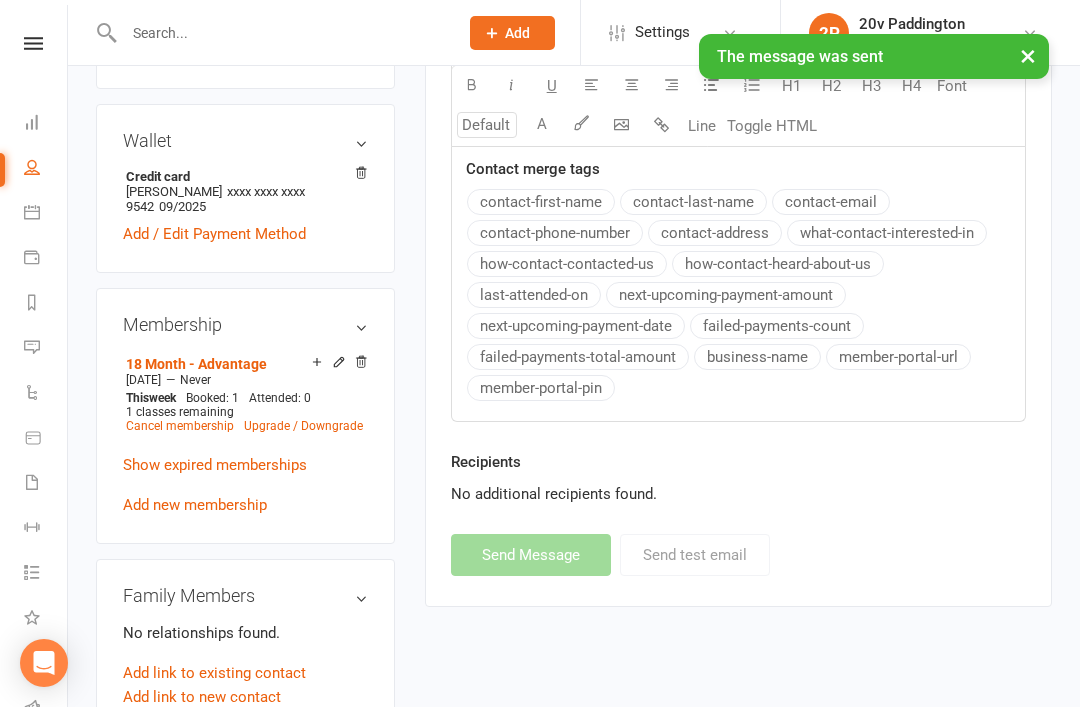 click at bounding box center (32, 347) 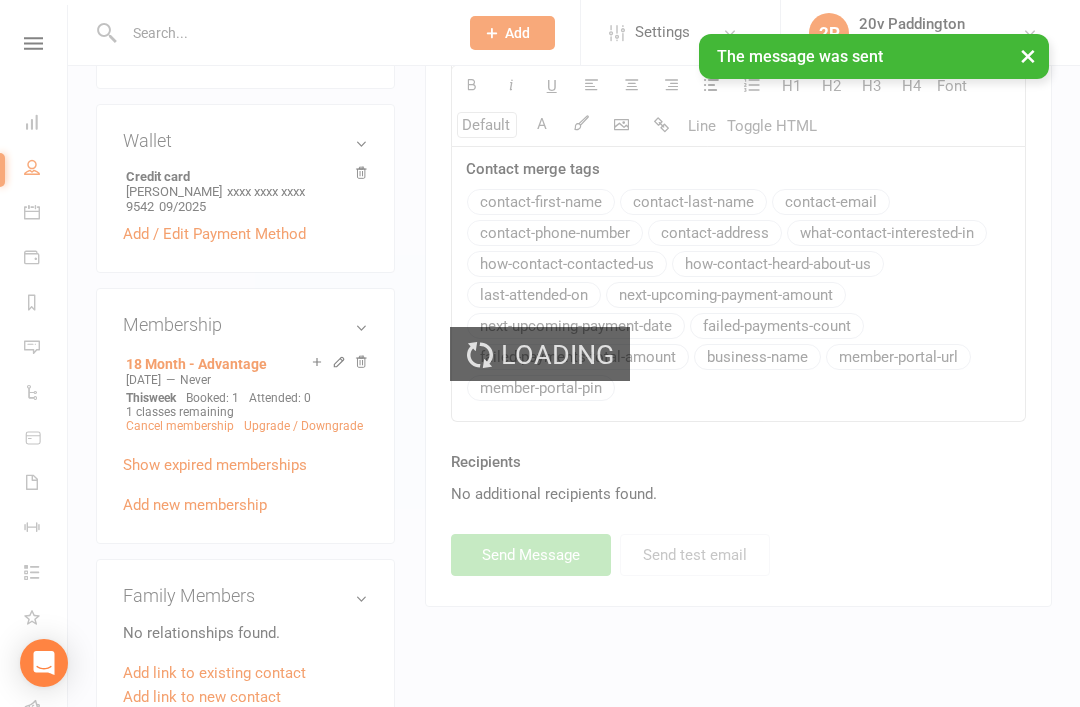 scroll, scrollTop: 0, scrollLeft: 0, axis: both 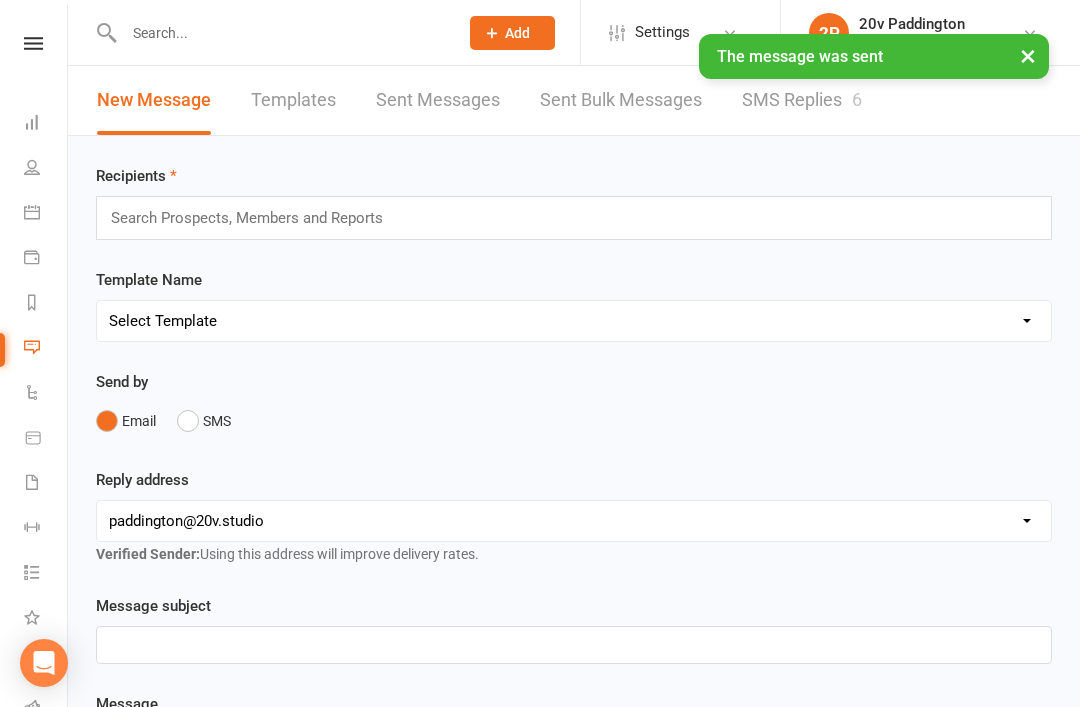 click on "SMS Replies  6" at bounding box center (802, 100) 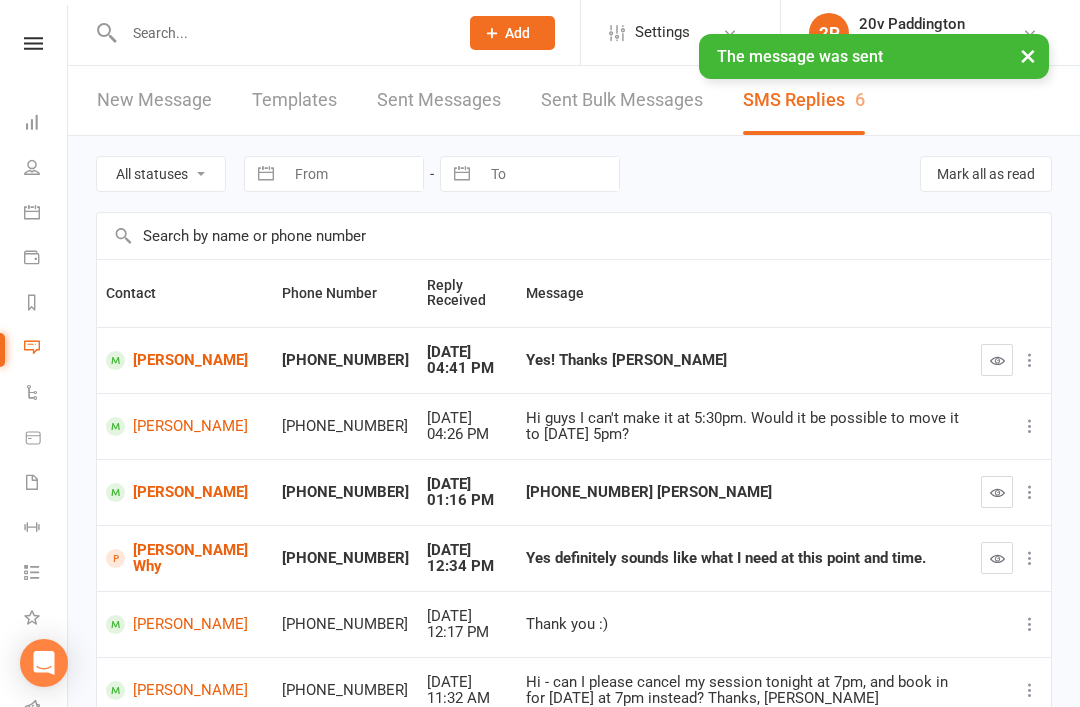 click at bounding box center (997, 360) 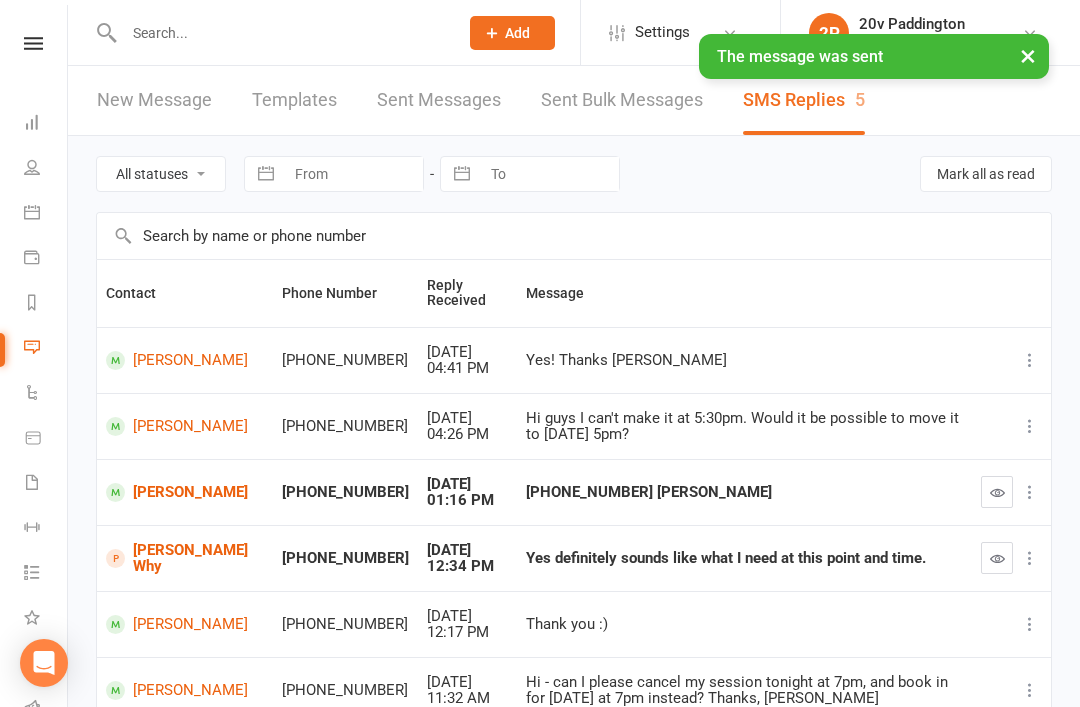 click at bounding box center [997, 492] 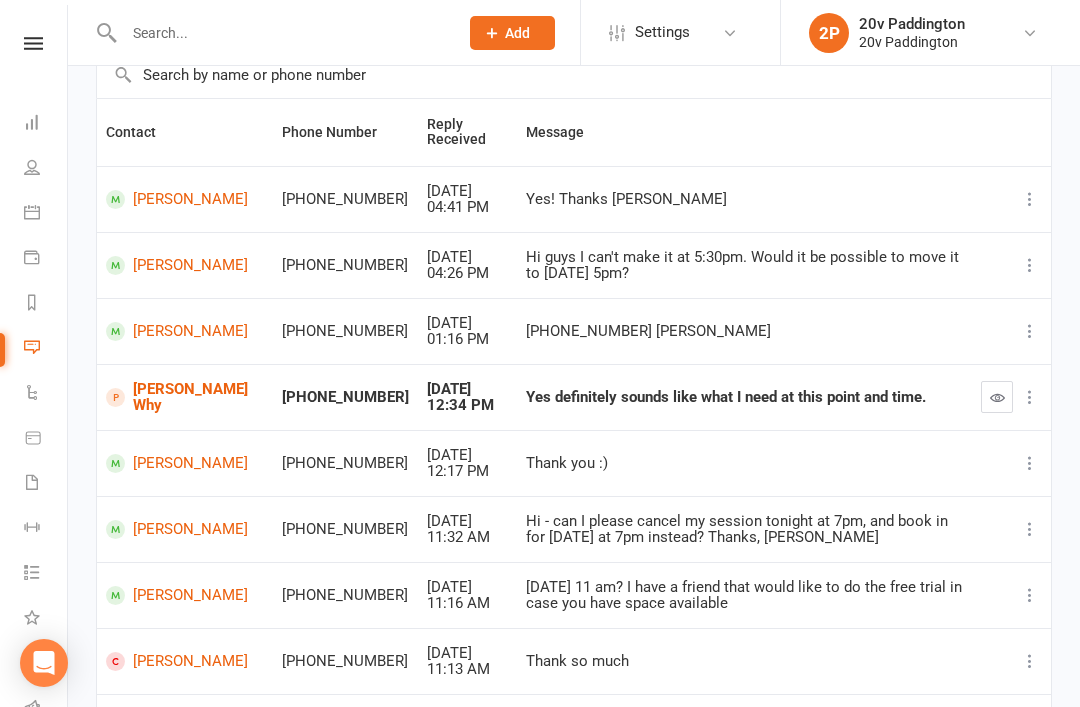 scroll, scrollTop: 0, scrollLeft: 0, axis: both 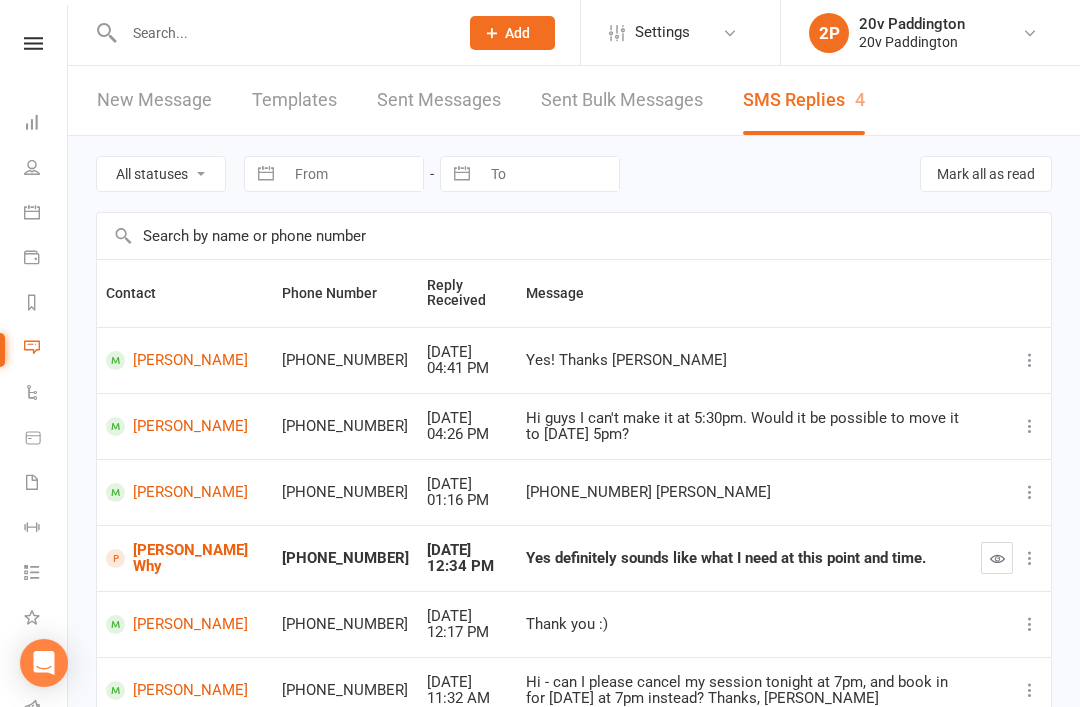 click on "All statuses Read only Unread only" at bounding box center (161, 174) 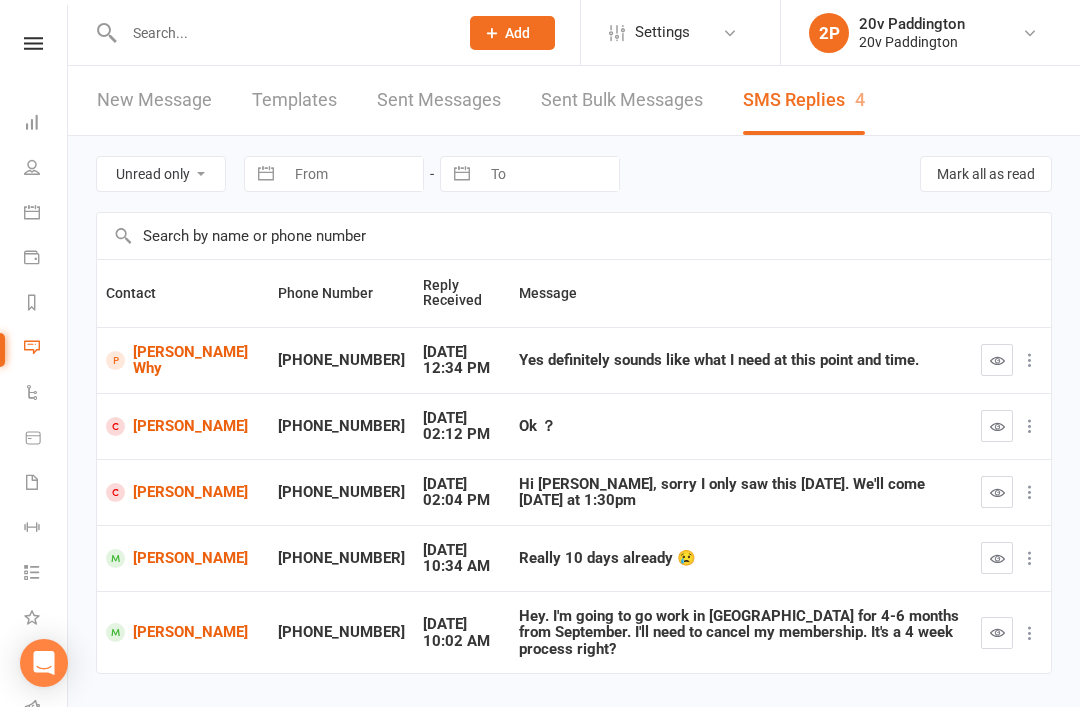 scroll, scrollTop: 47, scrollLeft: 0, axis: vertical 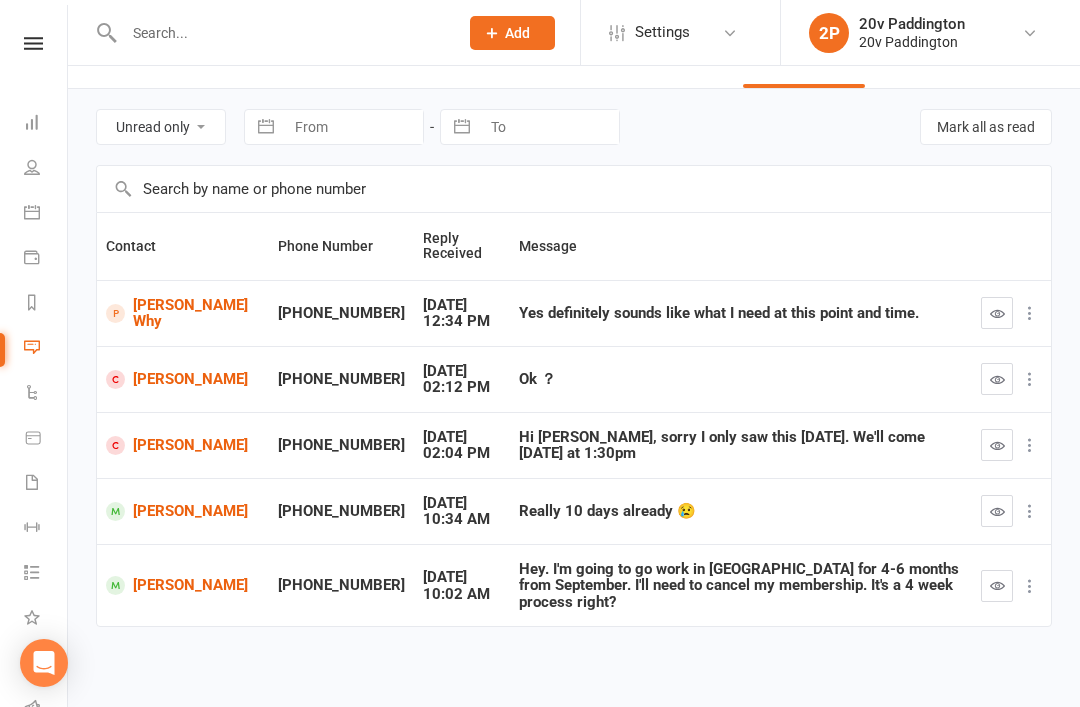 click on "[PERSON_NAME]" at bounding box center (183, 511) 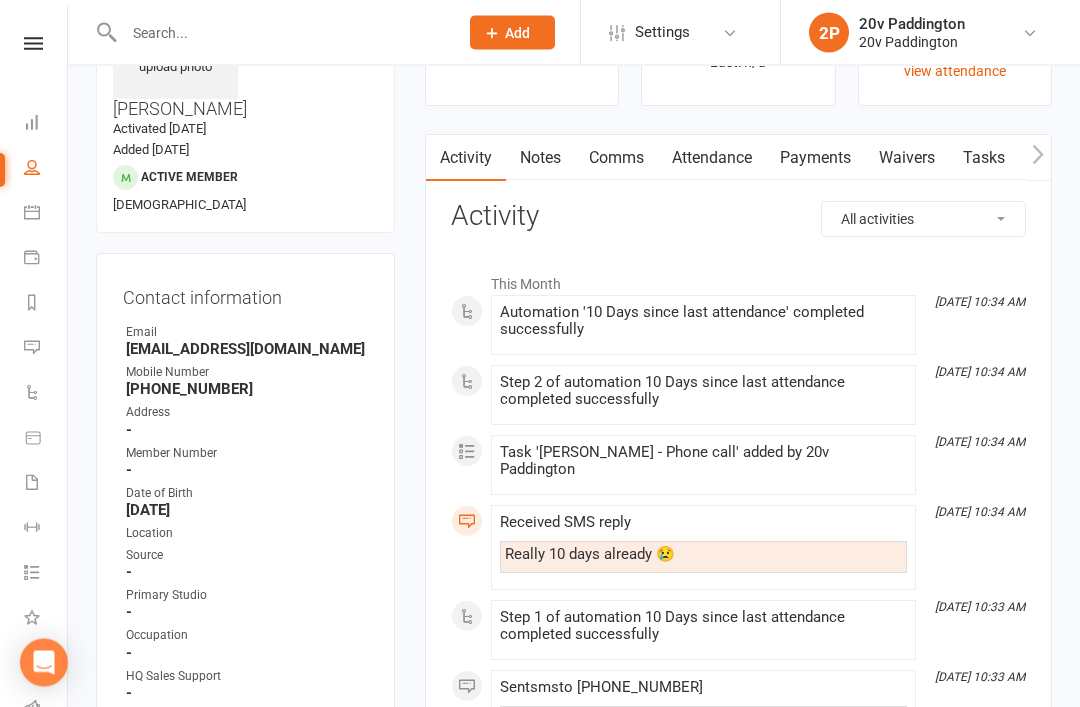 scroll, scrollTop: 88, scrollLeft: 0, axis: vertical 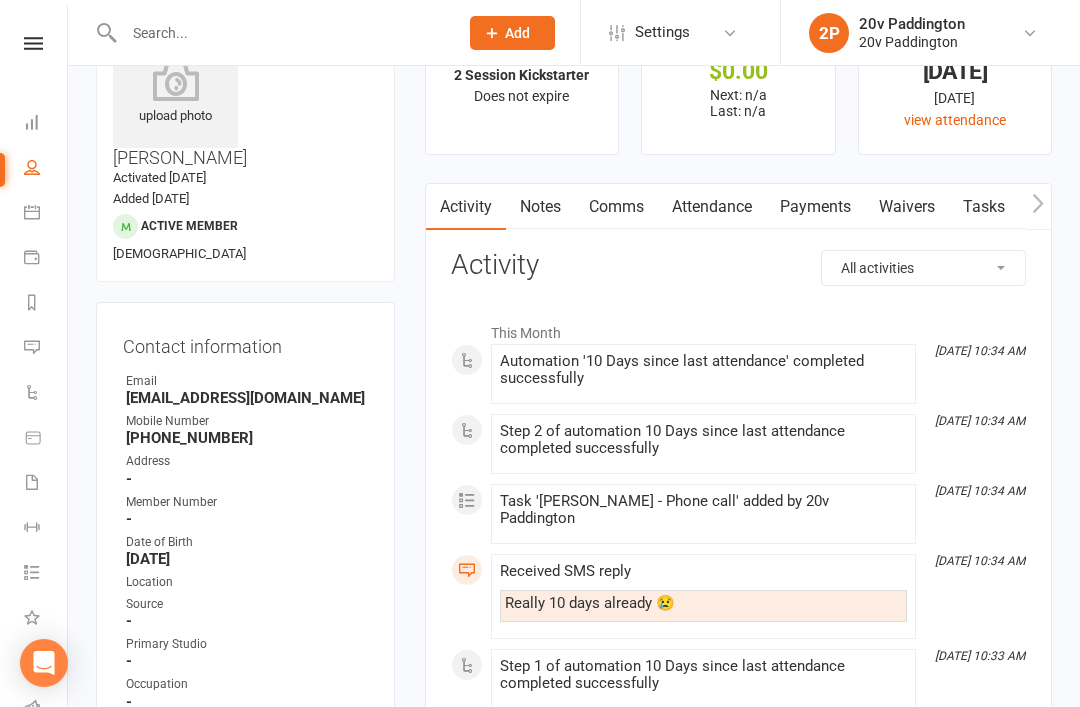 click on "Comms" at bounding box center (616, 207) 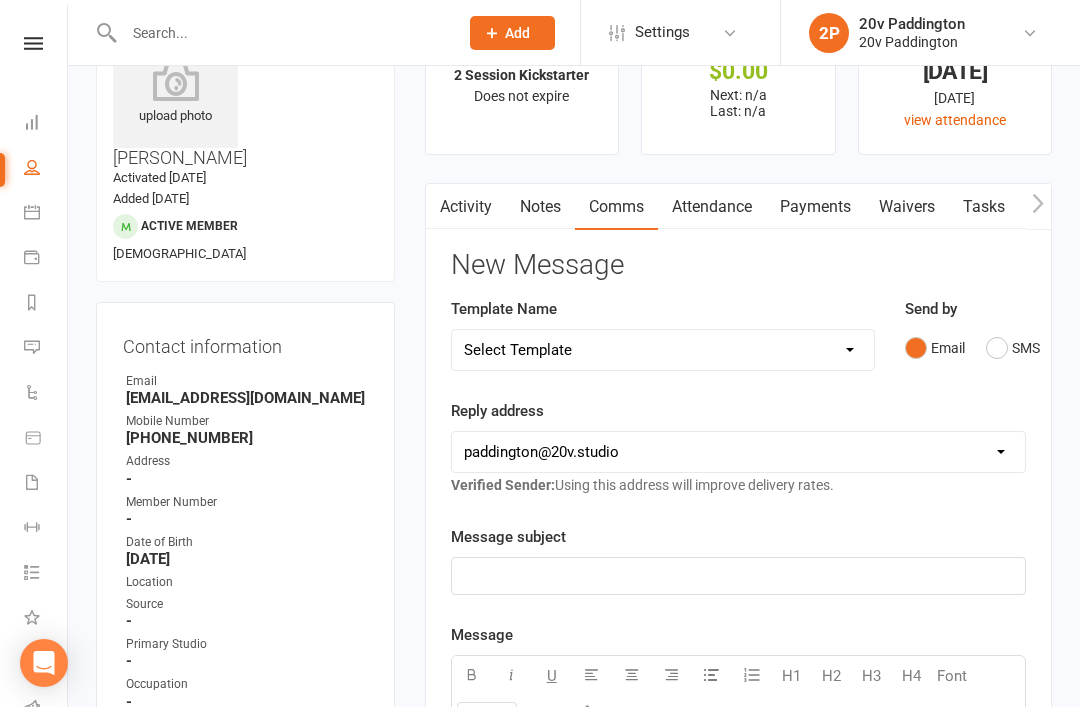 click on "SMS" at bounding box center (1013, 348) 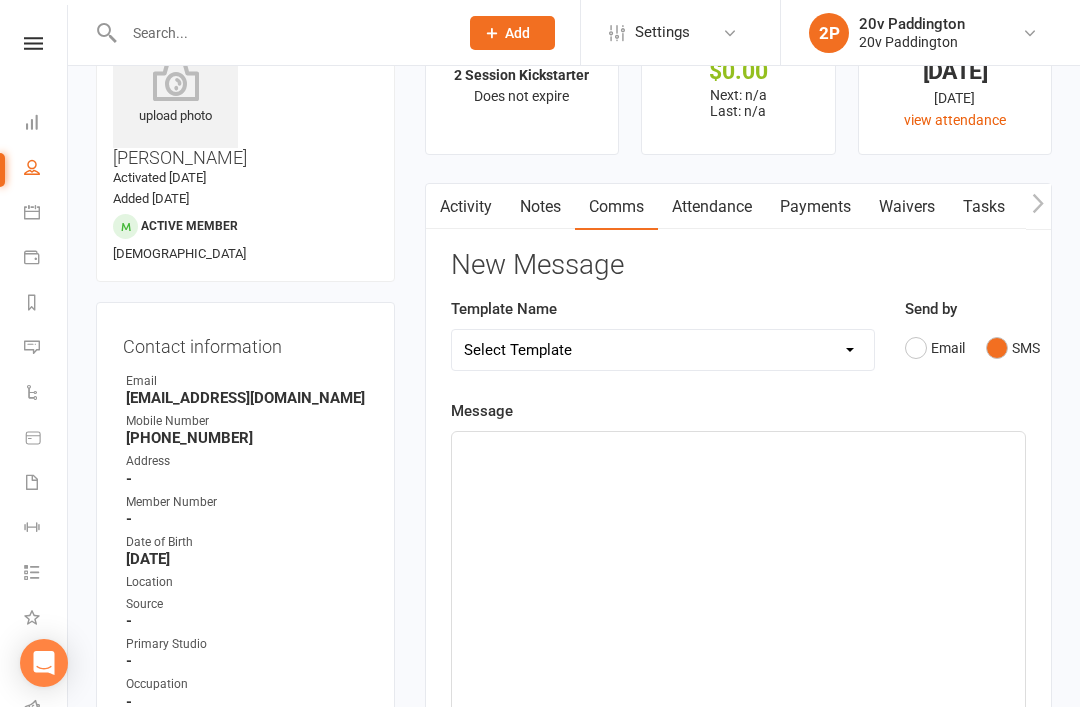 click on "﻿" 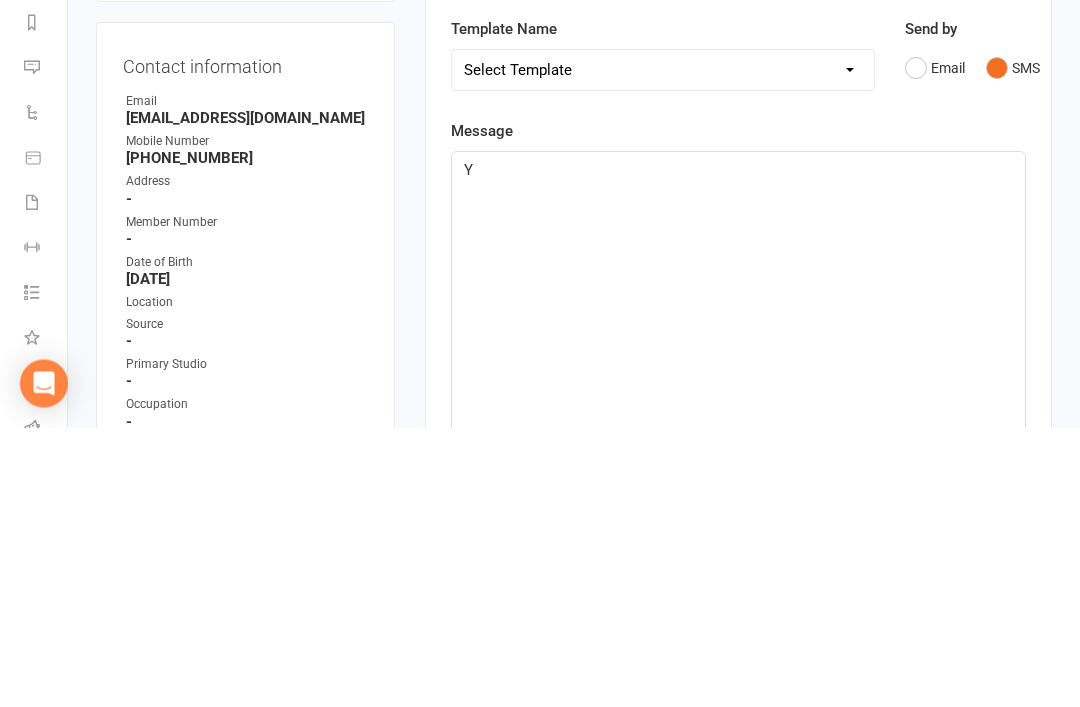 type 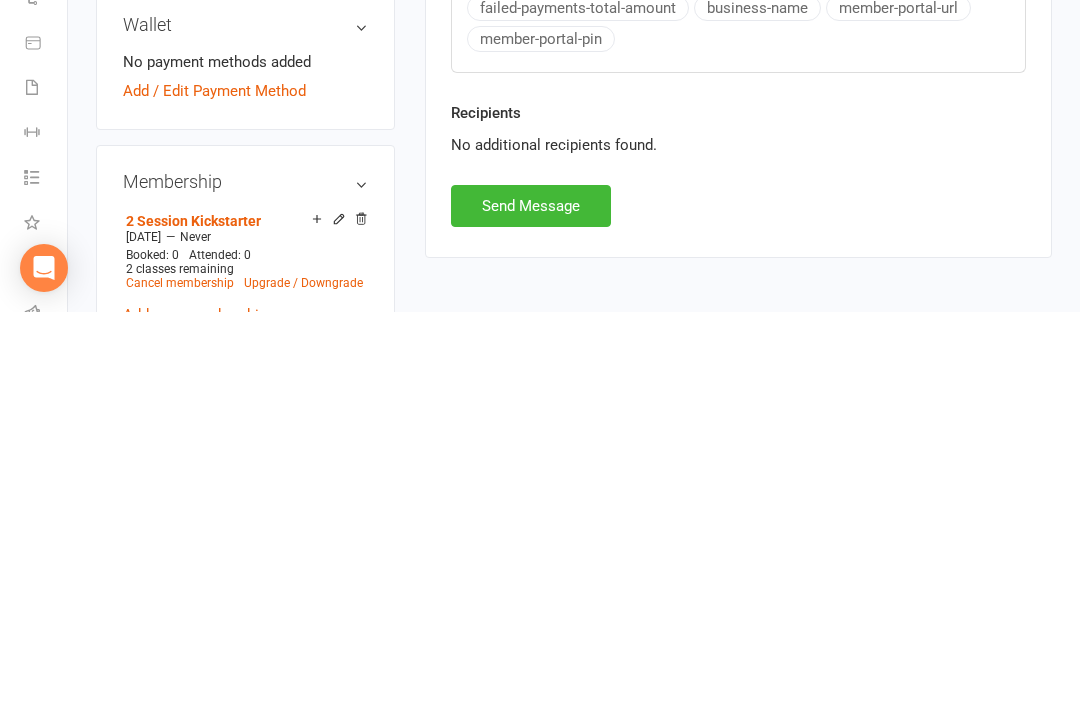 click on "Send Message" at bounding box center [531, 601] 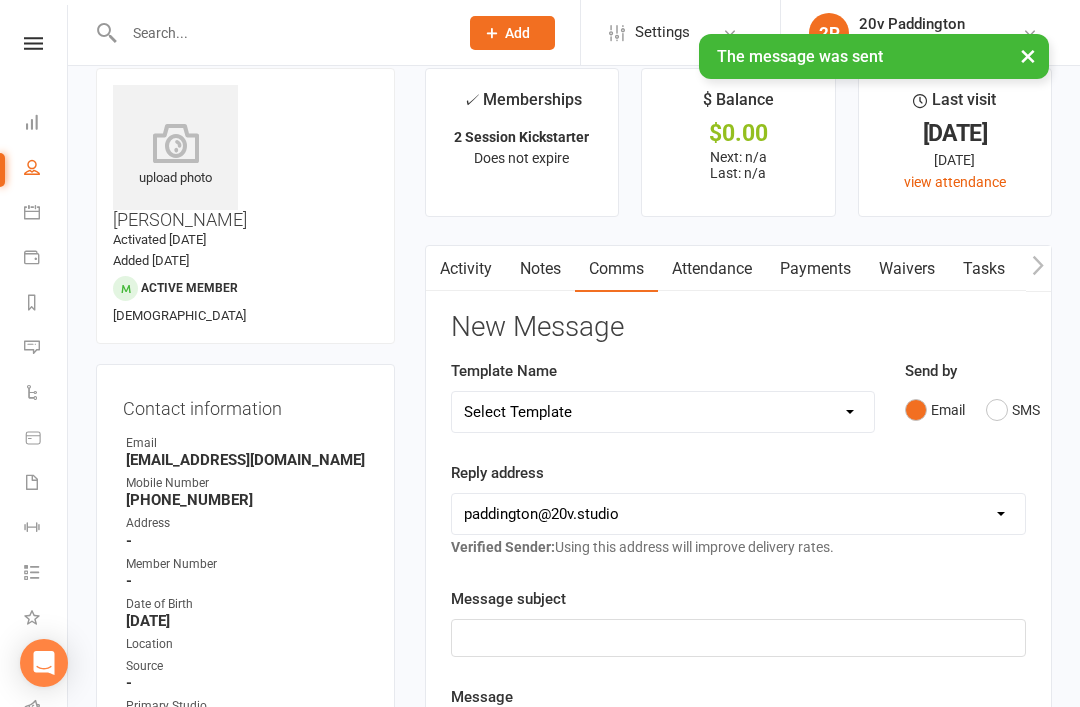 scroll, scrollTop: 0, scrollLeft: 0, axis: both 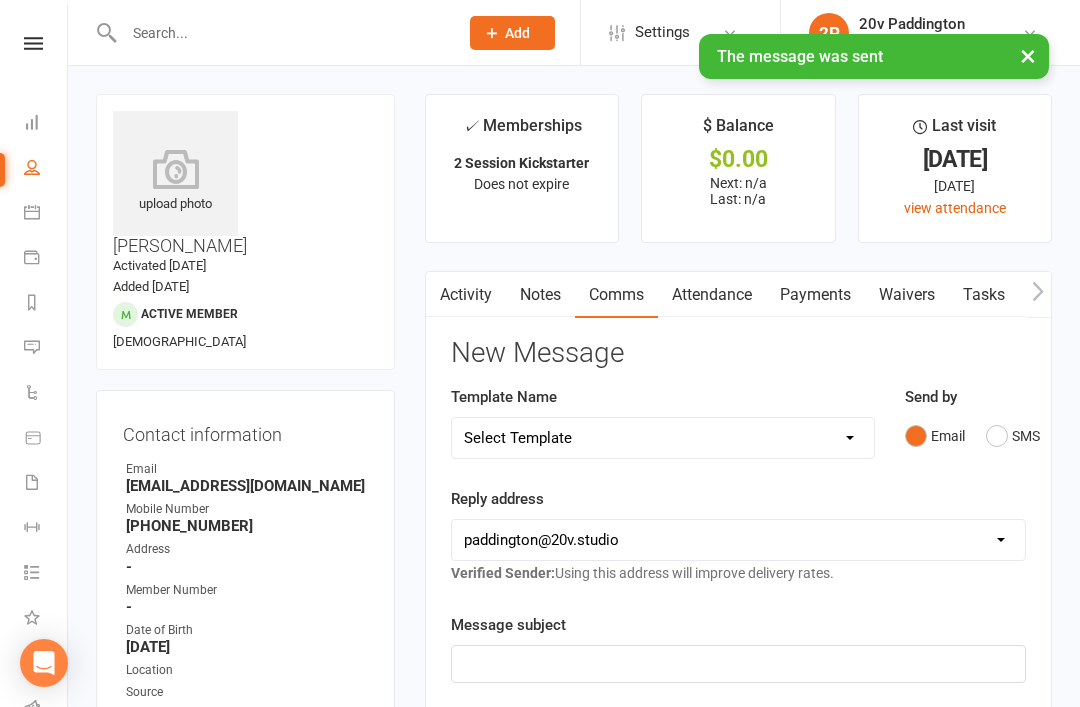 click on "Attendance" at bounding box center (712, 295) 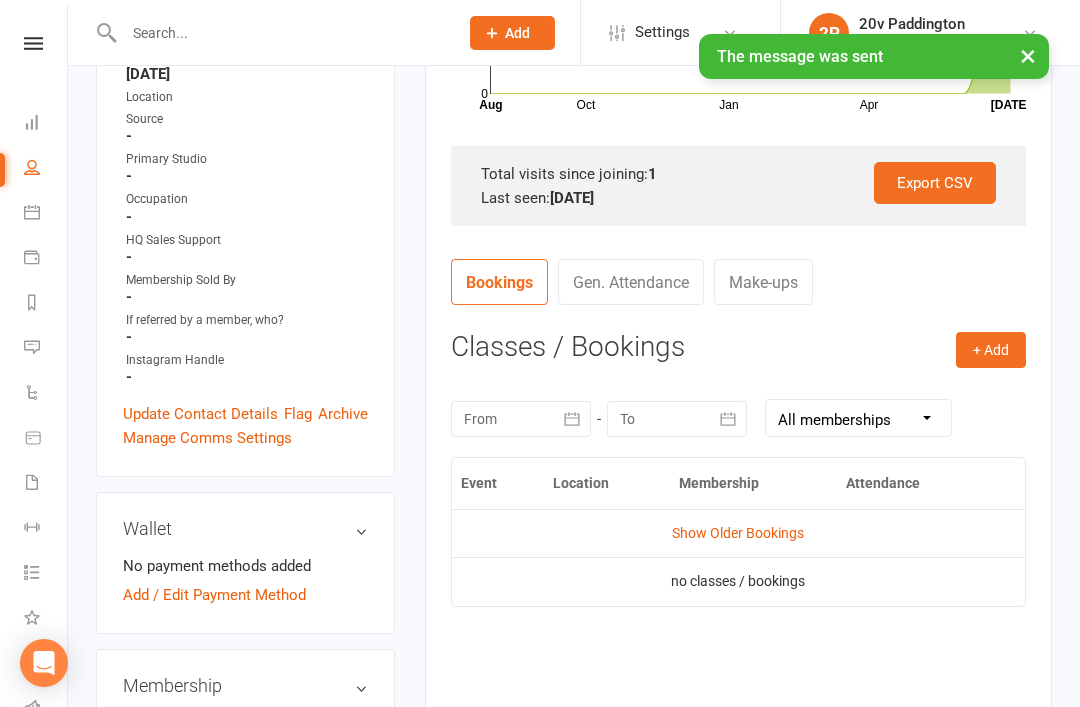 scroll, scrollTop: 571, scrollLeft: 0, axis: vertical 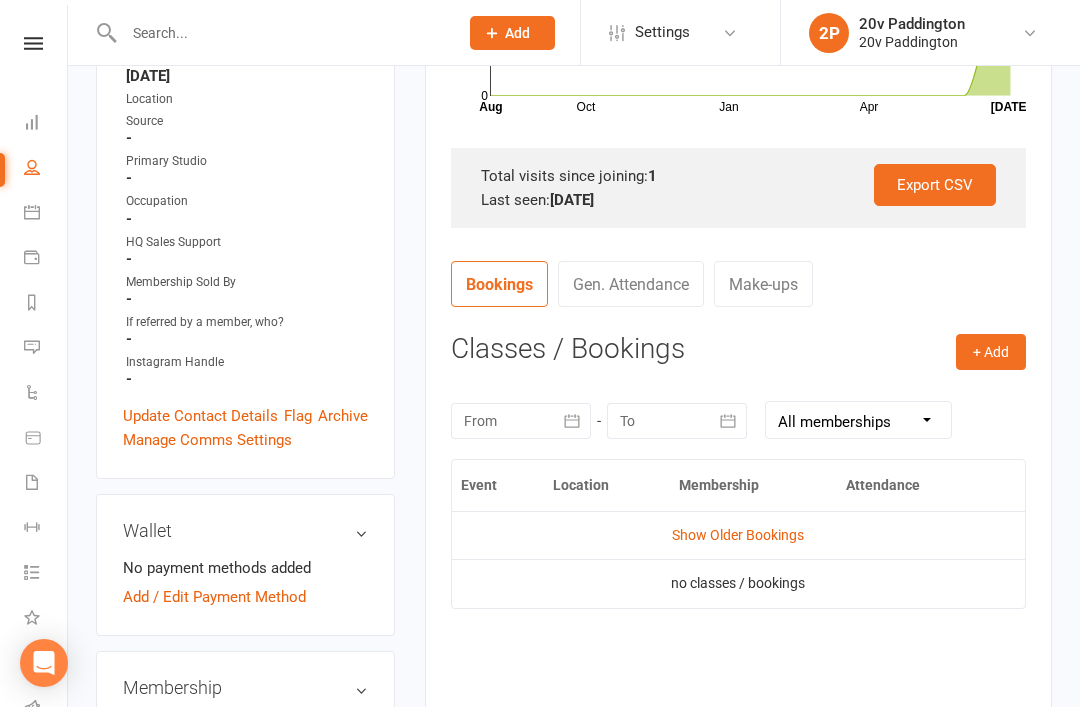 click at bounding box center (32, 347) 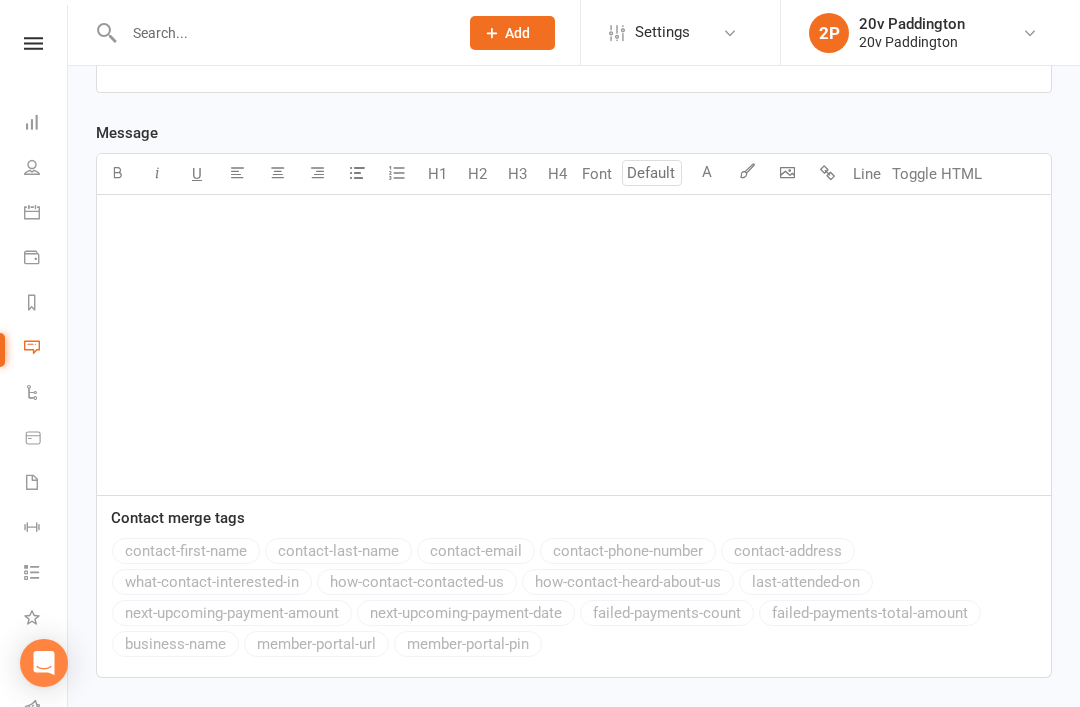 scroll, scrollTop: 0, scrollLeft: 0, axis: both 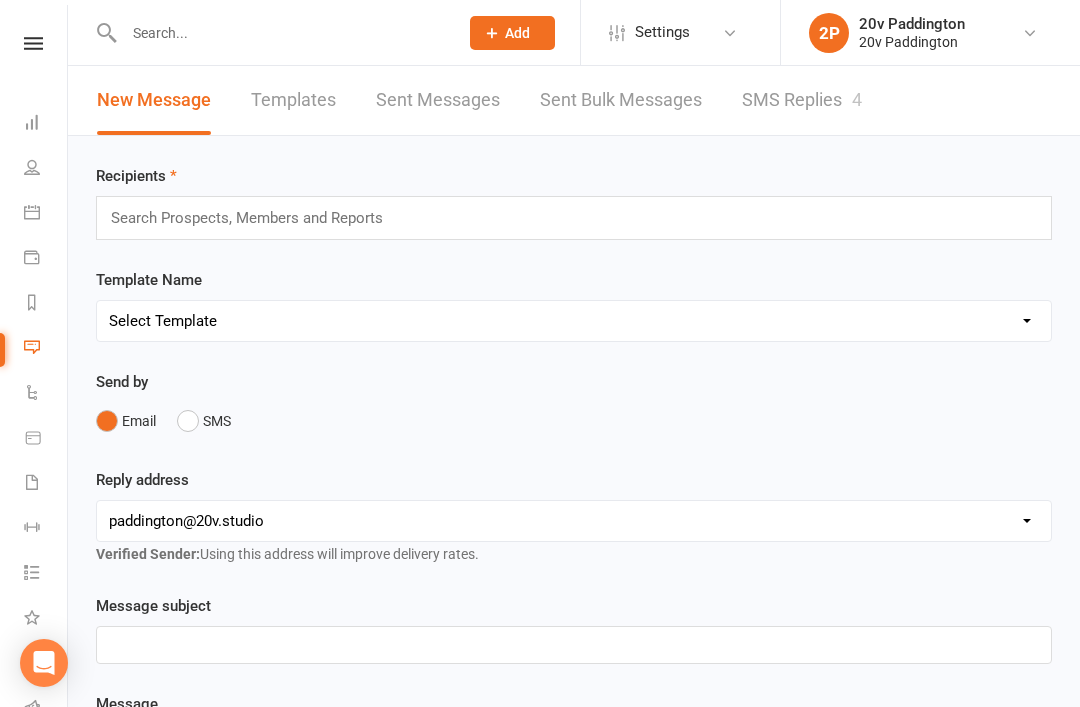 click on "SMS Replies  4" at bounding box center [802, 100] 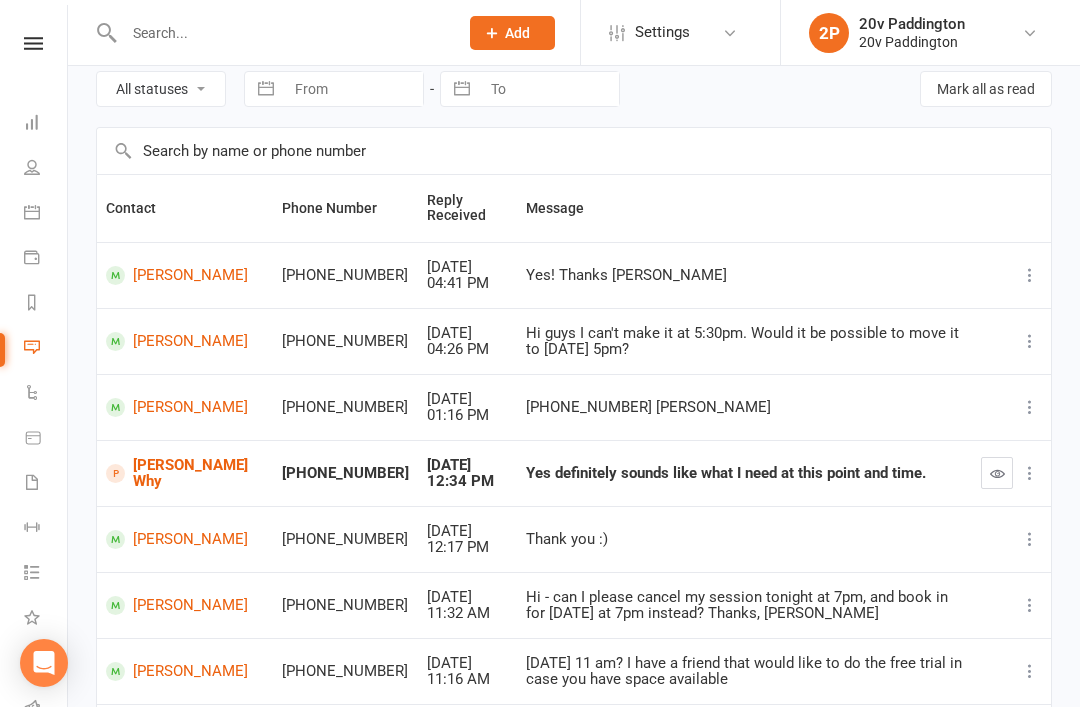 scroll, scrollTop: 87, scrollLeft: 0, axis: vertical 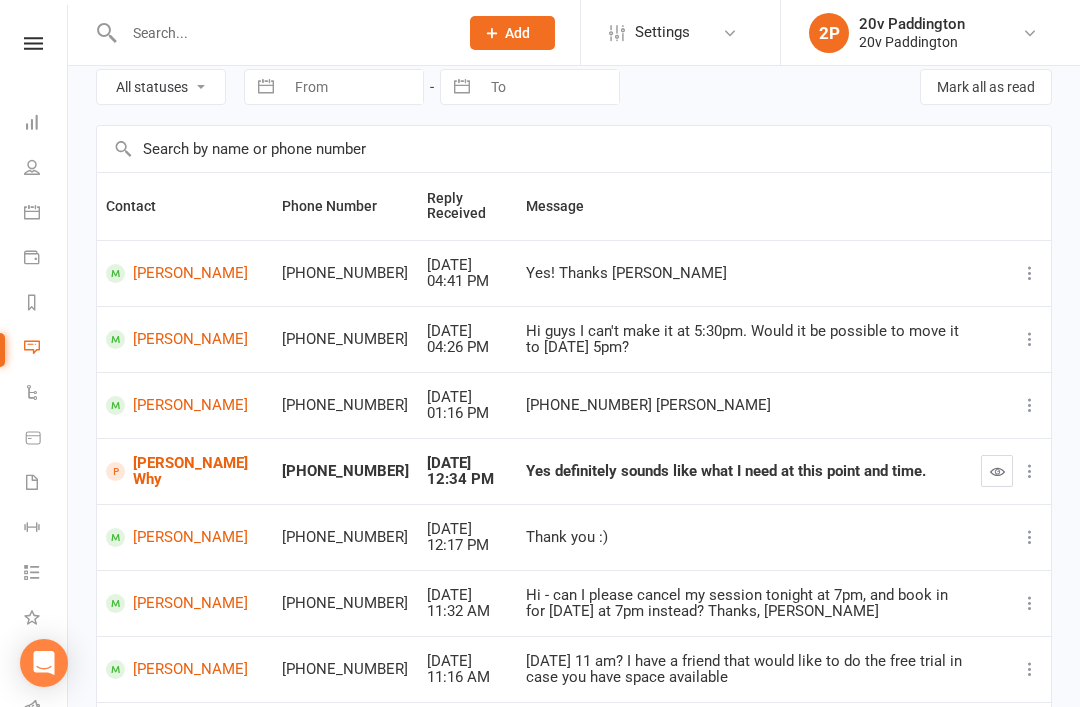 click on "All statuses Read only Unread only" at bounding box center [161, 87] 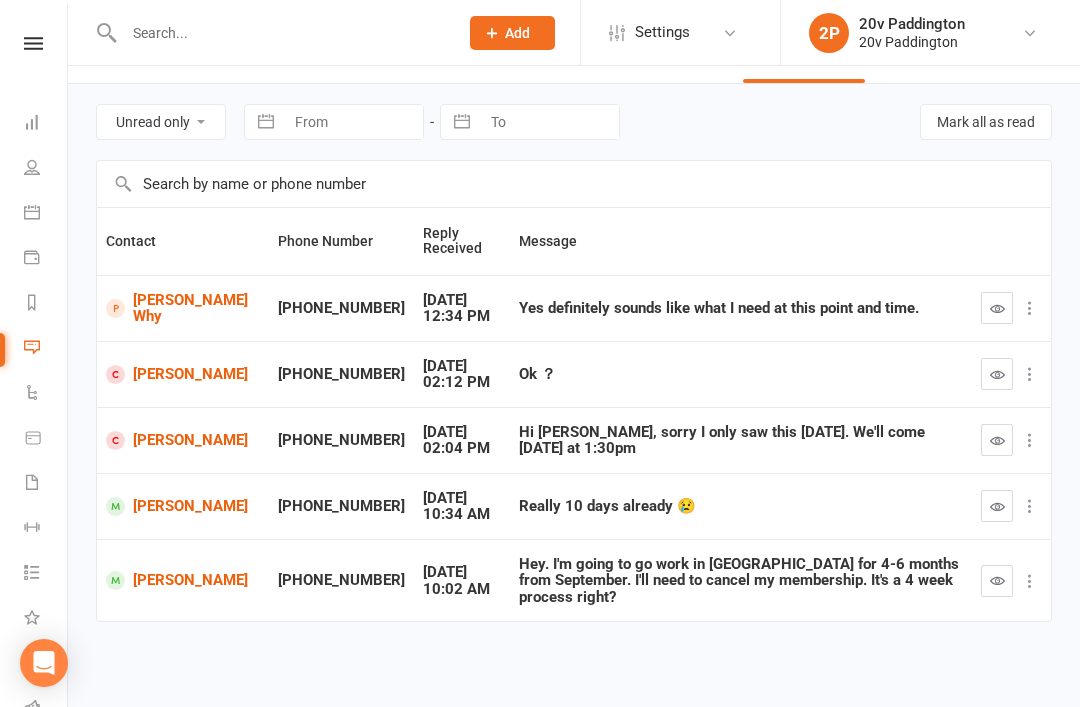 scroll, scrollTop: 47, scrollLeft: 0, axis: vertical 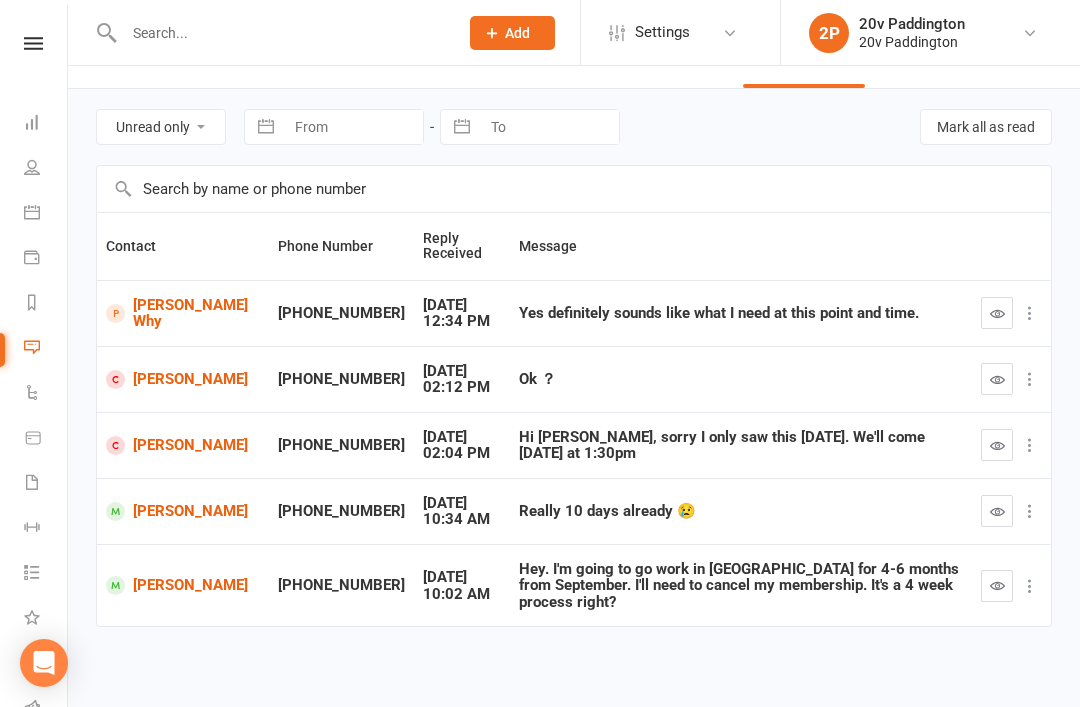 click at bounding box center (997, 445) 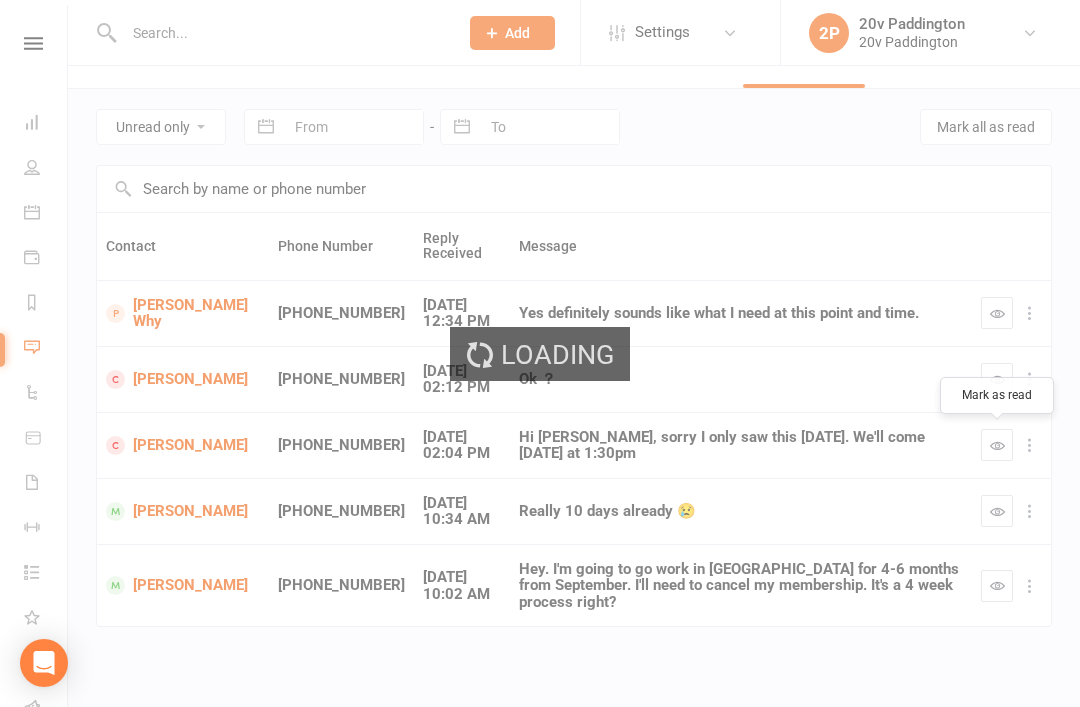 scroll, scrollTop: 0, scrollLeft: 0, axis: both 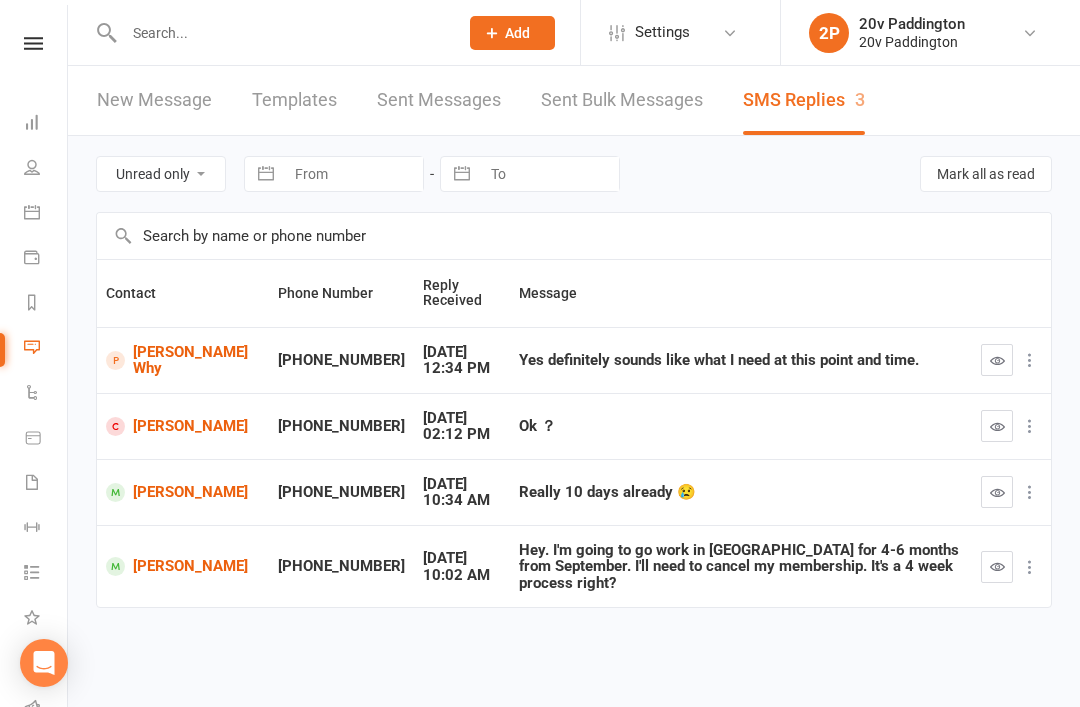 click on "Really 10 days already 😢" at bounding box center (741, 492) 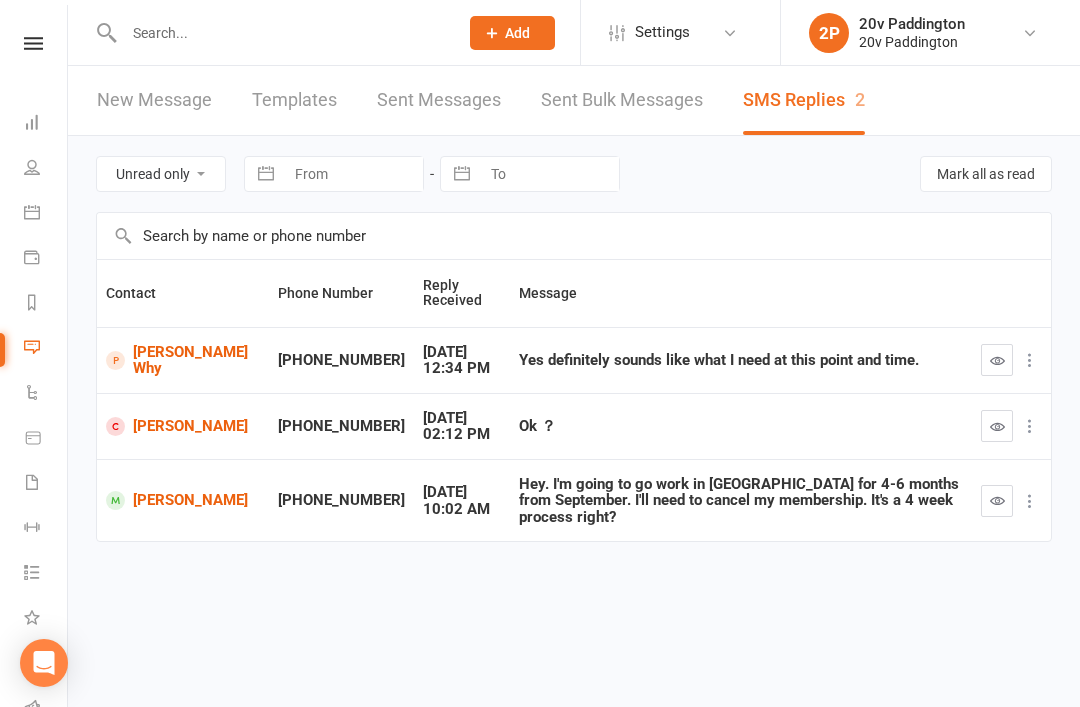 click on "[PERSON_NAME]" at bounding box center (183, 426) 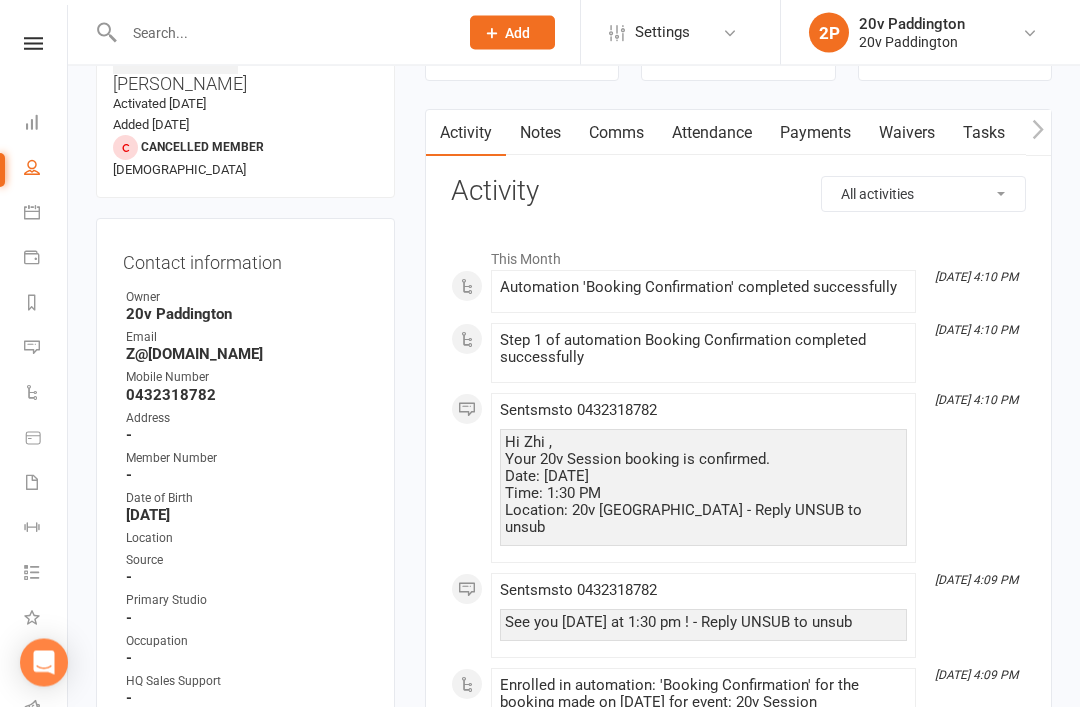 scroll, scrollTop: 0, scrollLeft: 0, axis: both 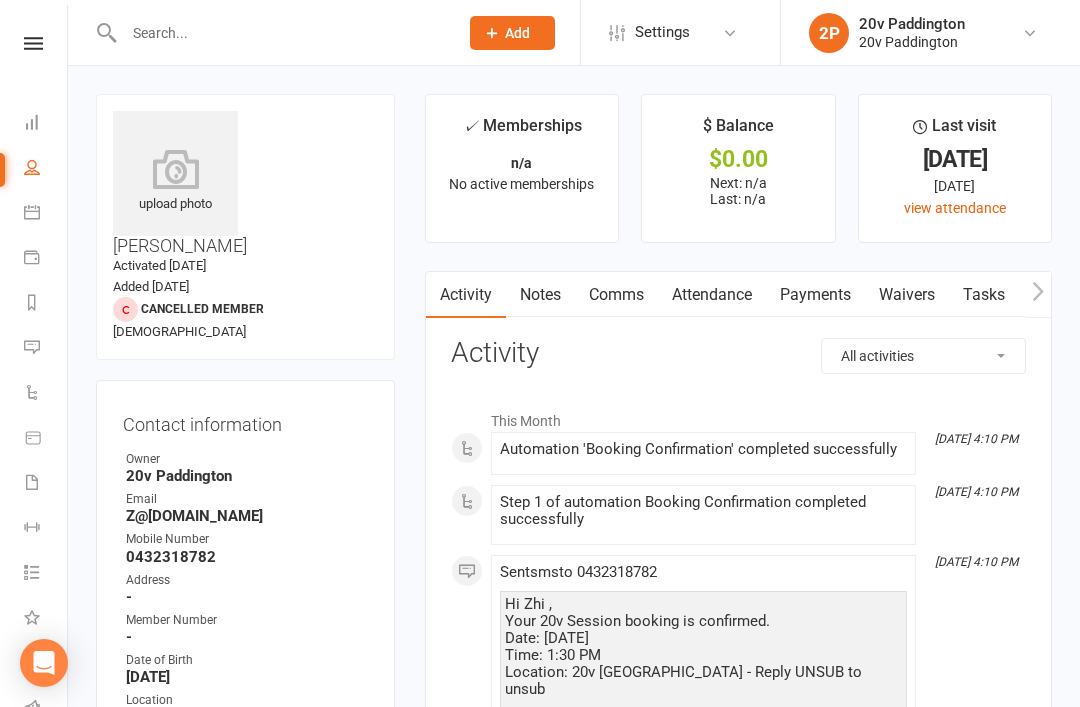 click on "Attendance" at bounding box center [712, 295] 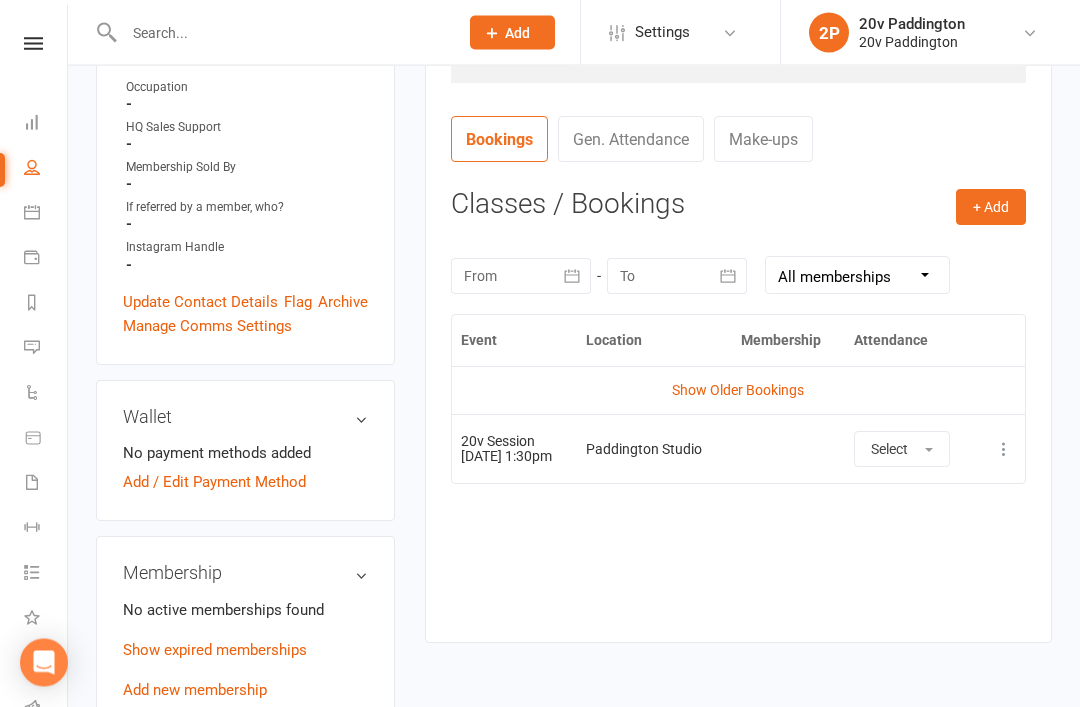scroll, scrollTop: 858, scrollLeft: 0, axis: vertical 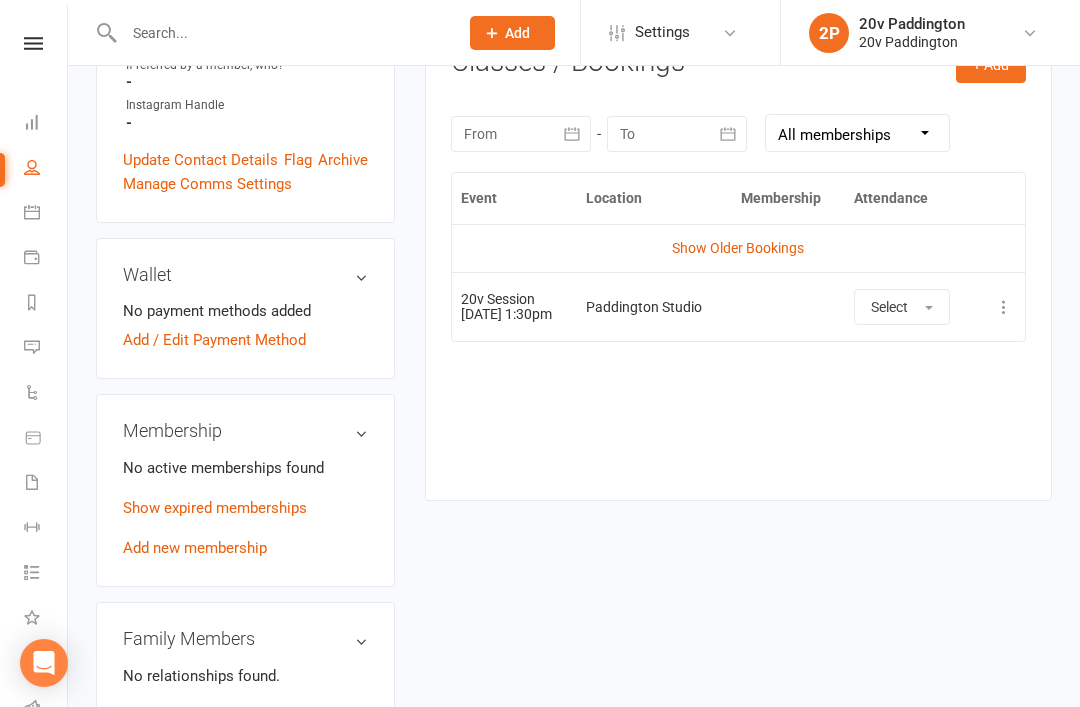 click on "Show Older Bookings" at bounding box center [738, 248] 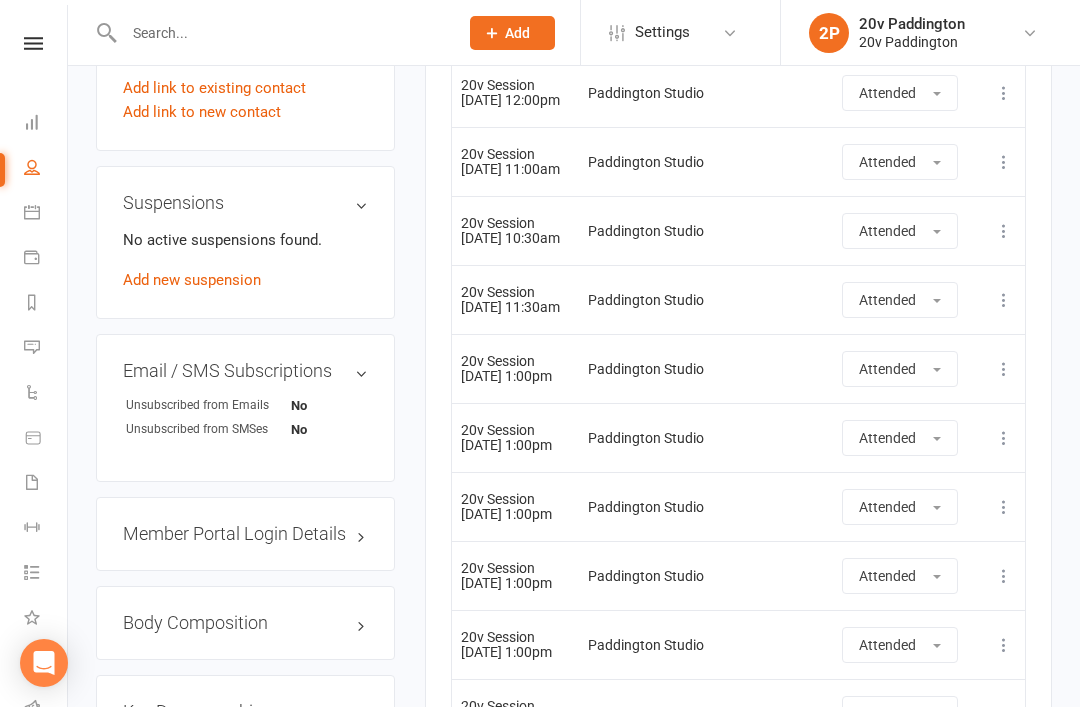 scroll, scrollTop: 1563, scrollLeft: 0, axis: vertical 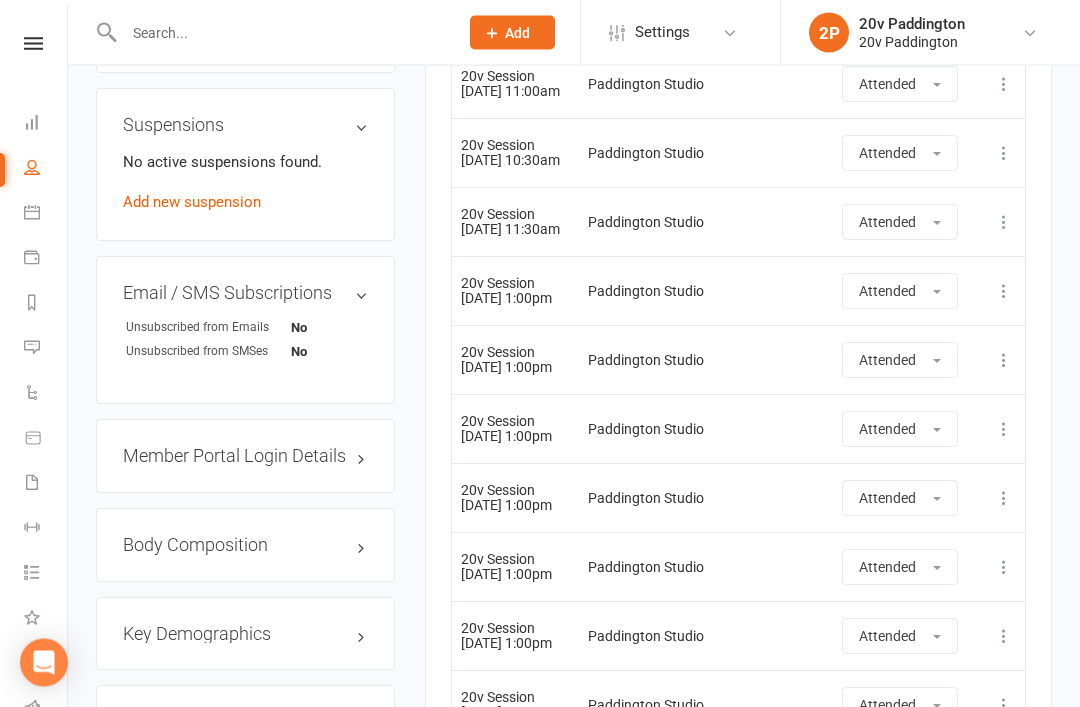 click on "More info View event Delete booking" at bounding box center (1002, 498) 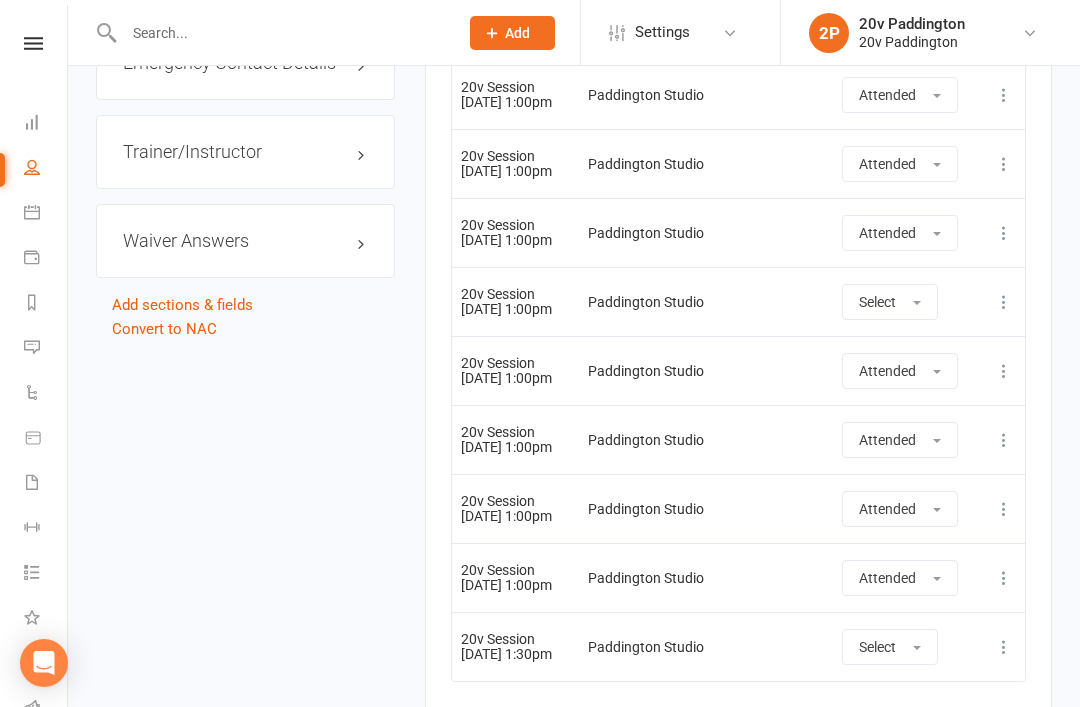 scroll, scrollTop: 2310, scrollLeft: 0, axis: vertical 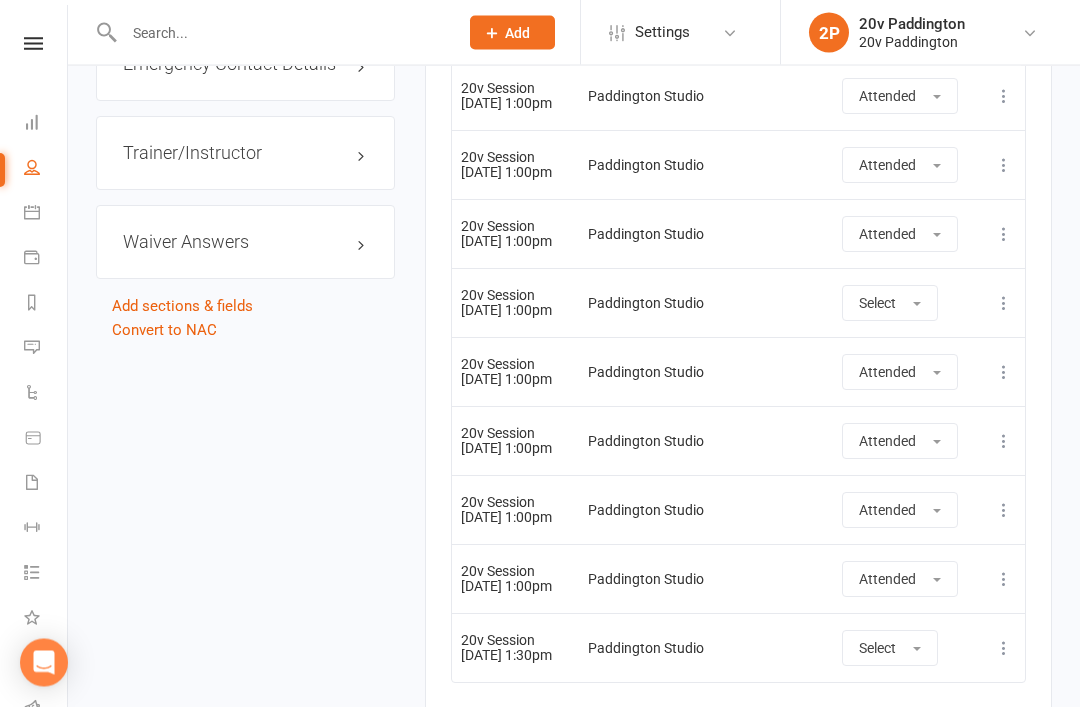 click at bounding box center (1004, 511) 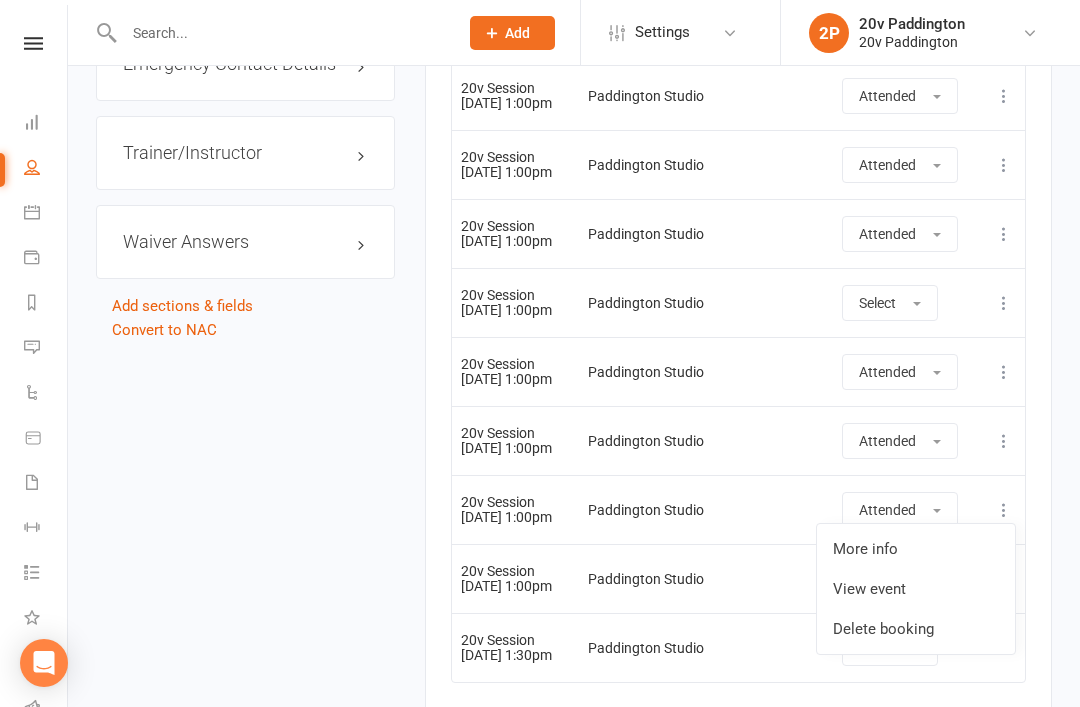 click on "View event" at bounding box center (916, 589) 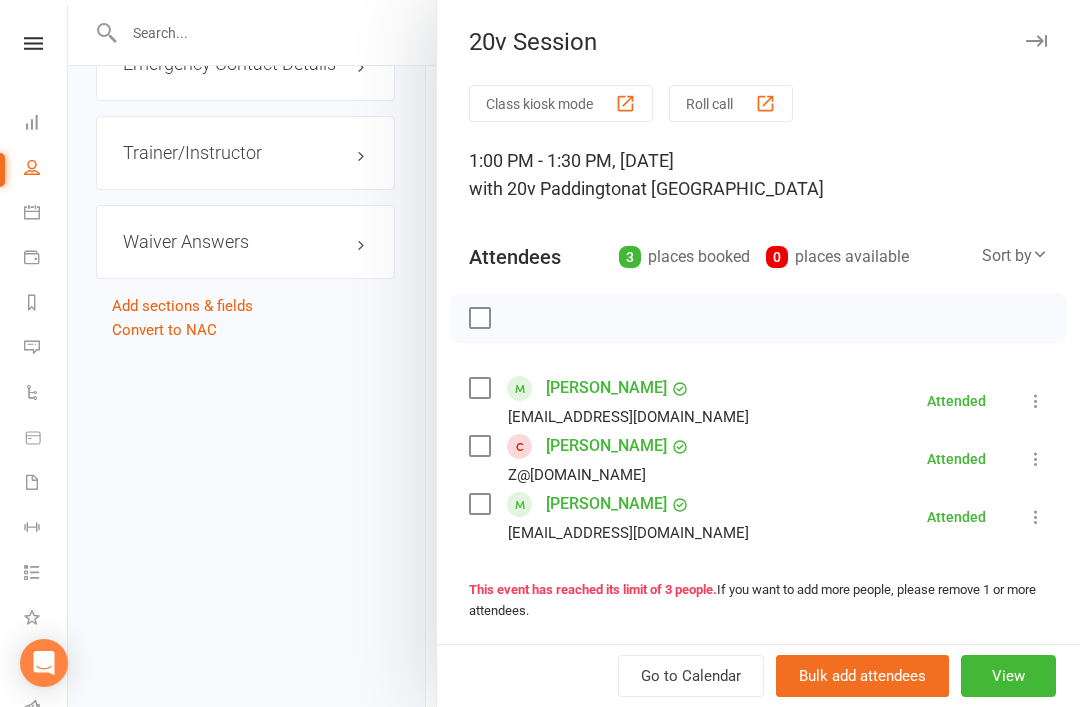 click at bounding box center [574, 353] 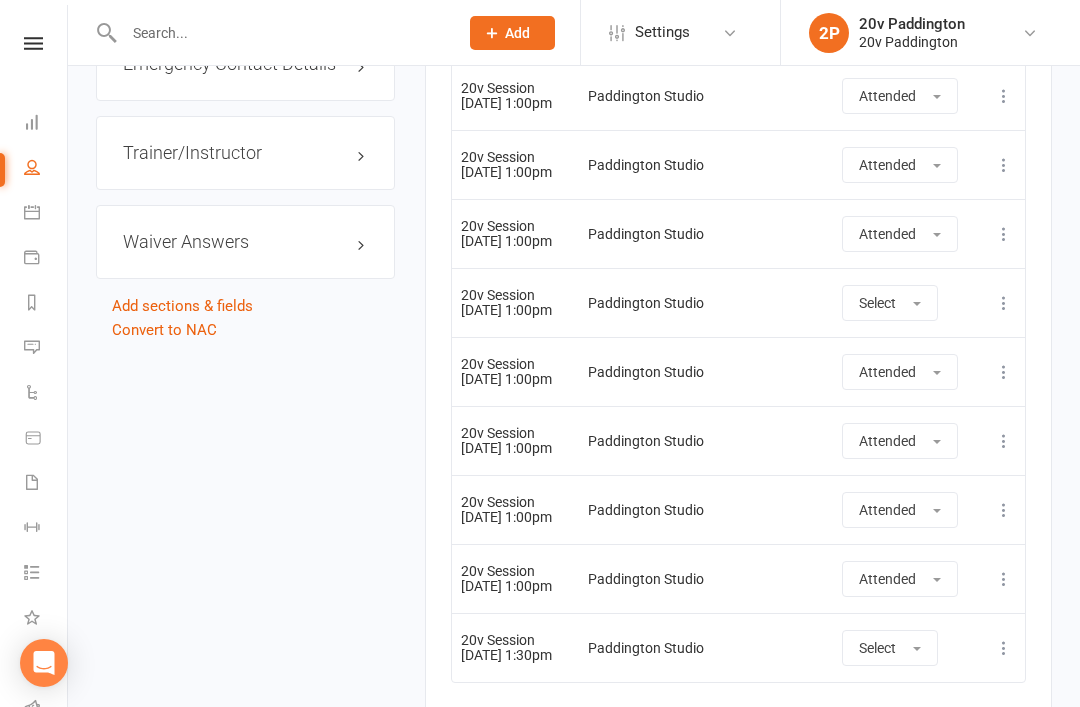 click at bounding box center (1004, 579) 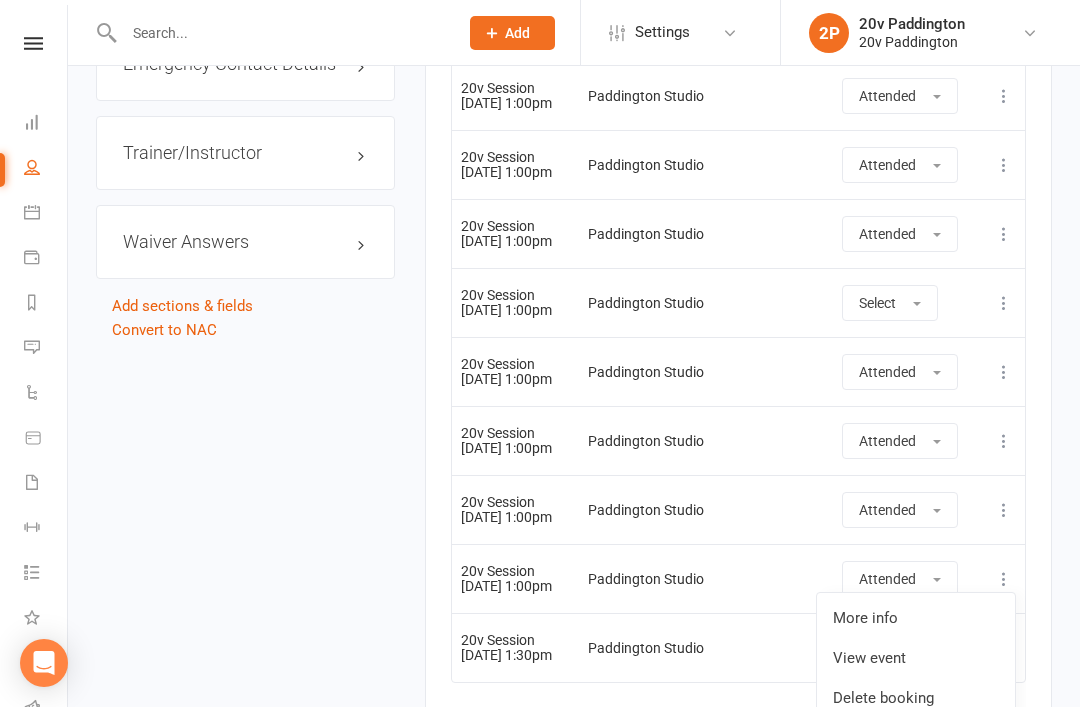 click on "View event" at bounding box center (916, 658) 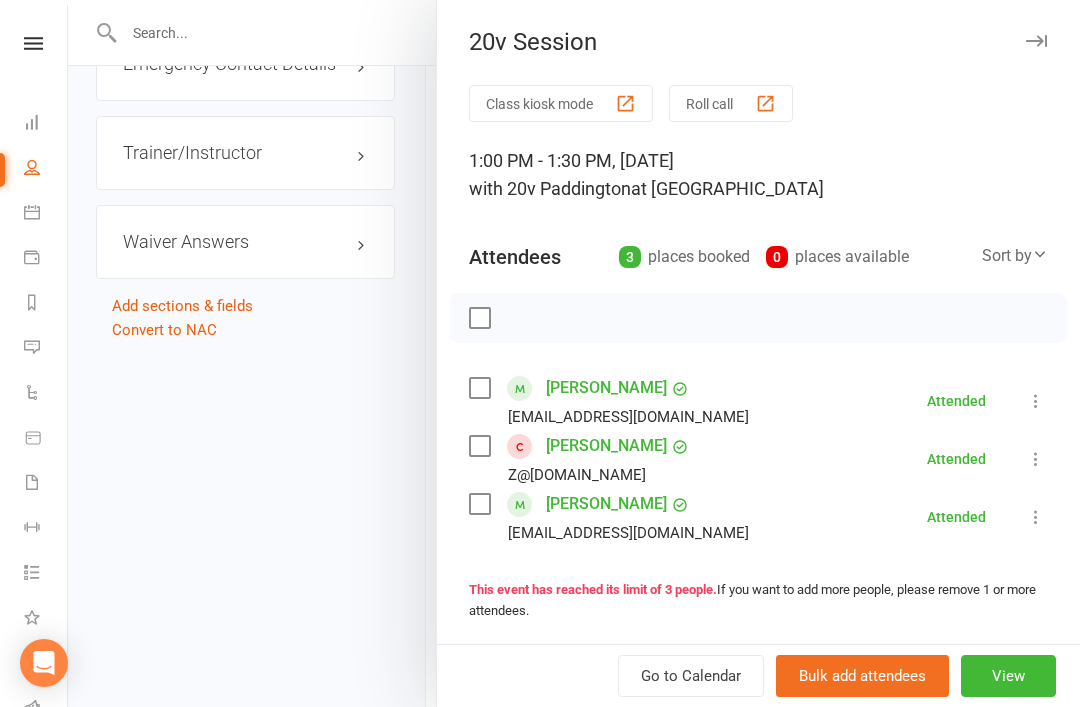 click at bounding box center (574, 353) 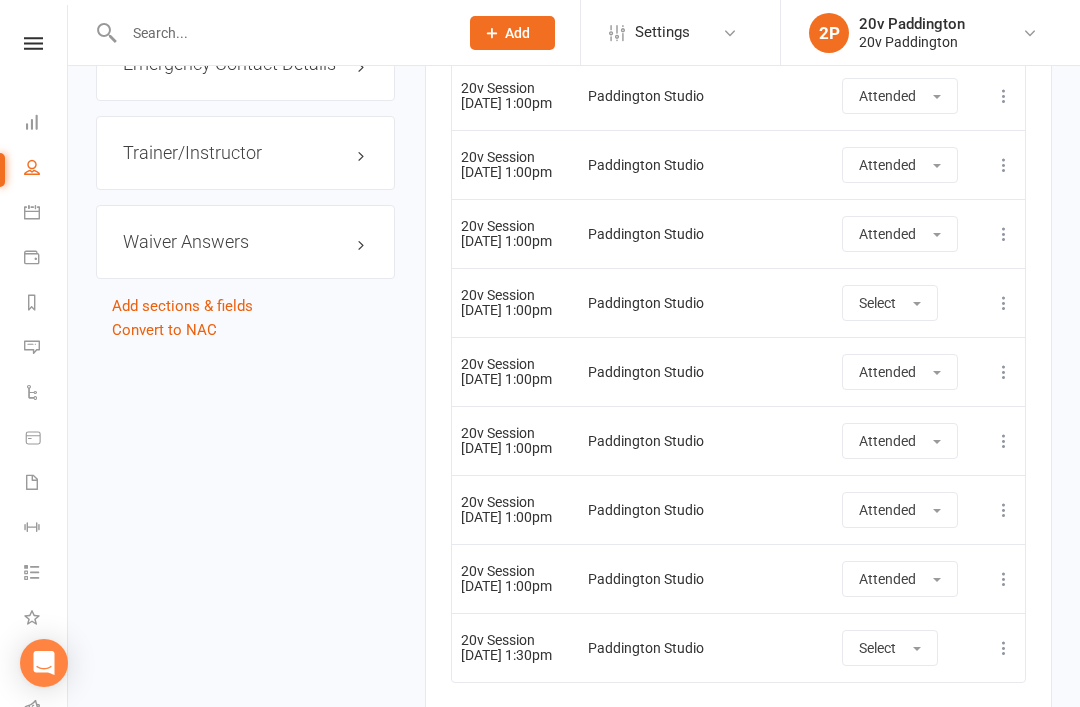 click at bounding box center [1004, 441] 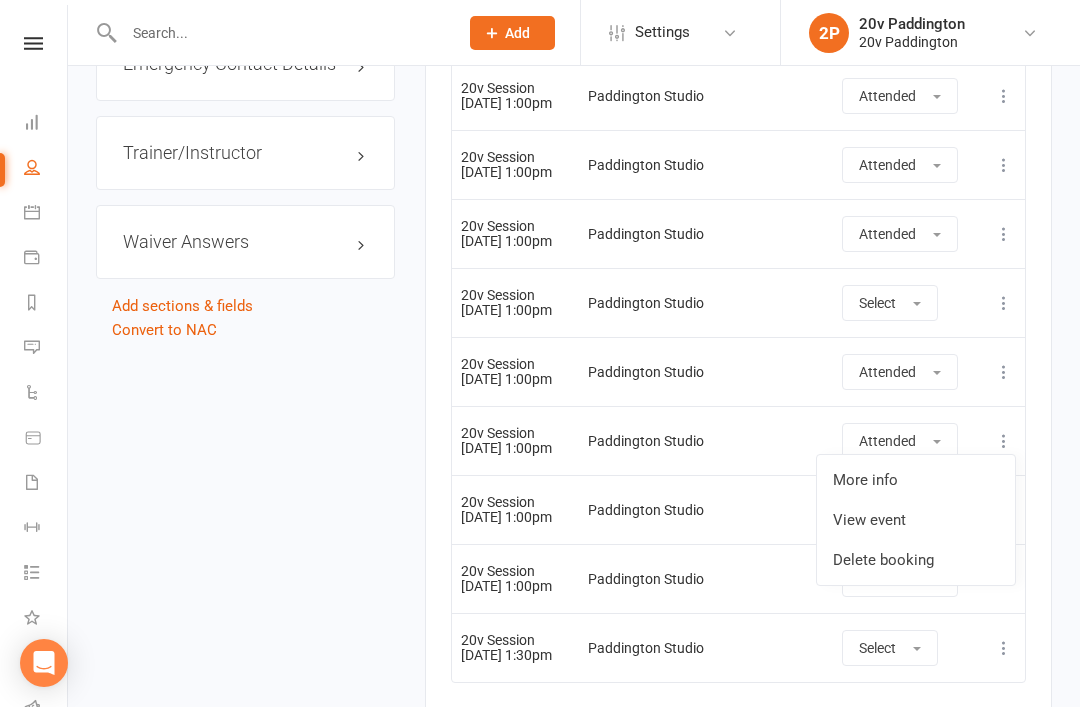 click on "View event" at bounding box center [916, 520] 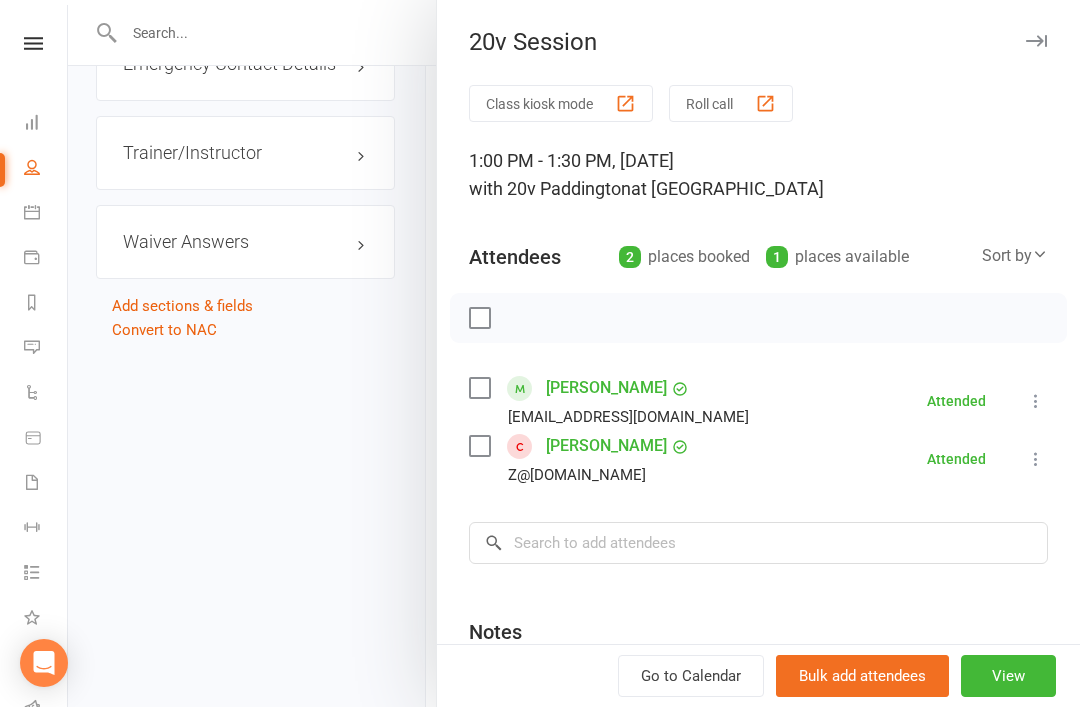 click at bounding box center [574, 353] 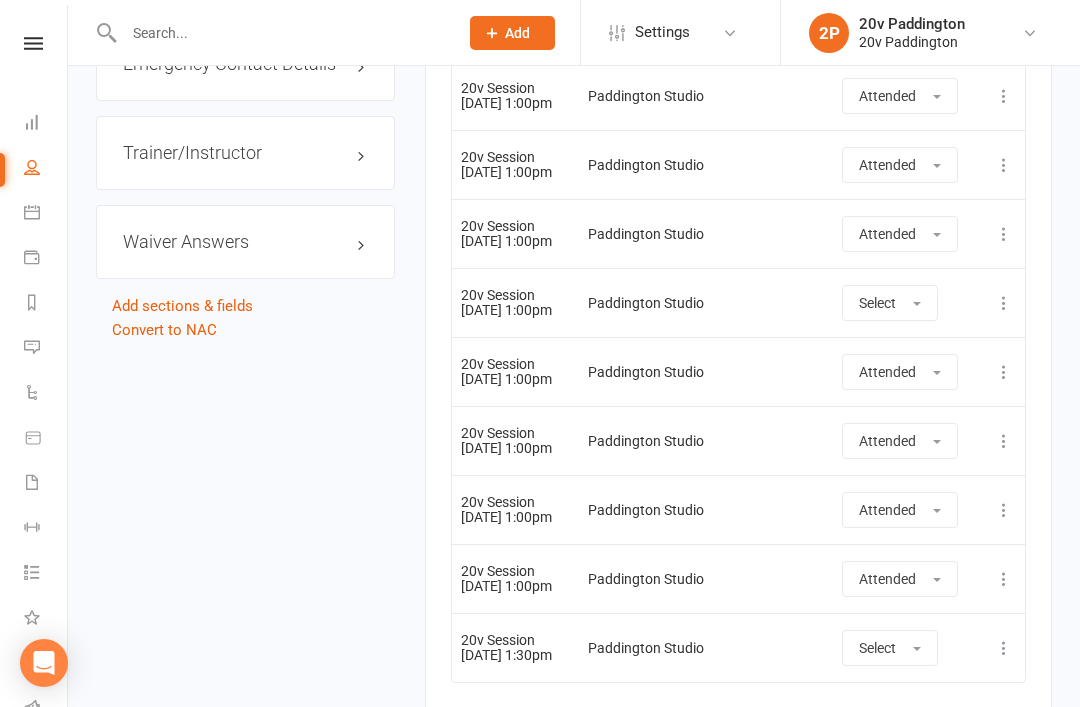 click at bounding box center (1004, 372) 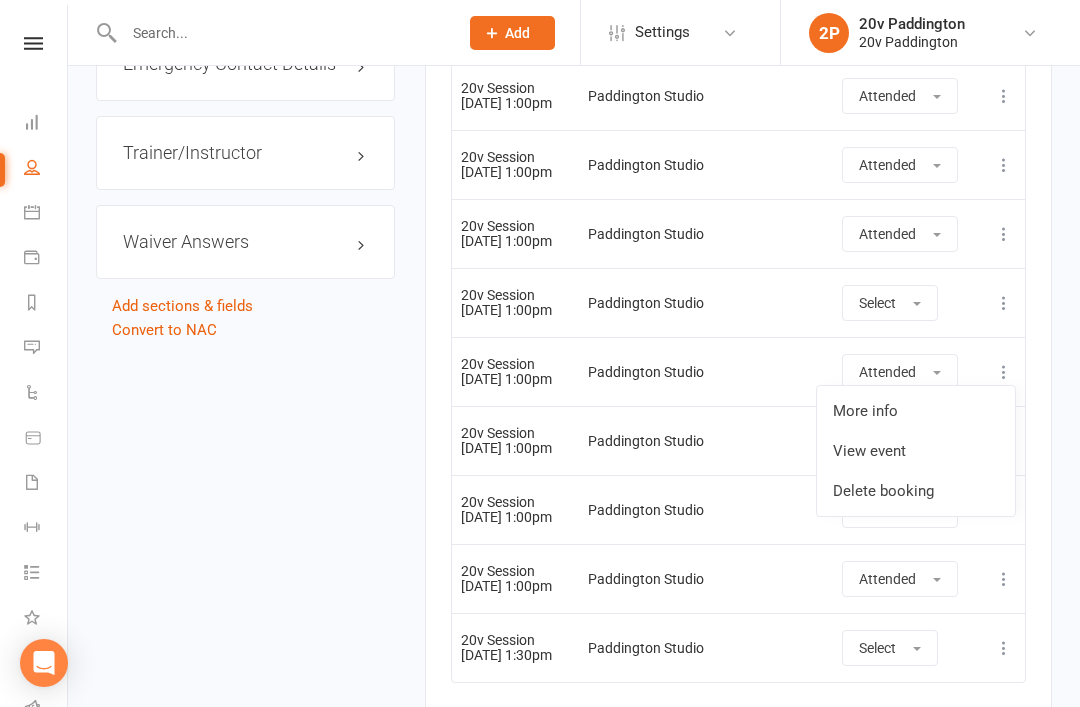 click on "View event" at bounding box center [916, 451] 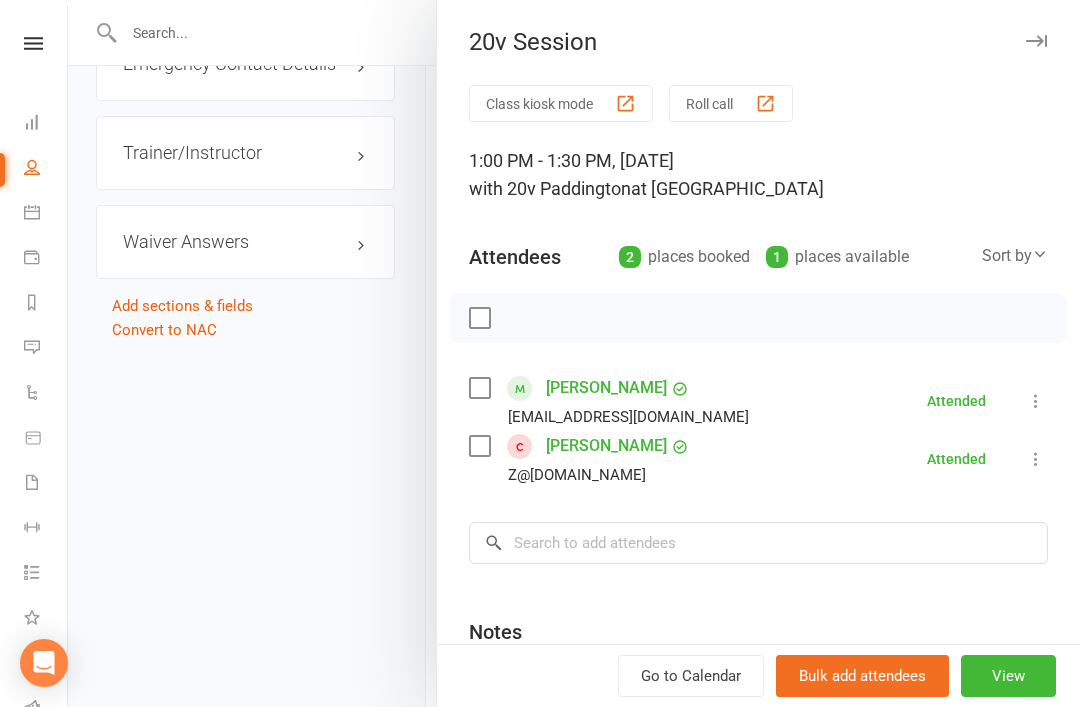 click at bounding box center (574, 353) 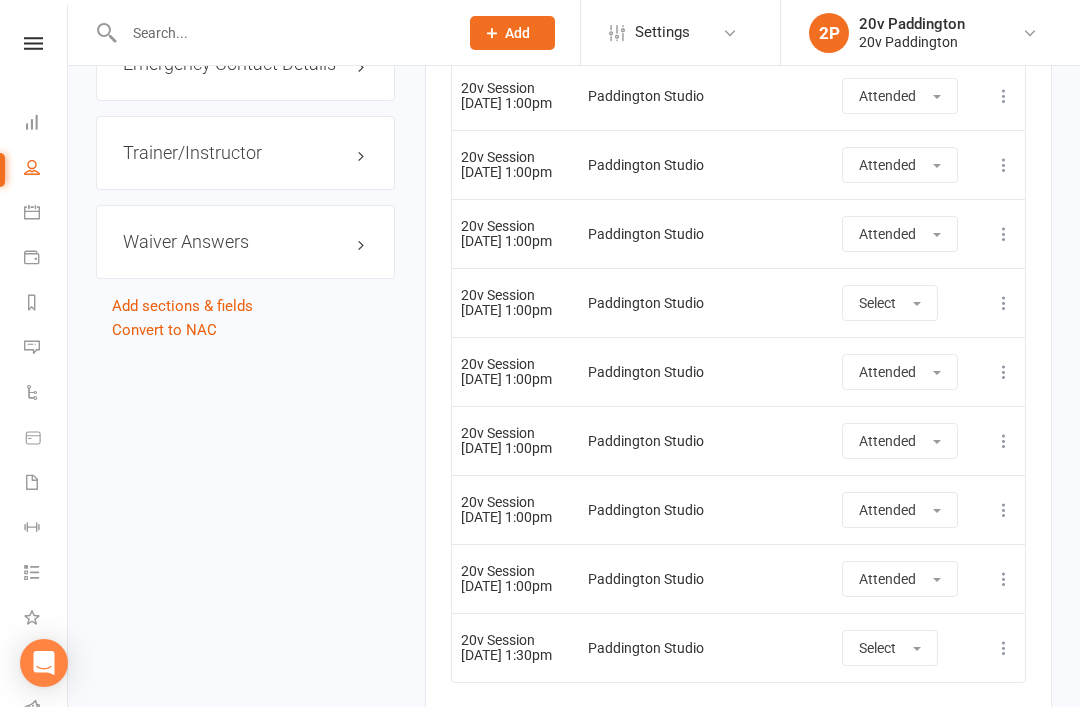click at bounding box center [1004, 648] 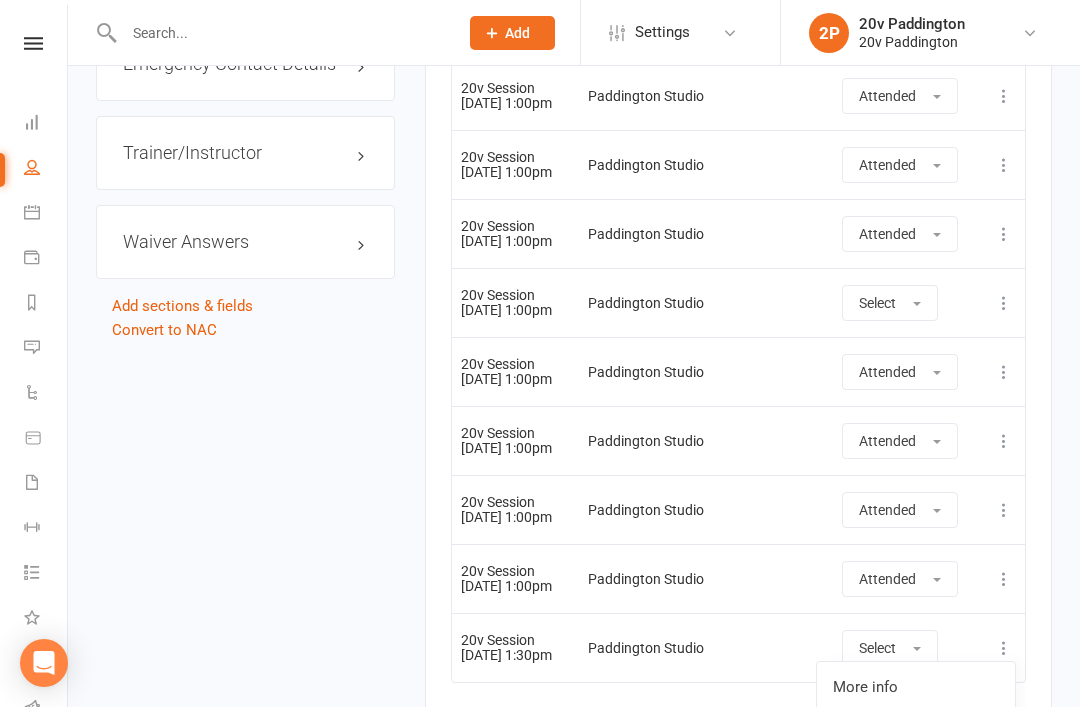 click on "View event" at bounding box center (916, 727) 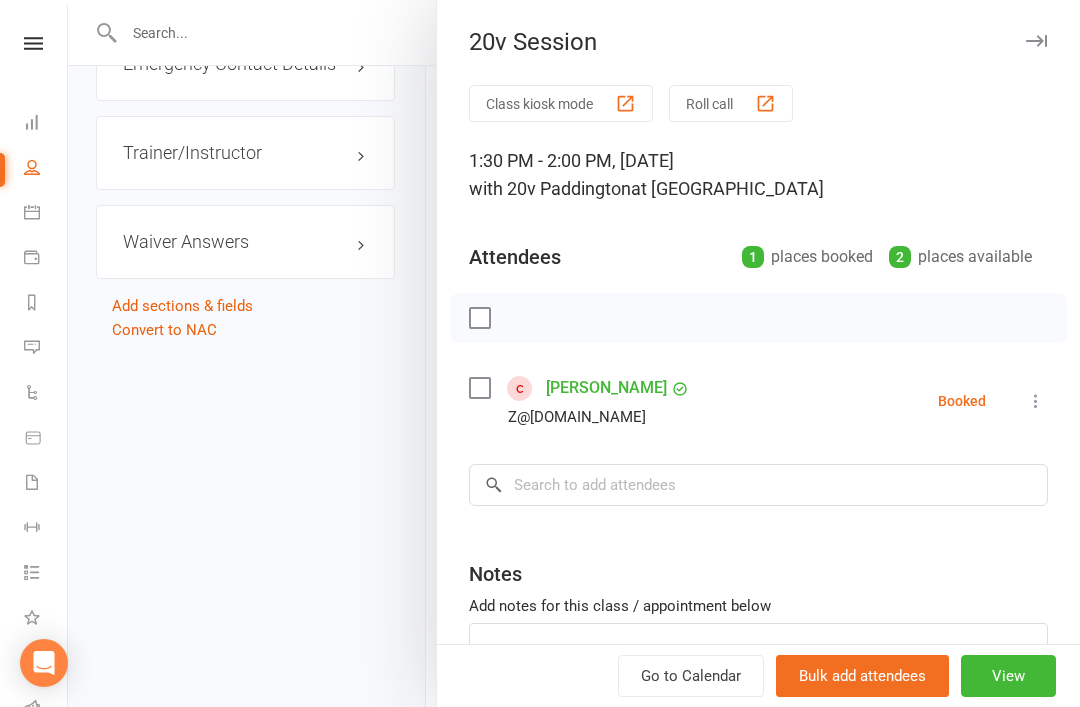 click on "View" at bounding box center [1008, 676] 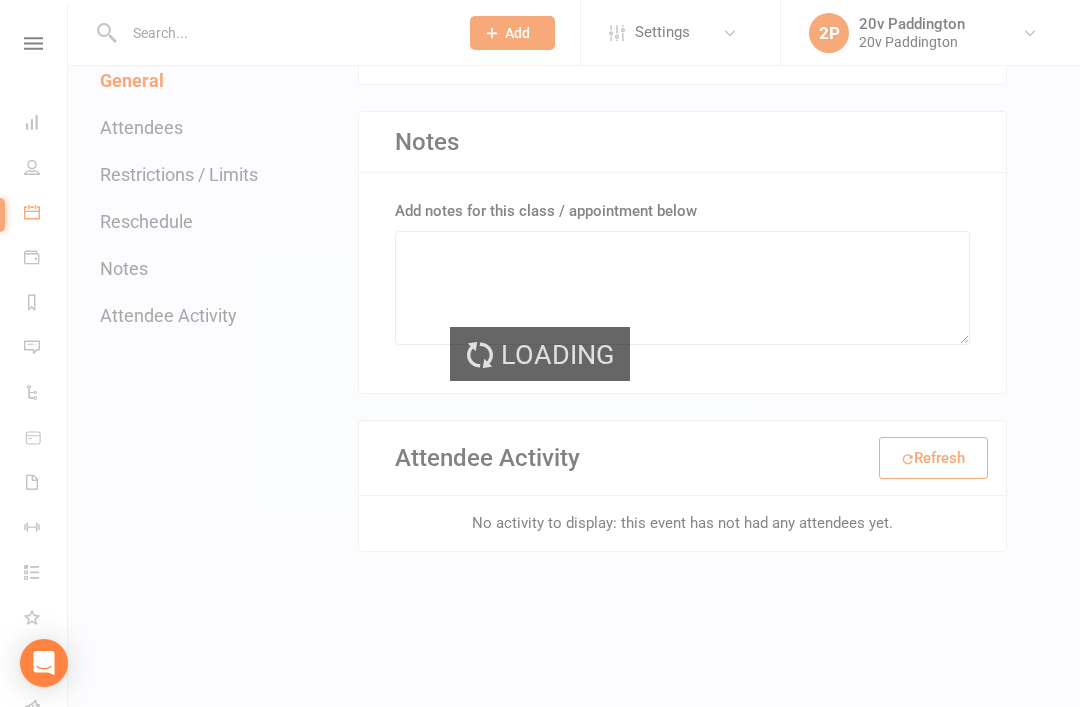 scroll, scrollTop: 0, scrollLeft: 0, axis: both 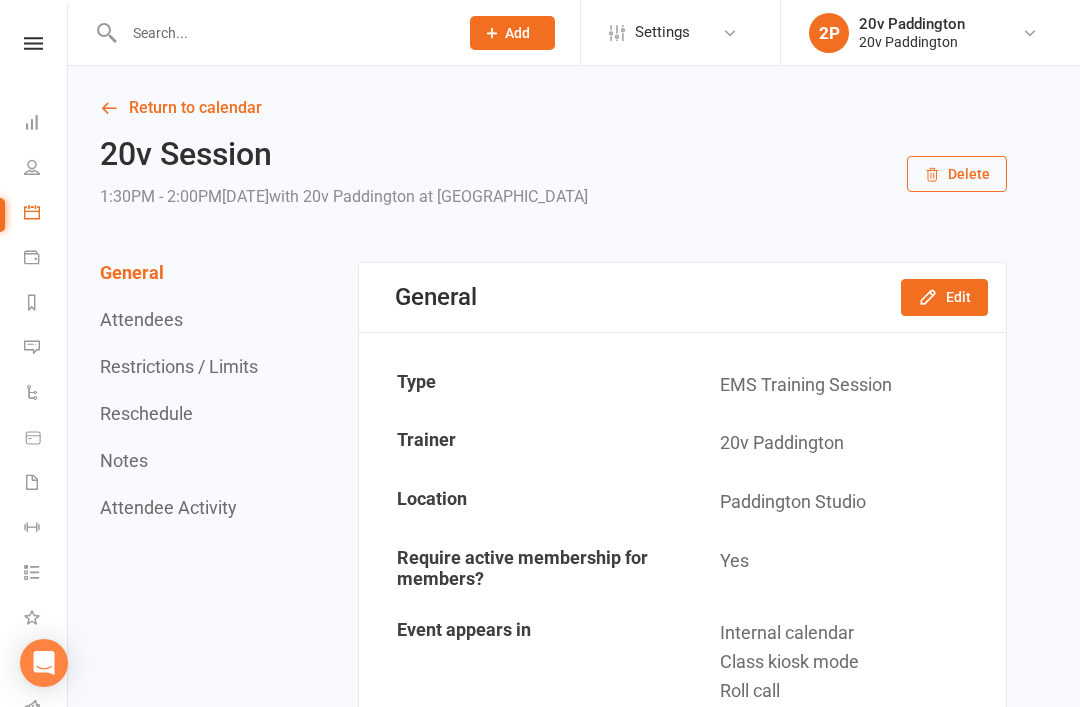 click on "Edit" at bounding box center [944, 297] 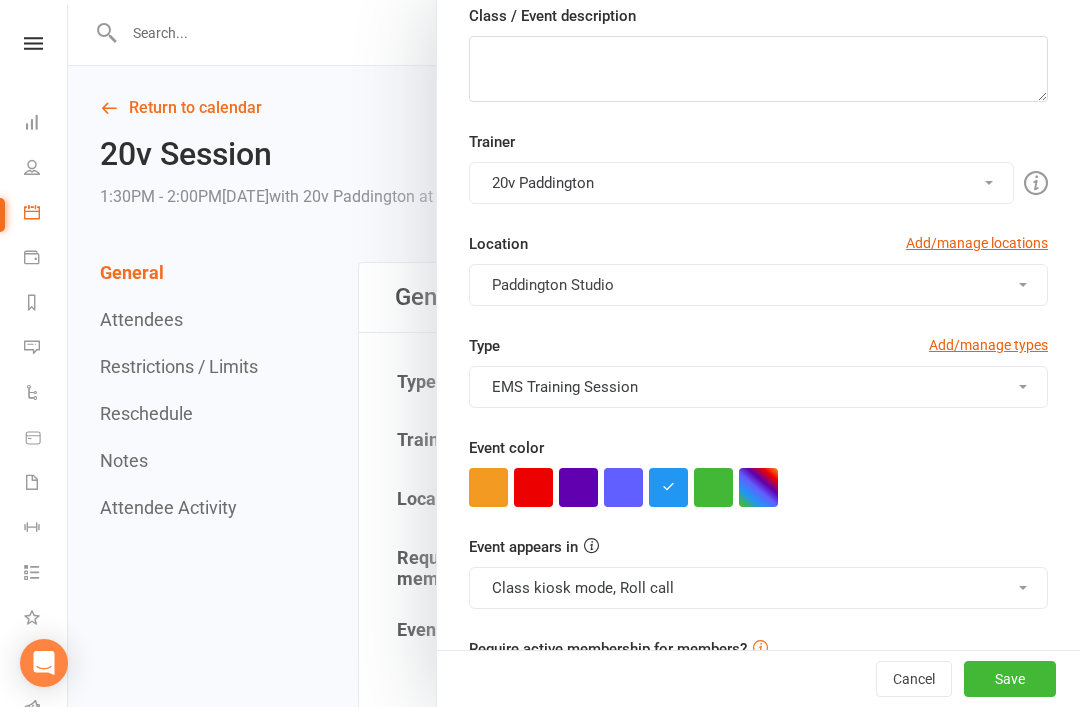 scroll, scrollTop: 306, scrollLeft: 0, axis: vertical 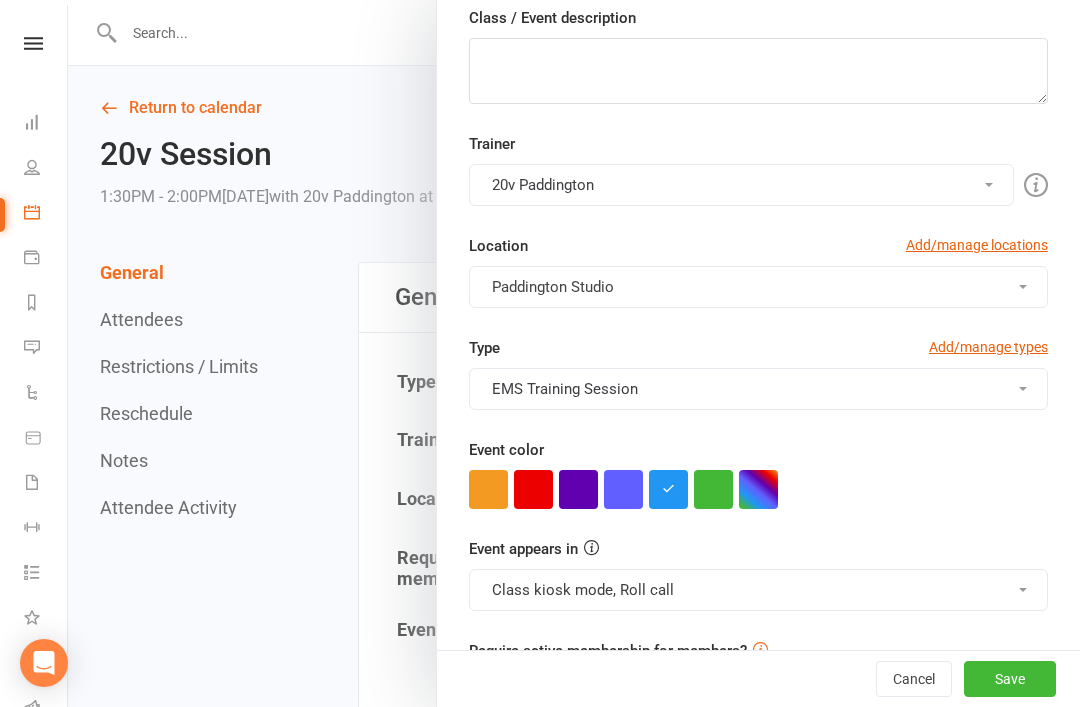 click on "Class kiosk mode, Roll call" at bounding box center (758, 590) 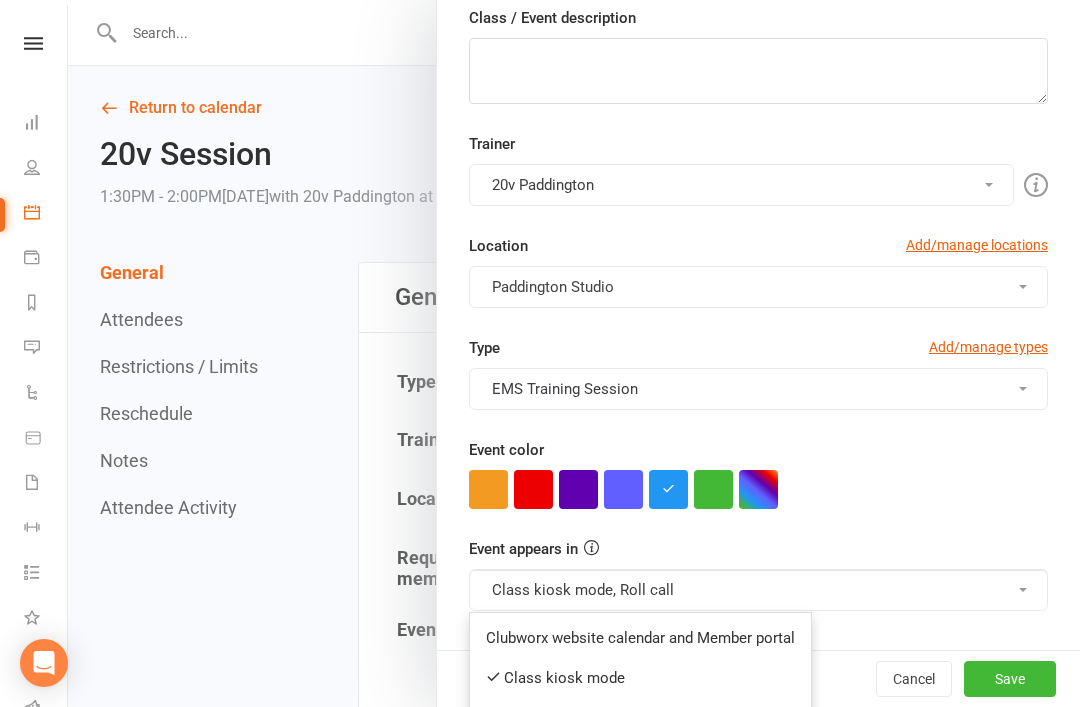 click at bounding box center [758, 489] 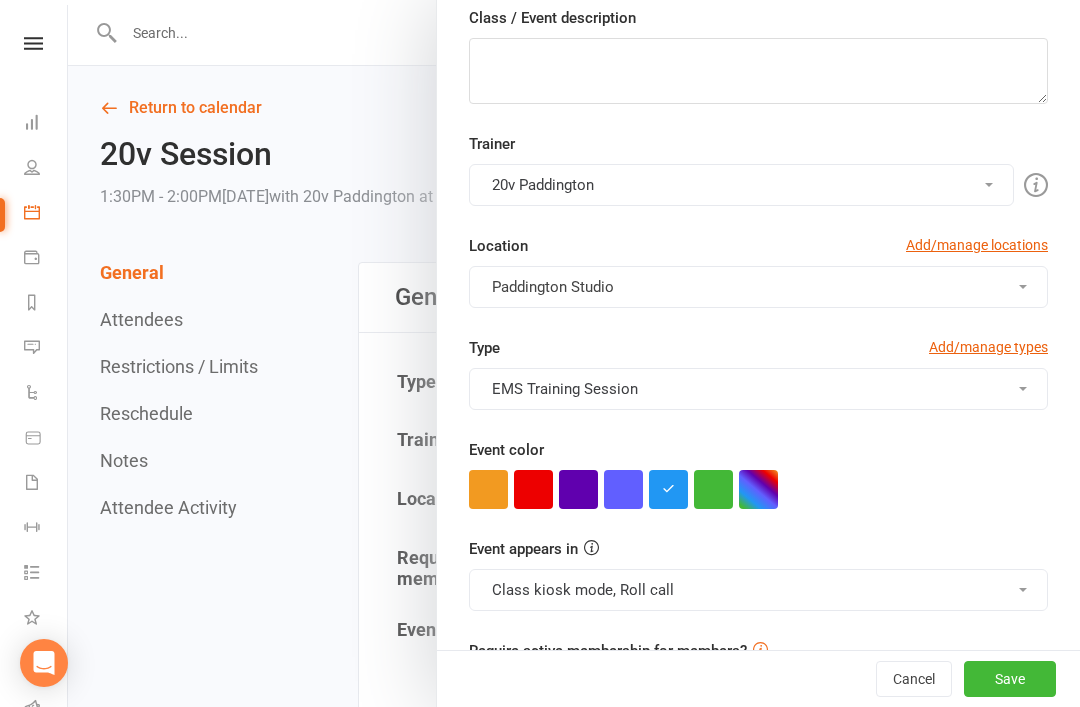 click at bounding box center (574, 353) 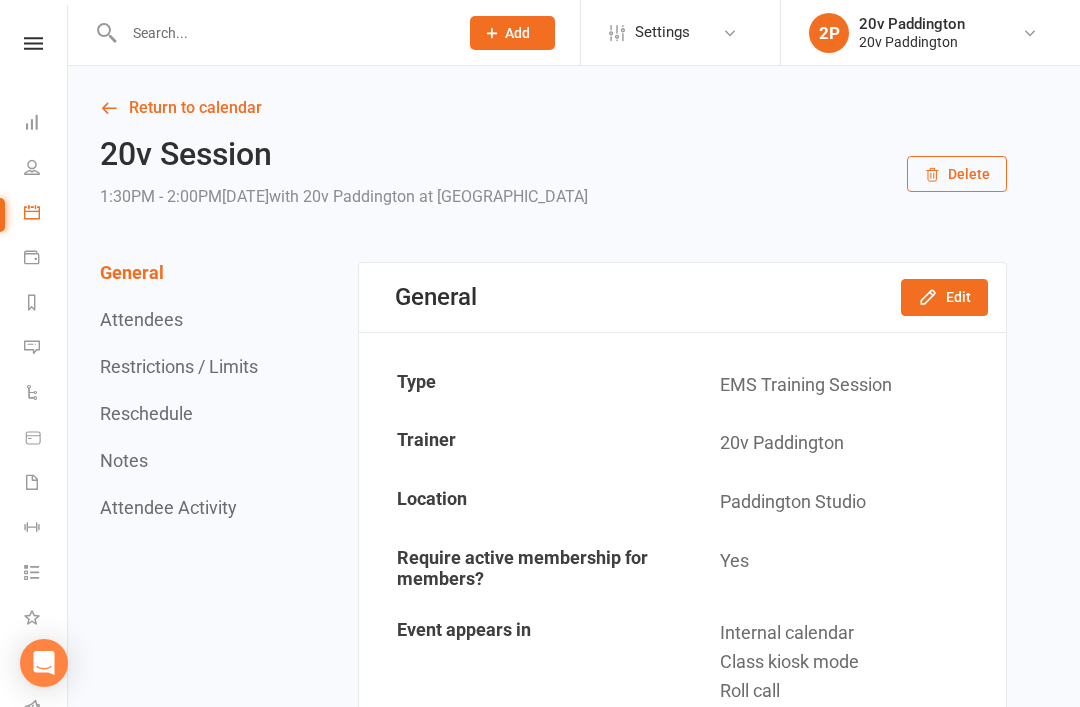 click on "Return to calendar" at bounding box center (553, 108) 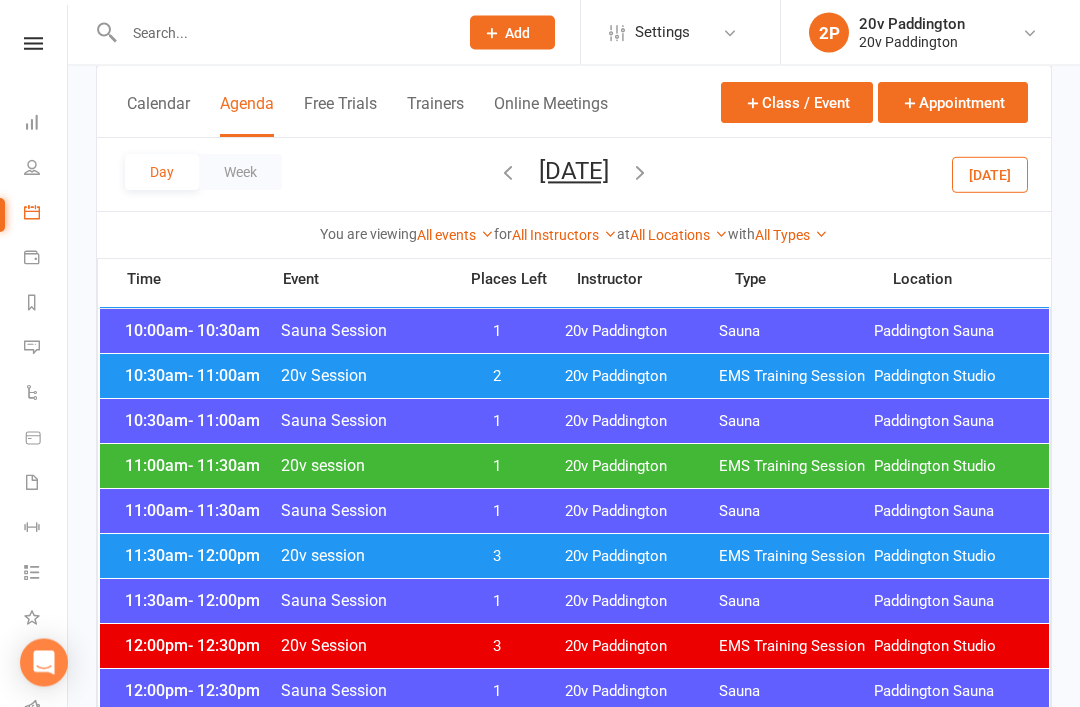 scroll, scrollTop: 805, scrollLeft: 0, axis: vertical 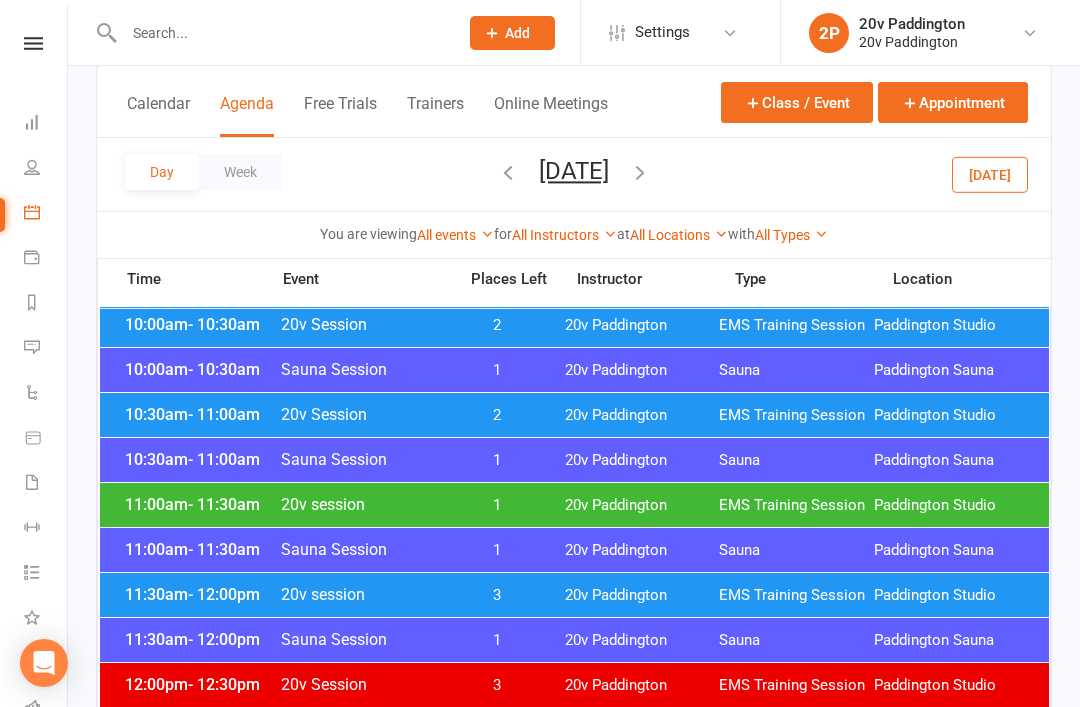 click on "[DATE]" at bounding box center (574, 171) 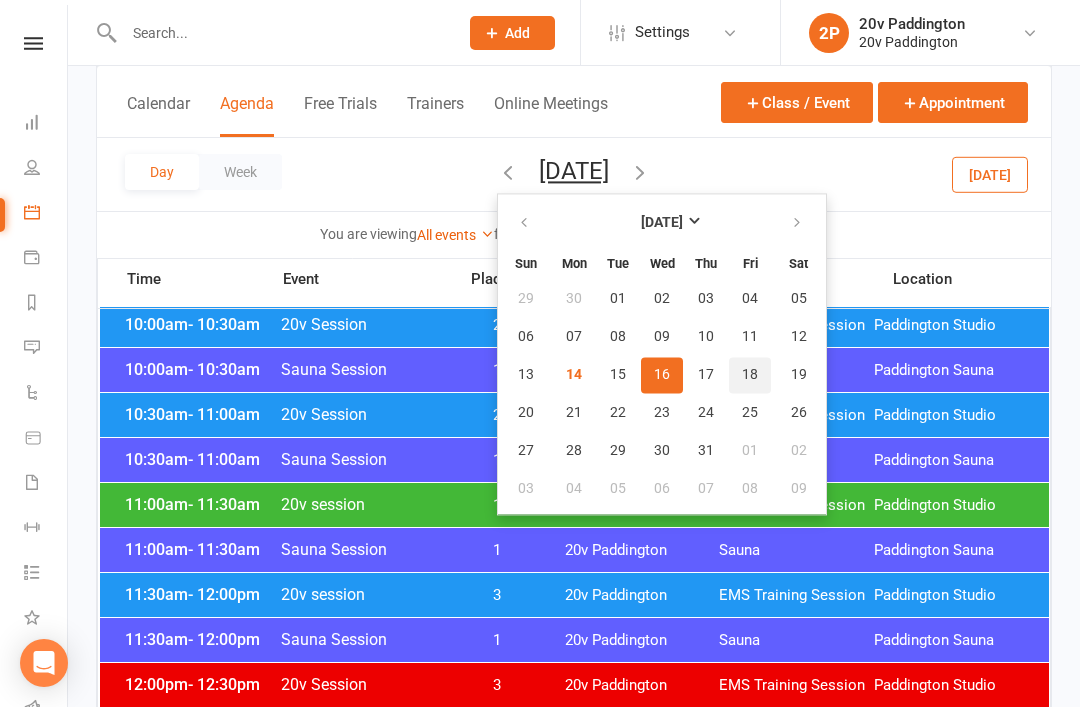 click on "18" at bounding box center (750, 375) 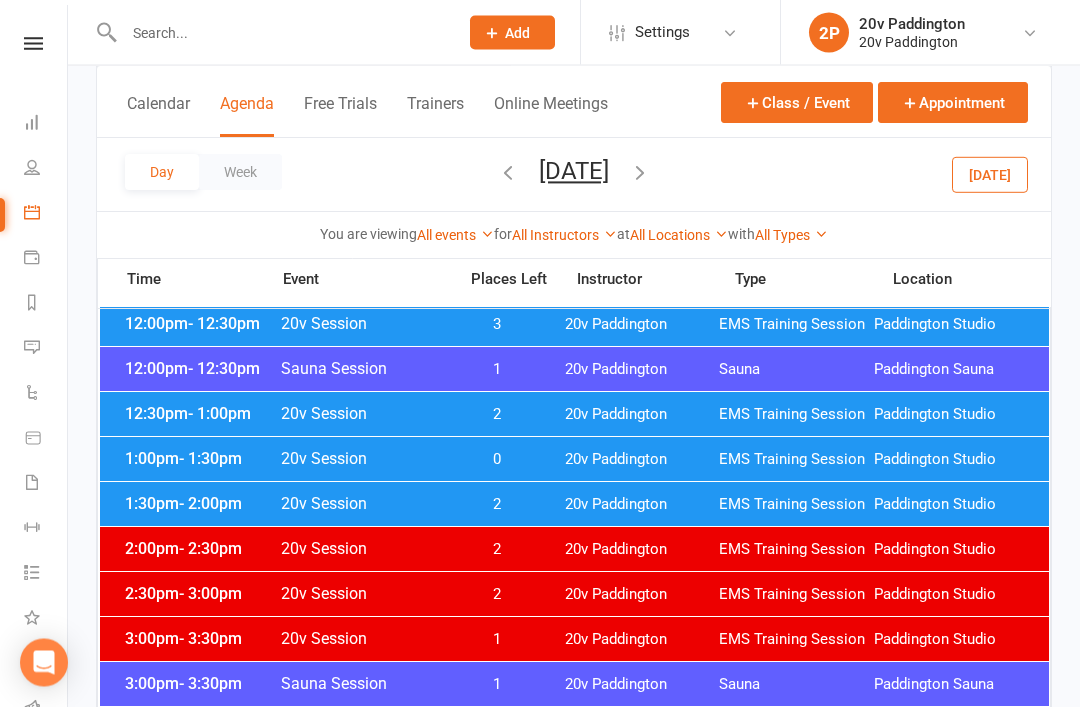 click on "Paddington Studio" at bounding box center [951, 460] 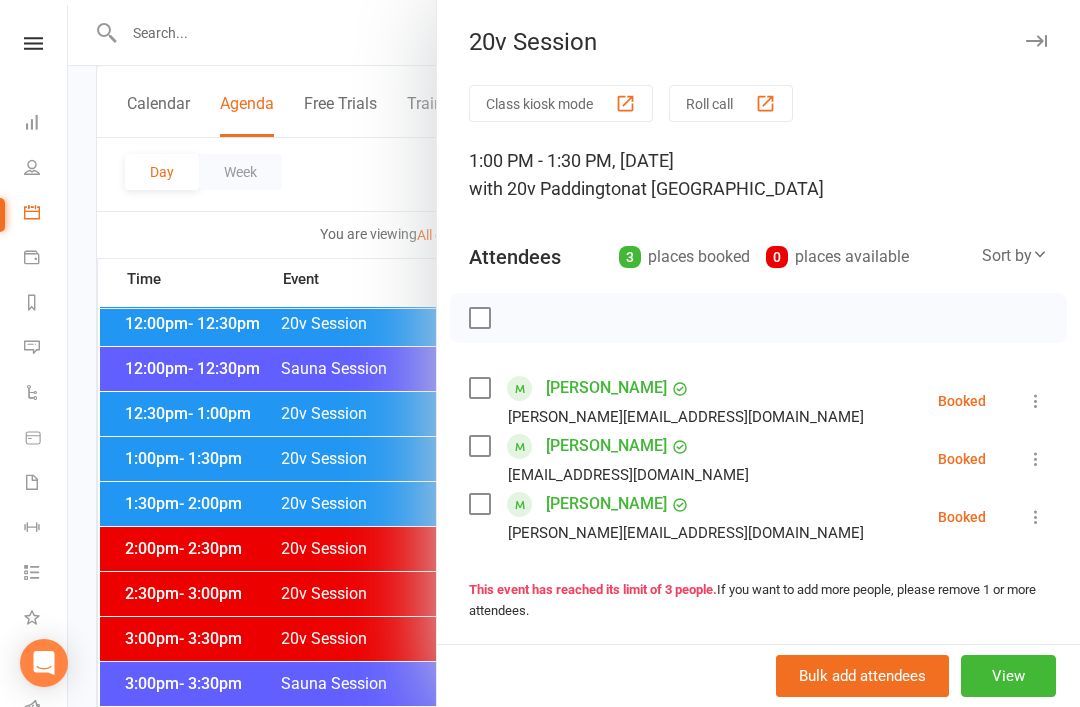 click at bounding box center (574, 353) 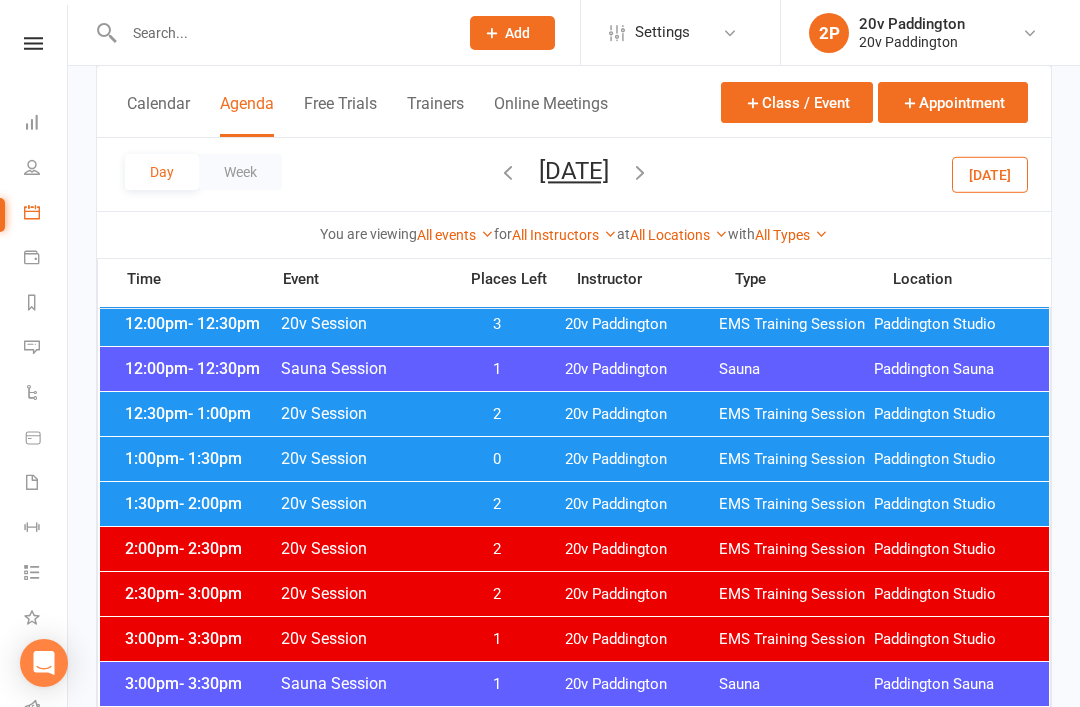 click on "Paddington Studio" at bounding box center (951, 504) 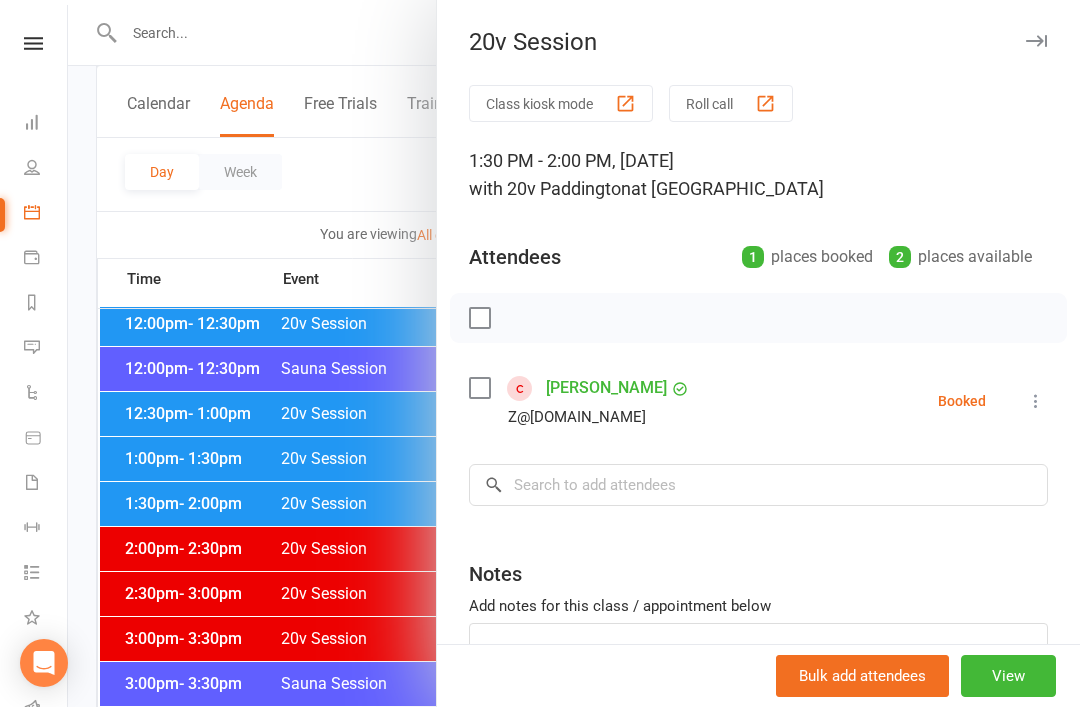 click on "View" at bounding box center (1008, 676) 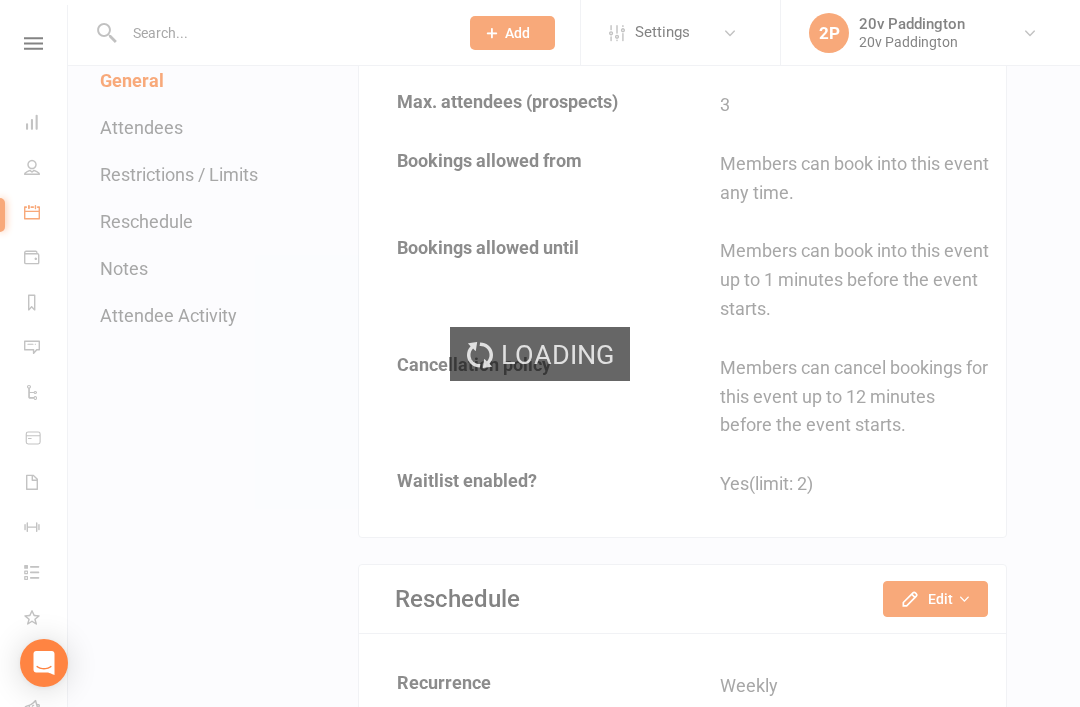 scroll, scrollTop: 0, scrollLeft: 0, axis: both 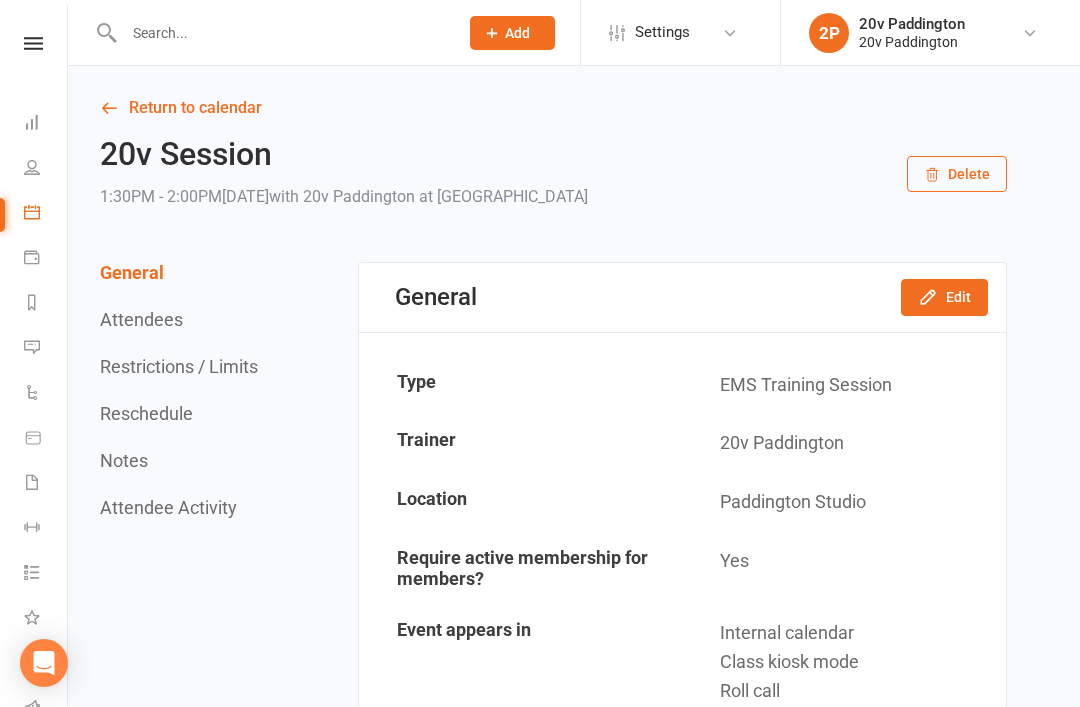 click 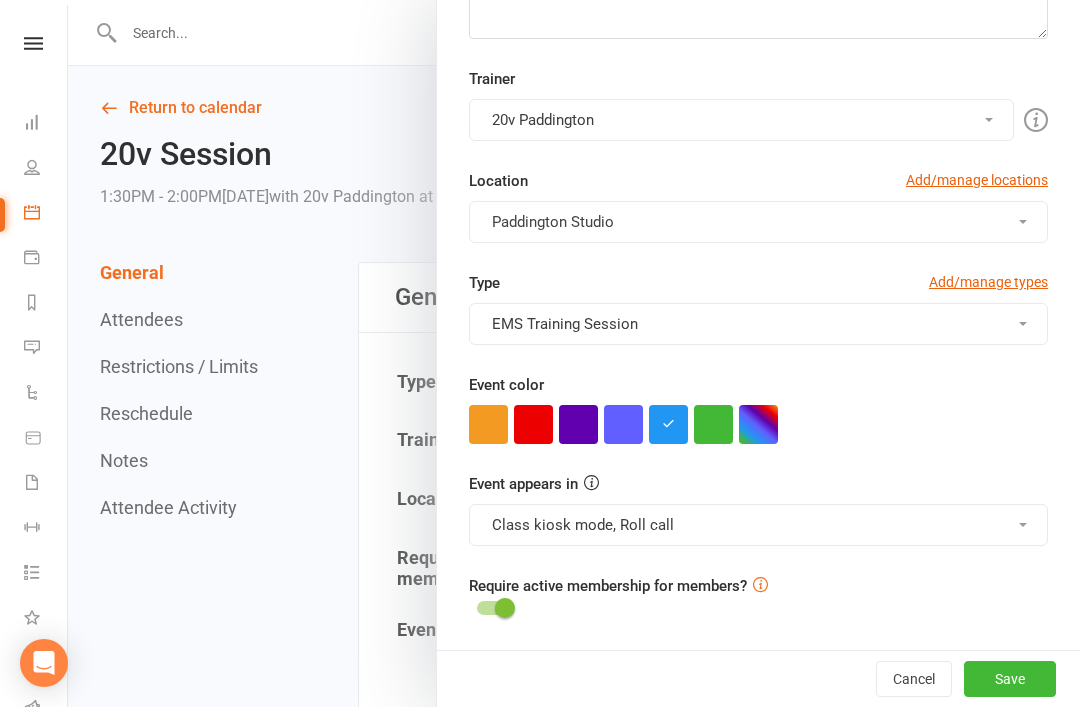 scroll, scrollTop: 370, scrollLeft: 0, axis: vertical 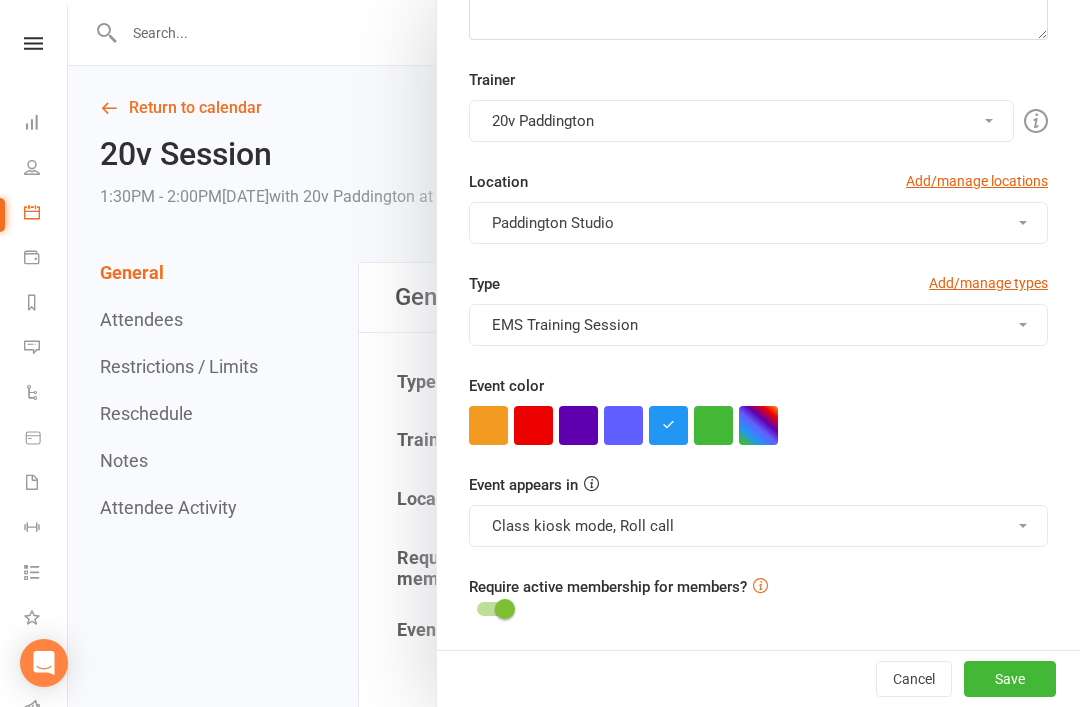 click at bounding box center (578, 425) 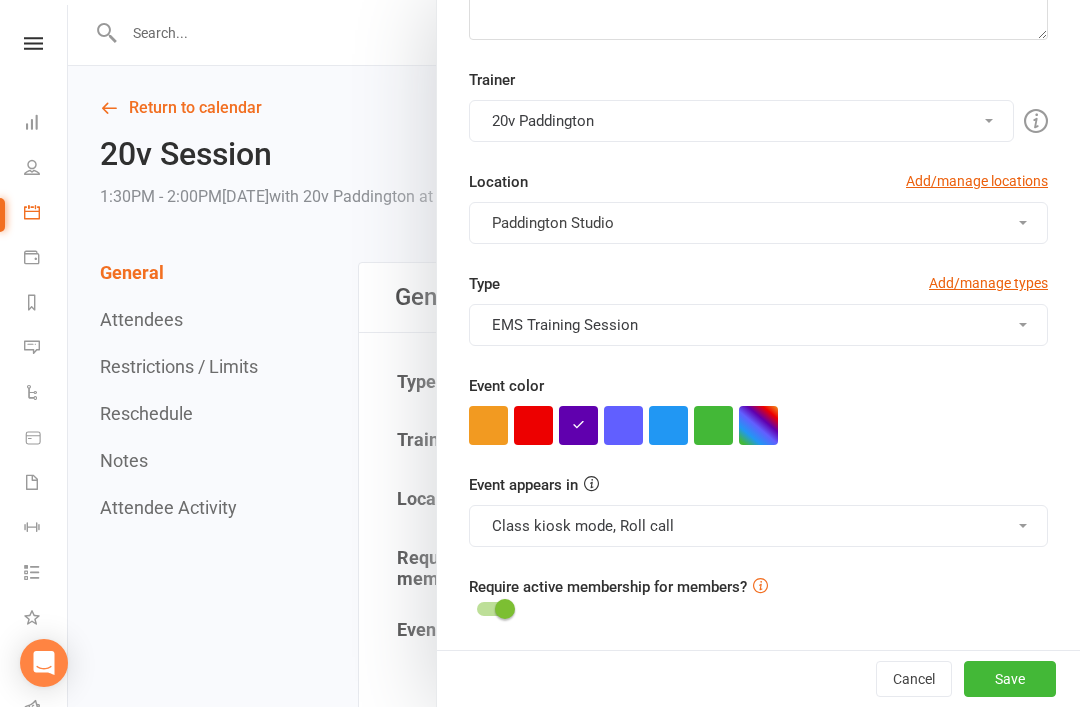 click on "Save" at bounding box center [1010, 679] 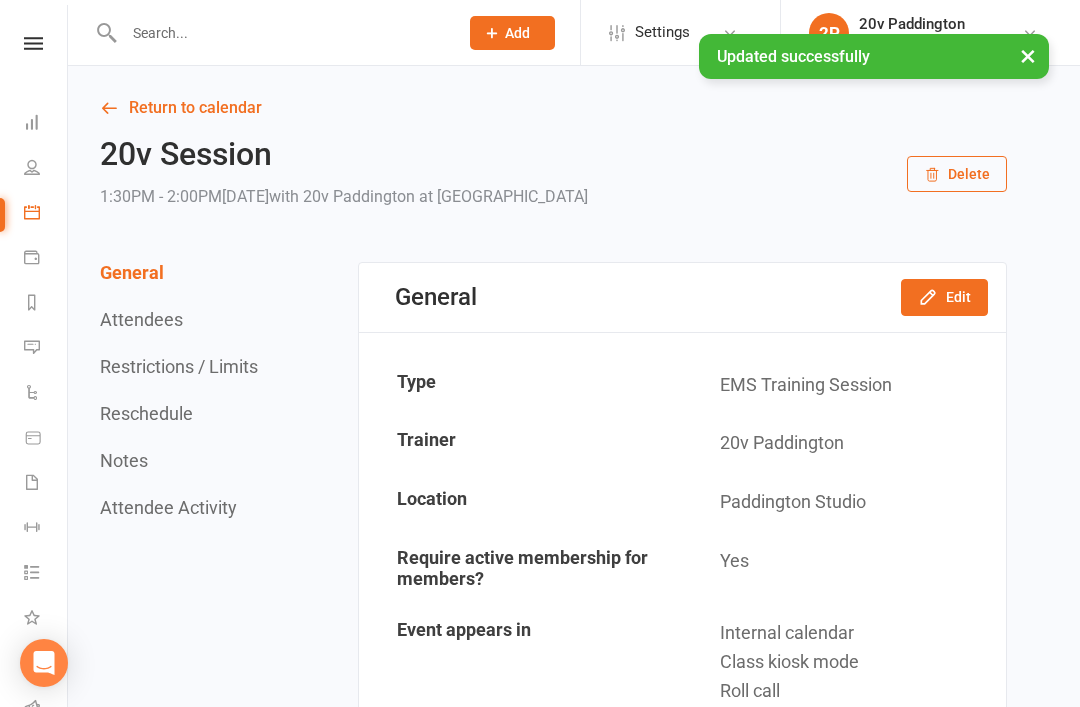 click on "Return to calendar" at bounding box center [553, 108] 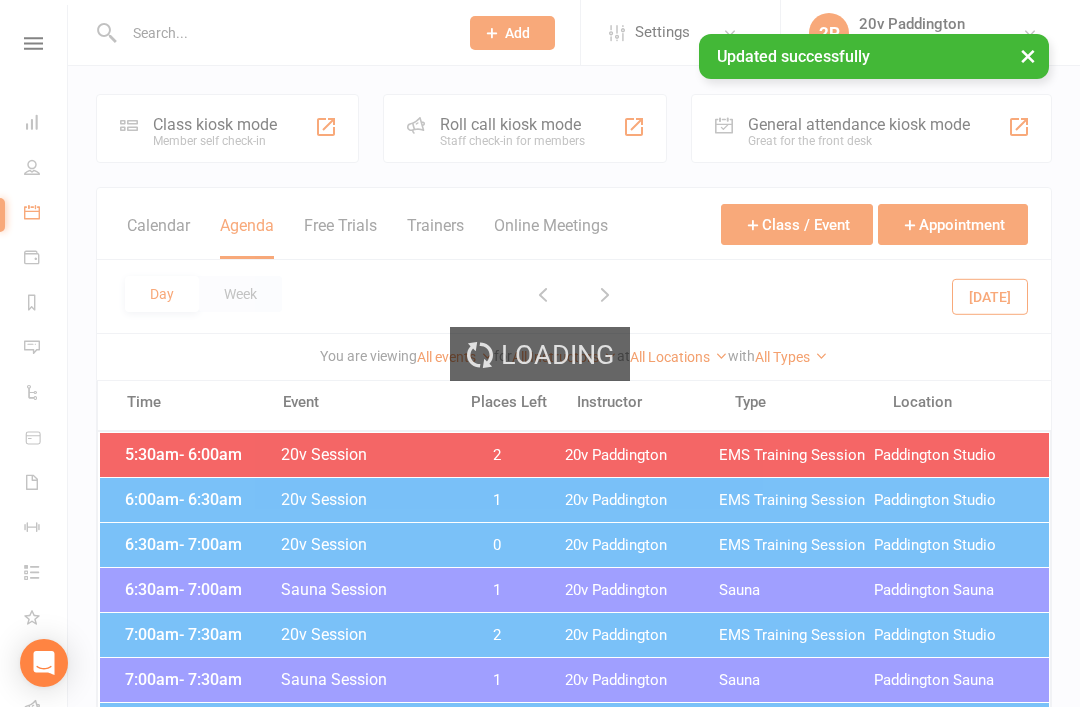 click at bounding box center [32, 347] 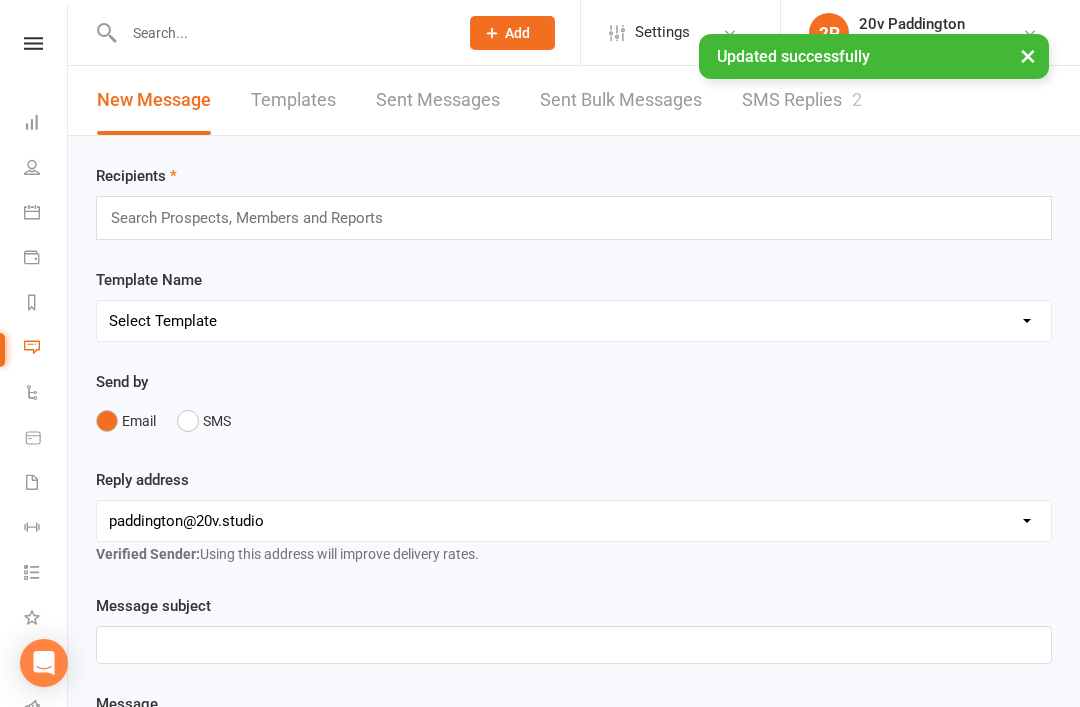 click at bounding box center [32, 347] 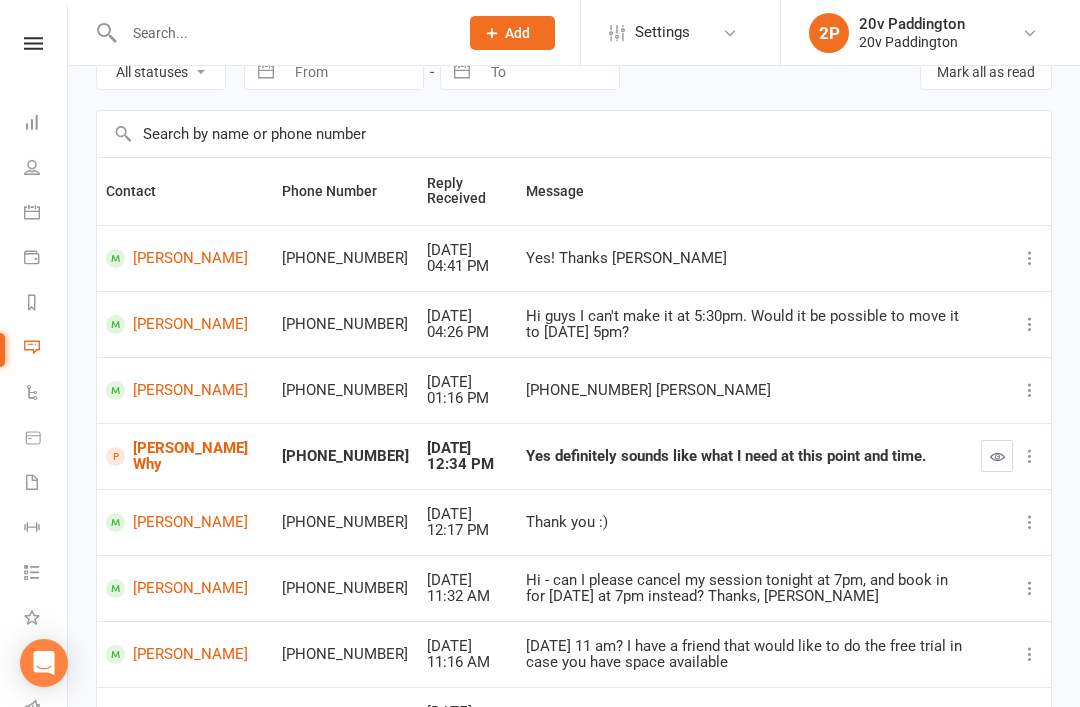 scroll, scrollTop: 41, scrollLeft: 0, axis: vertical 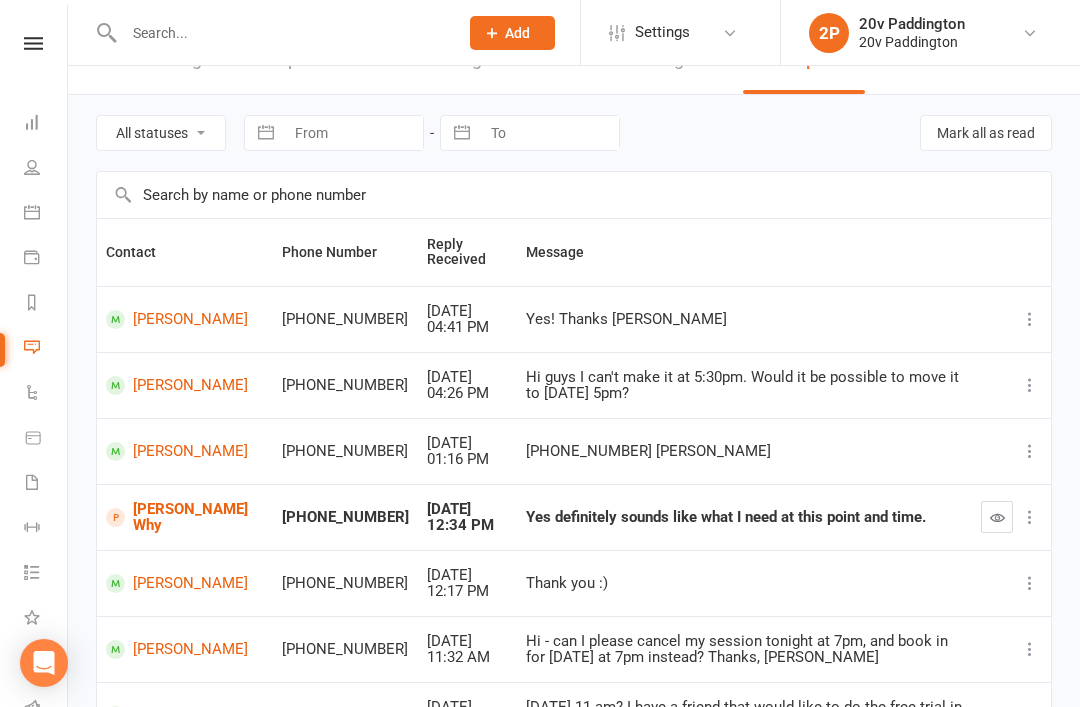 select on "unread_only" 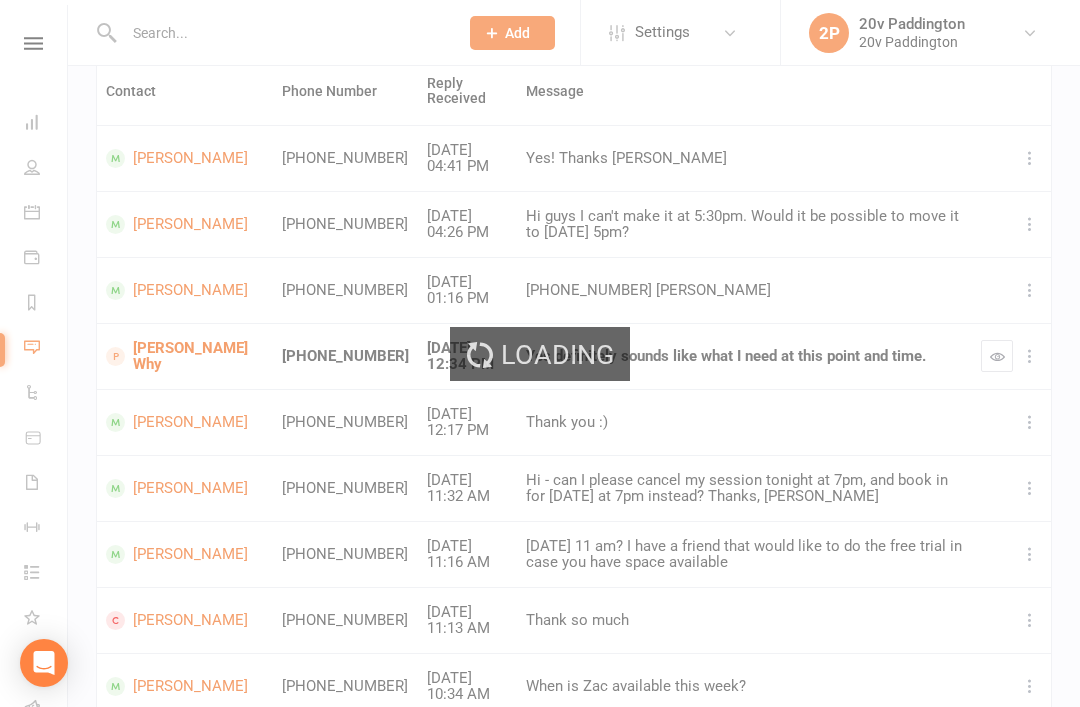 scroll, scrollTop: 0, scrollLeft: 0, axis: both 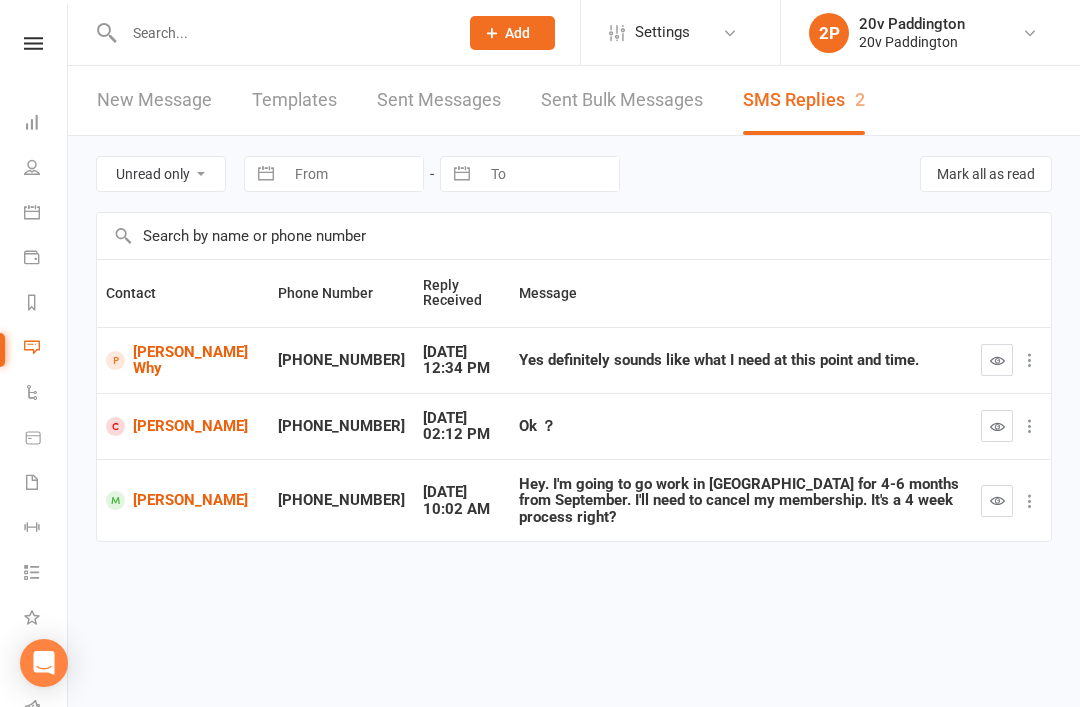 click at bounding box center [997, 426] 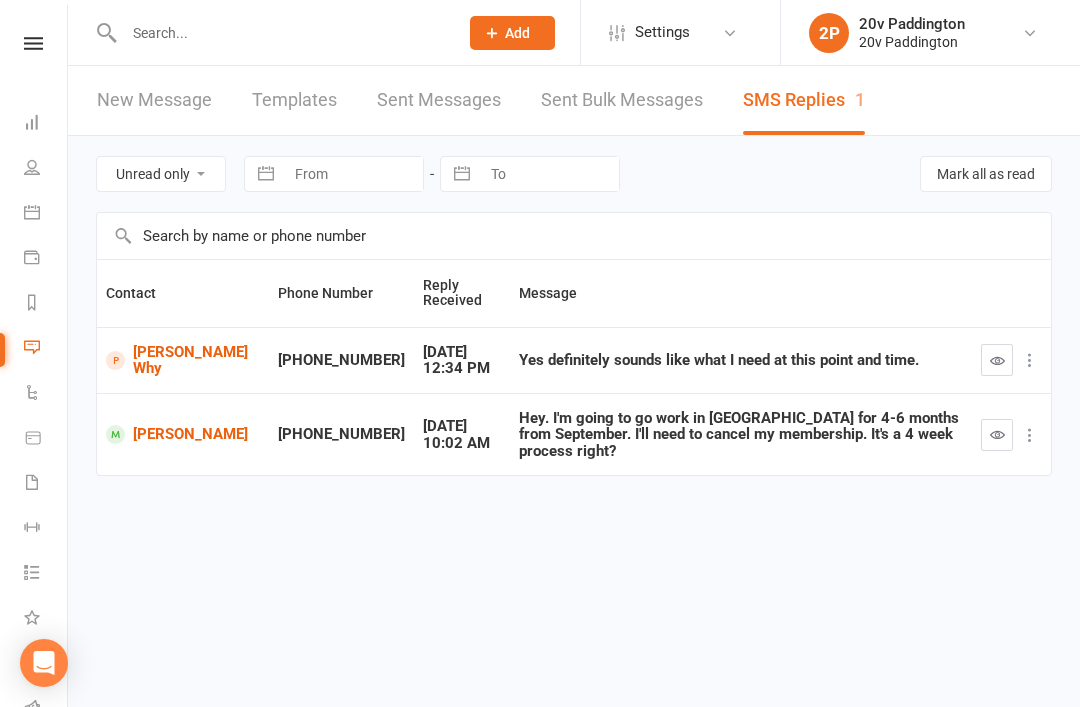 click at bounding box center [32, 212] 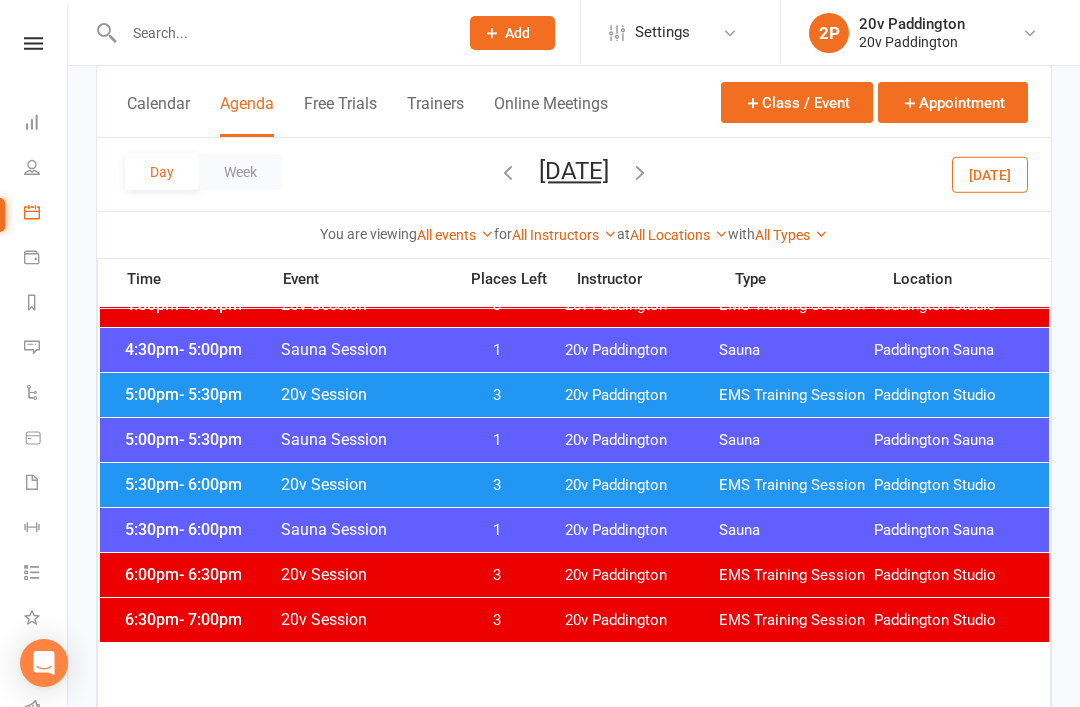 scroll, scrollTop: 1812, scrollLeft: 0, axis: vertical 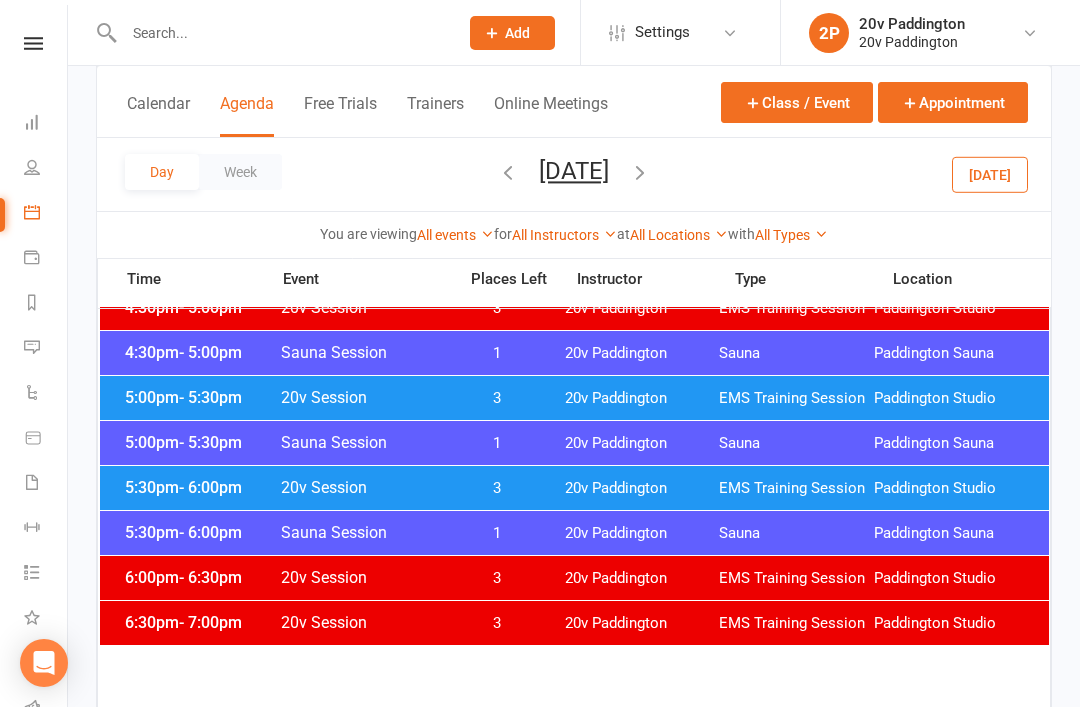 click on "[DATE]" at bounding box center (990, 174) 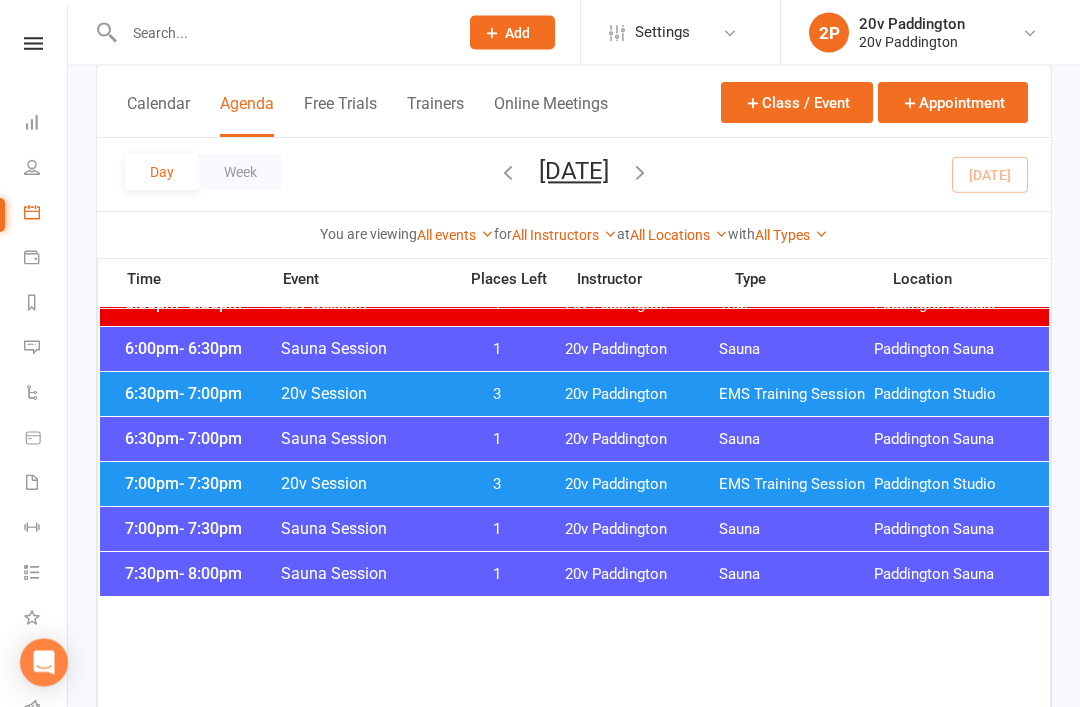 click on "Paddington Studio" at bounding box center (951, 485) 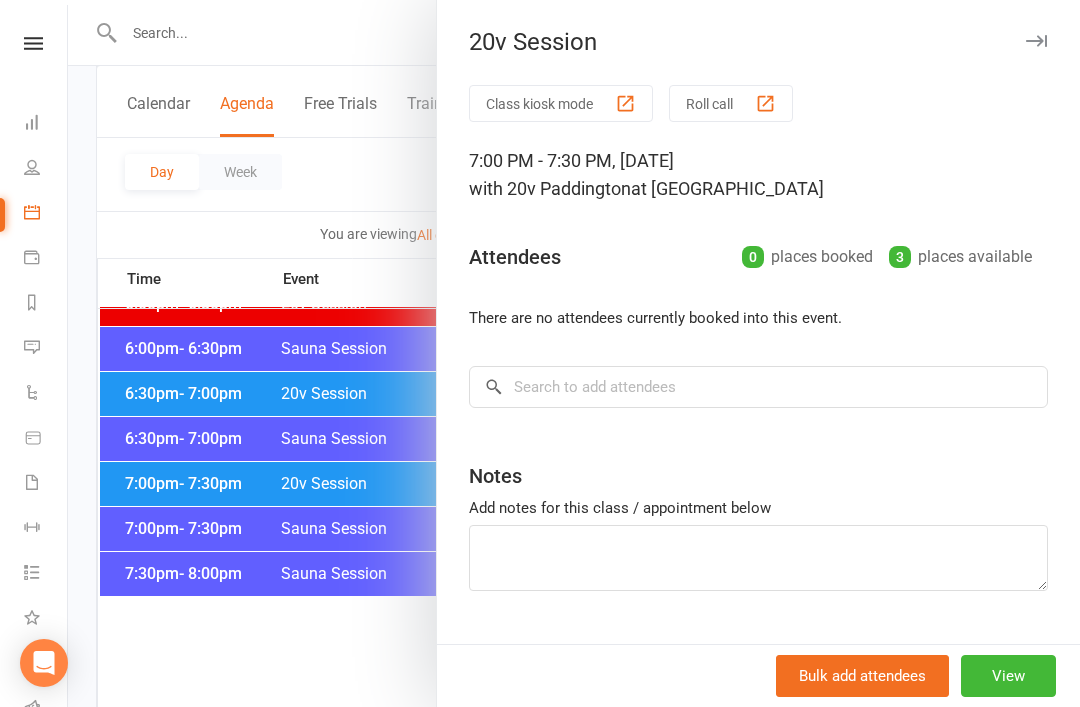 click on "View" at bounding box center [1008, 676] 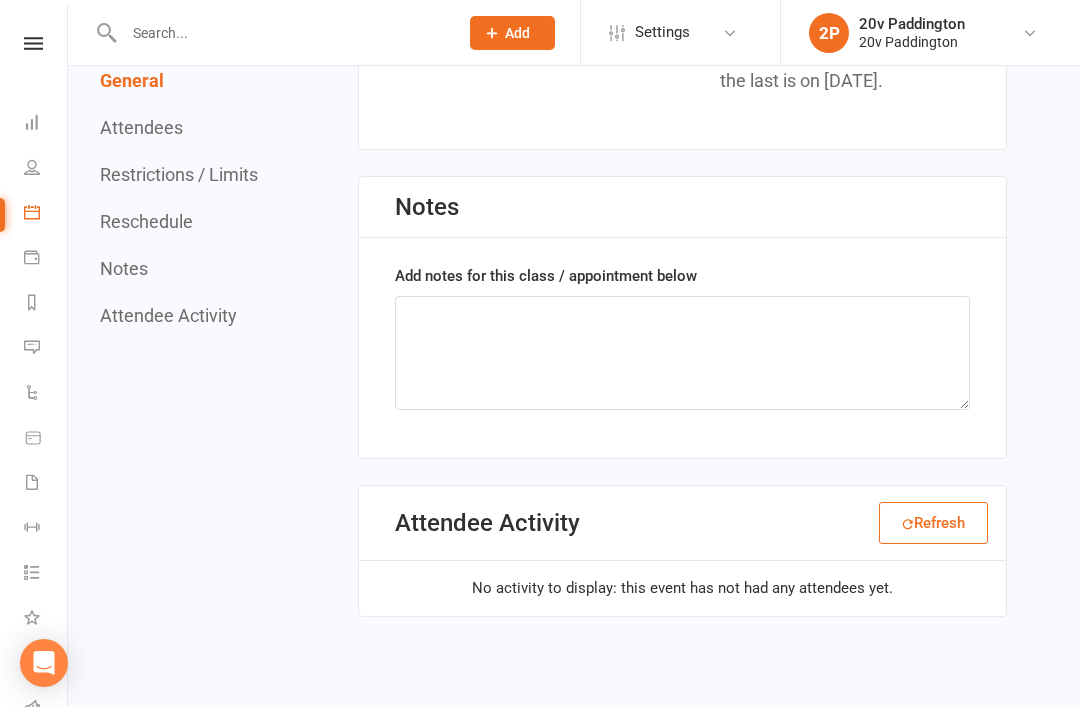 scroll, scrollTop: 0, scrollLeft: 0, axis: both 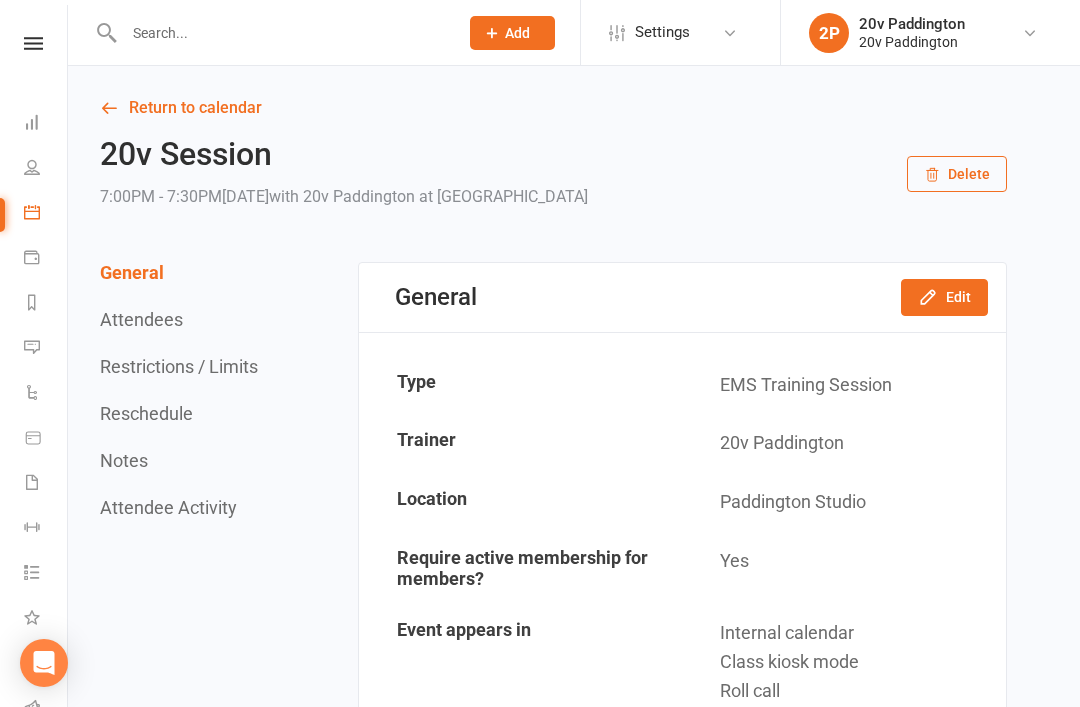 click on "Edit" at bounding box center (944, 297) 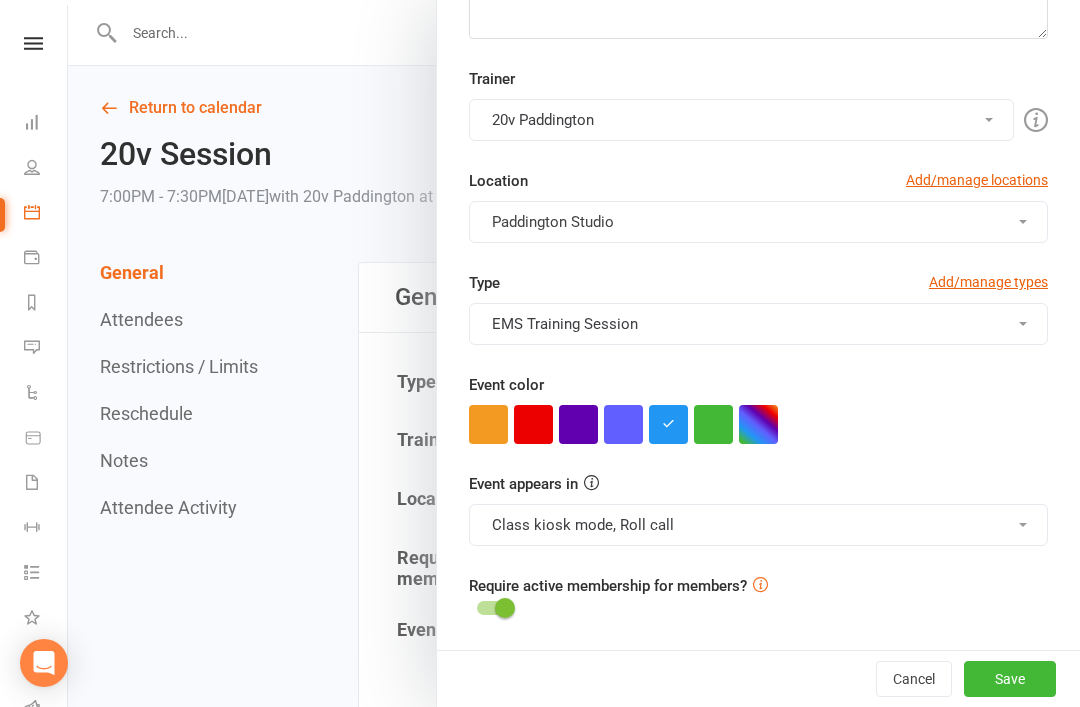 scroll, scrollTop: 370, scrollLeft: 0, axis: vertical 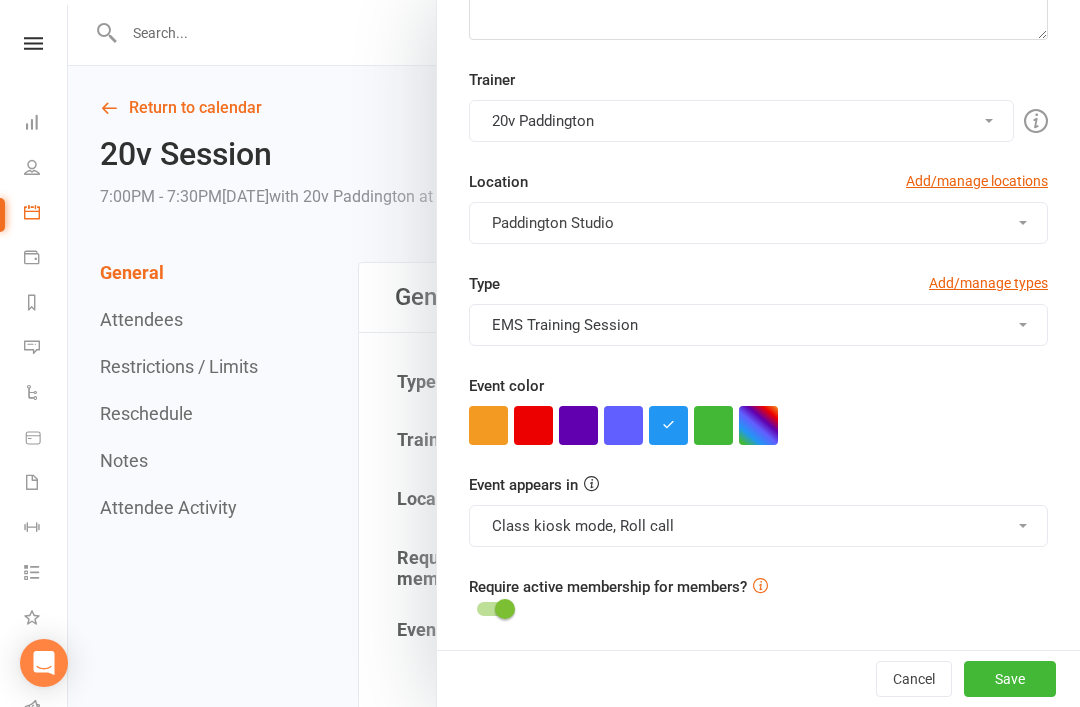 click at bounding box center [533, 425] 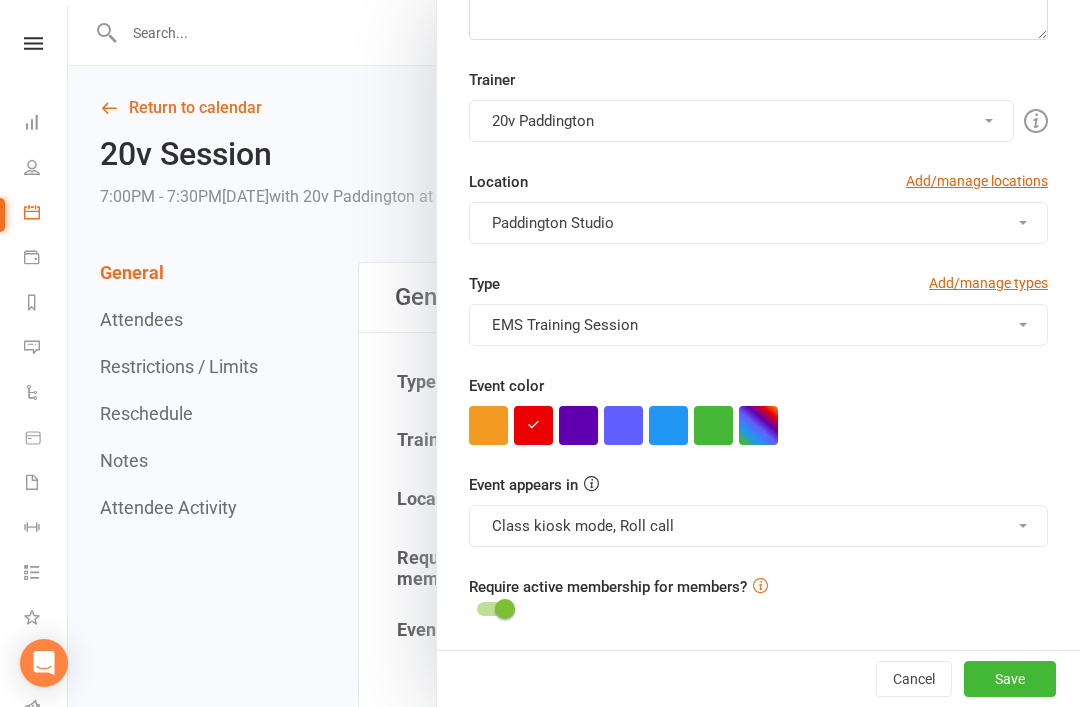 click on "Class kiosk mode, Roll call" at bounding box center [758, 526] 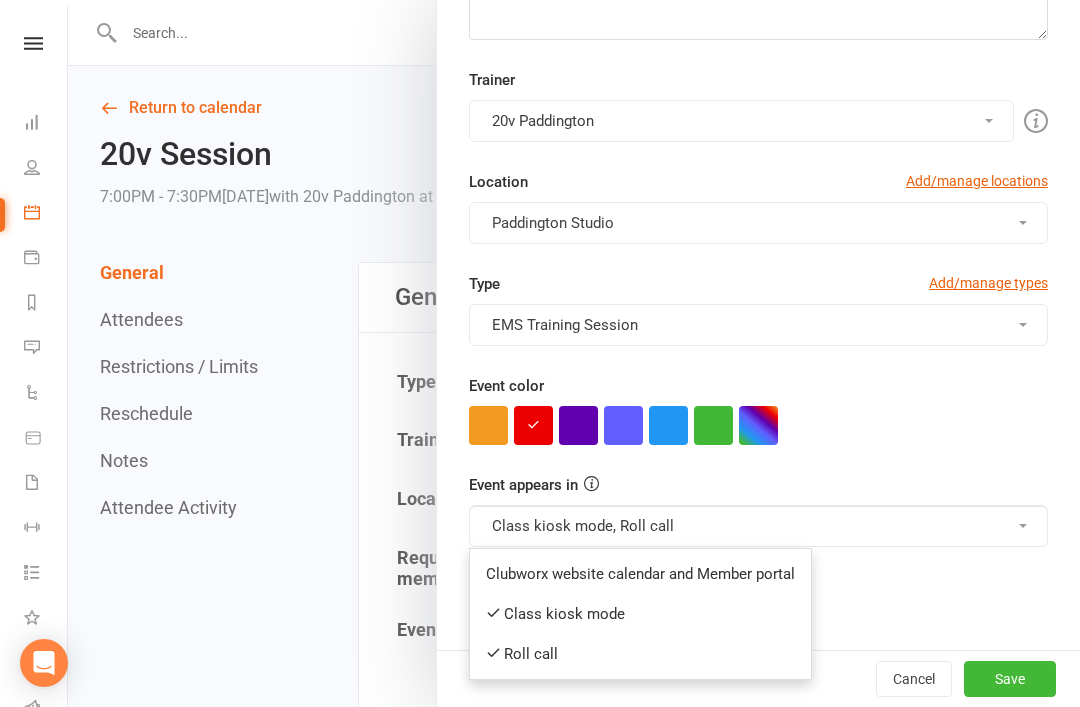 click on "Class kiosk mode" at bounding box center [640, 614] 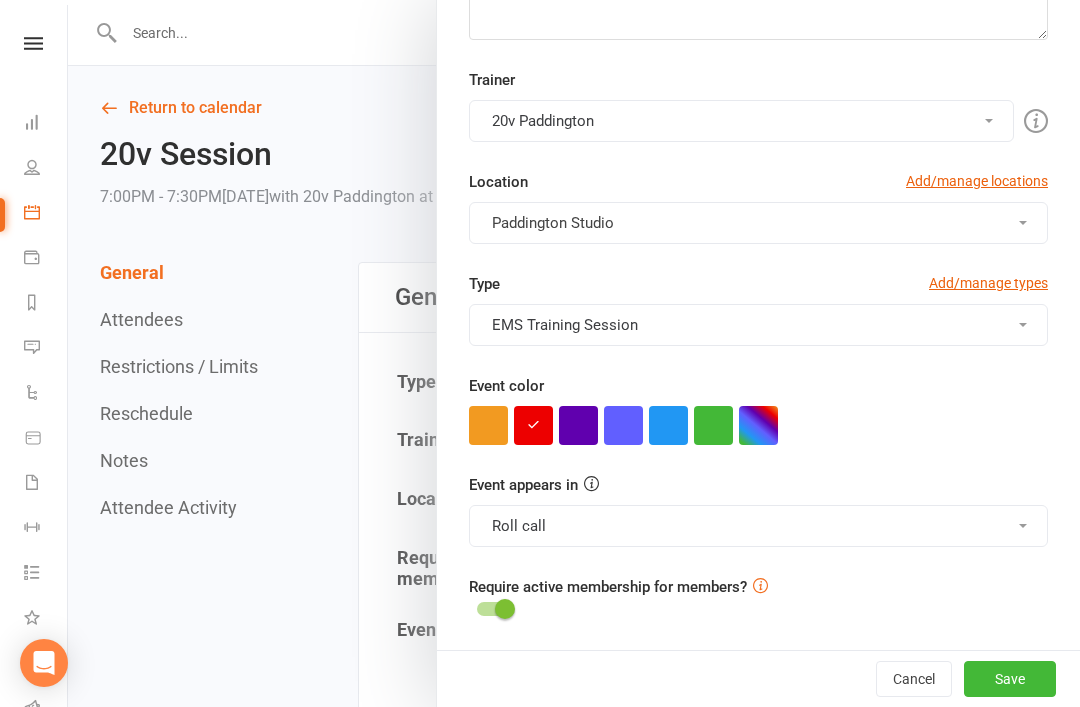 click on "Save" at bounding box center (1010, 679) 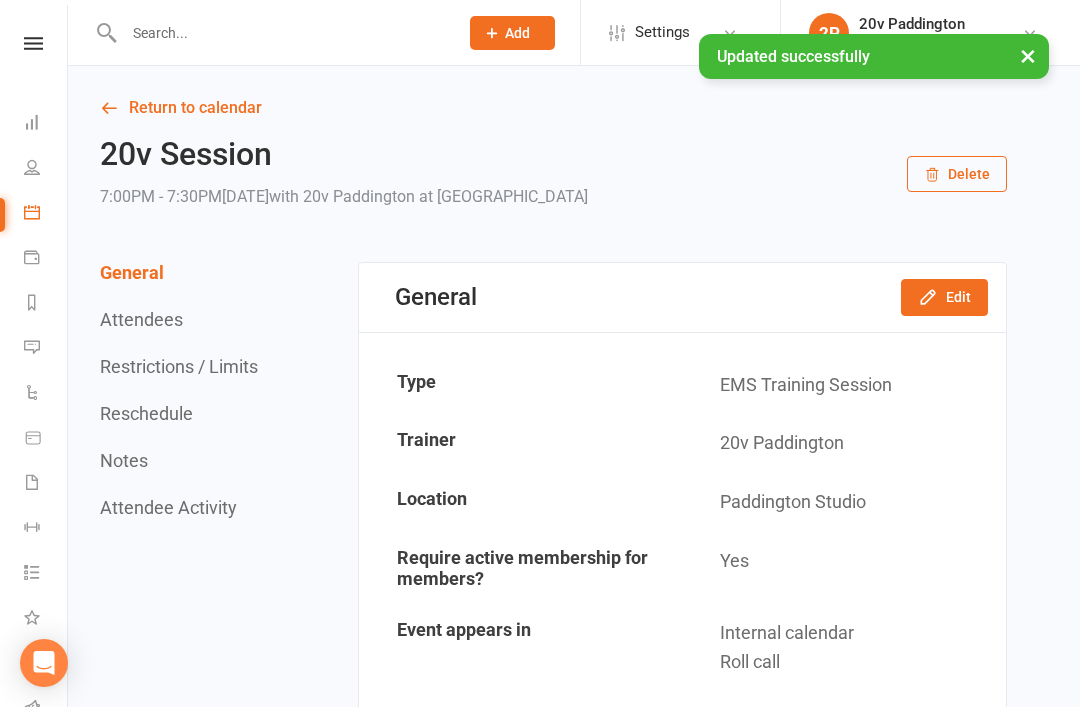 click on "Return to calendar" at bounding box center (553, 108) 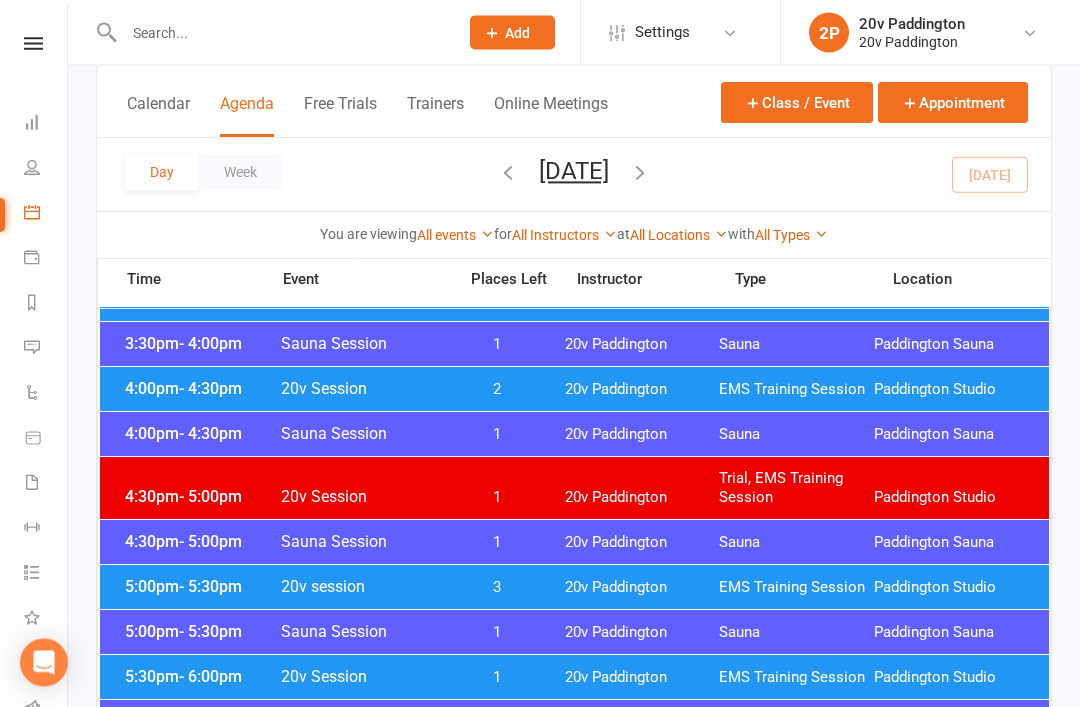 scroll, scrollTop: 1677, scrollLeft: 0, axis: vertical 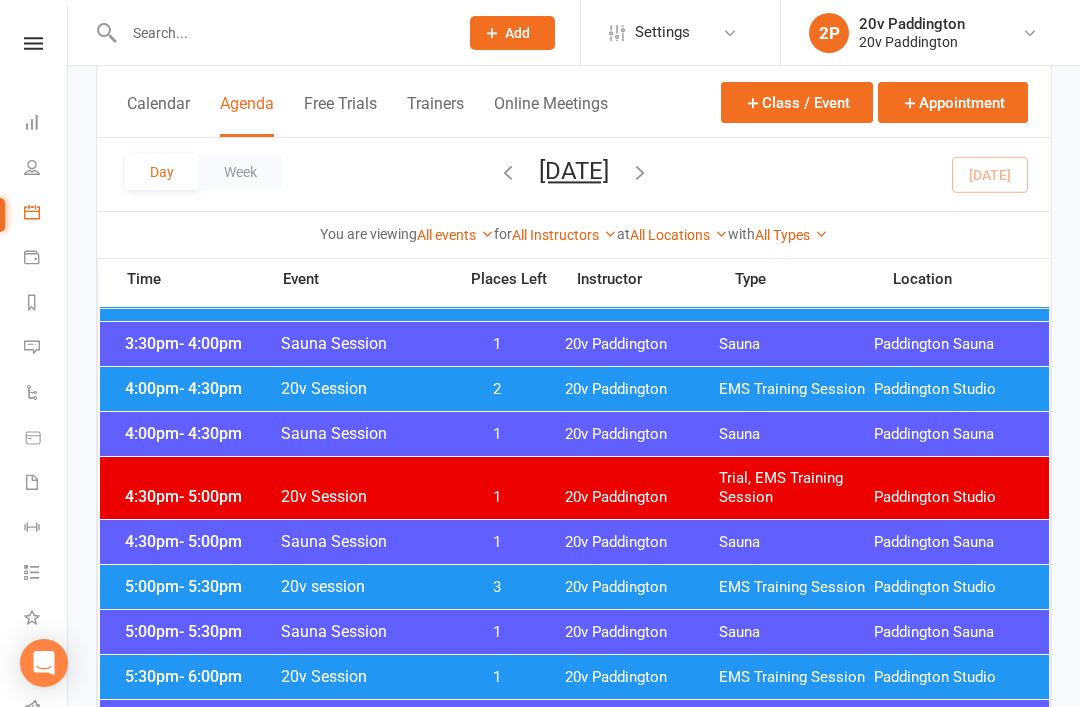 click at bounding box center [32, 347] 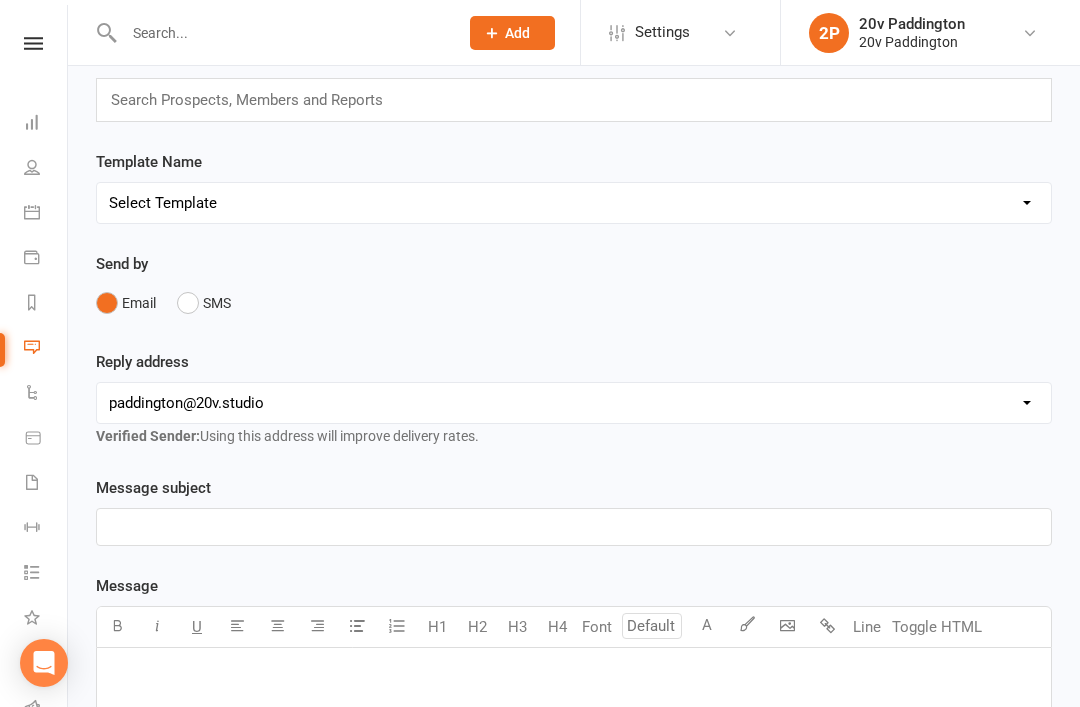 scroll, scrollTop: 0, scrollLeft: 0, axis: both 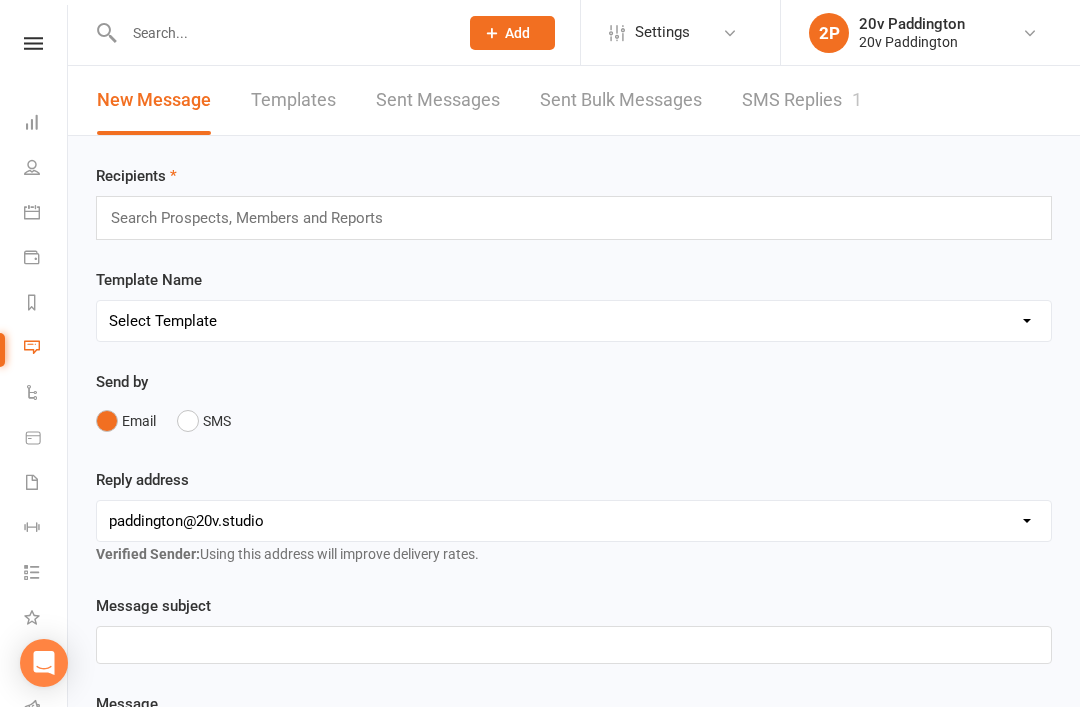 click on "SMS Replies  1" at bounding box center (802, 100) 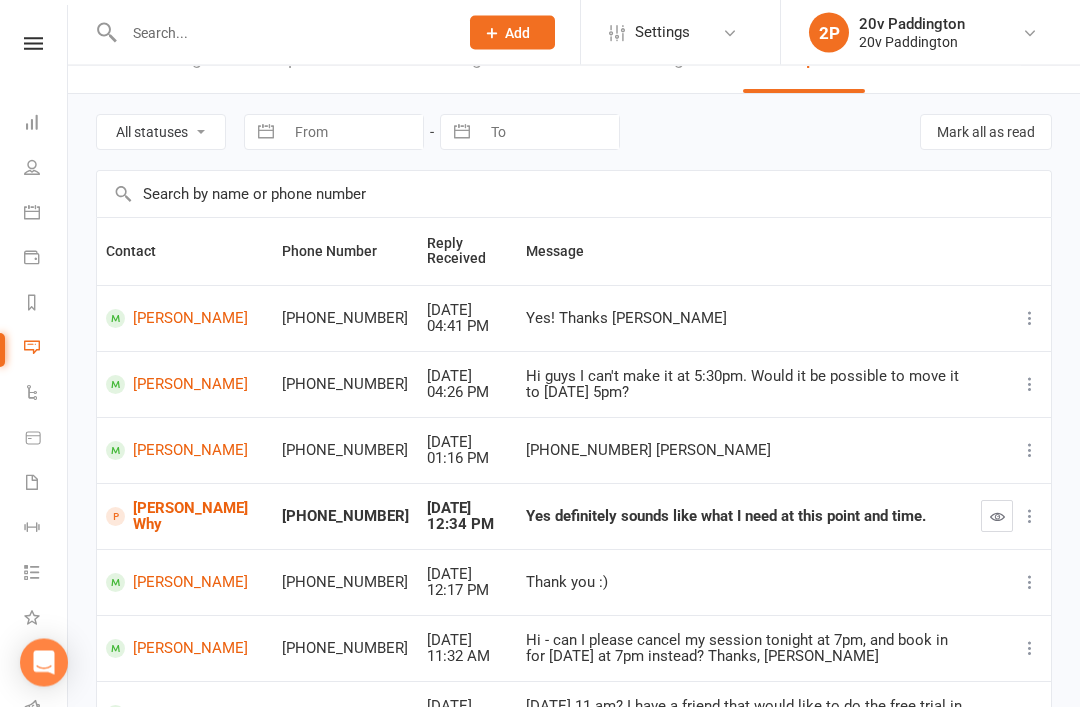 scroll, scrollTop: 0, scrollLeft: 0, axis: both 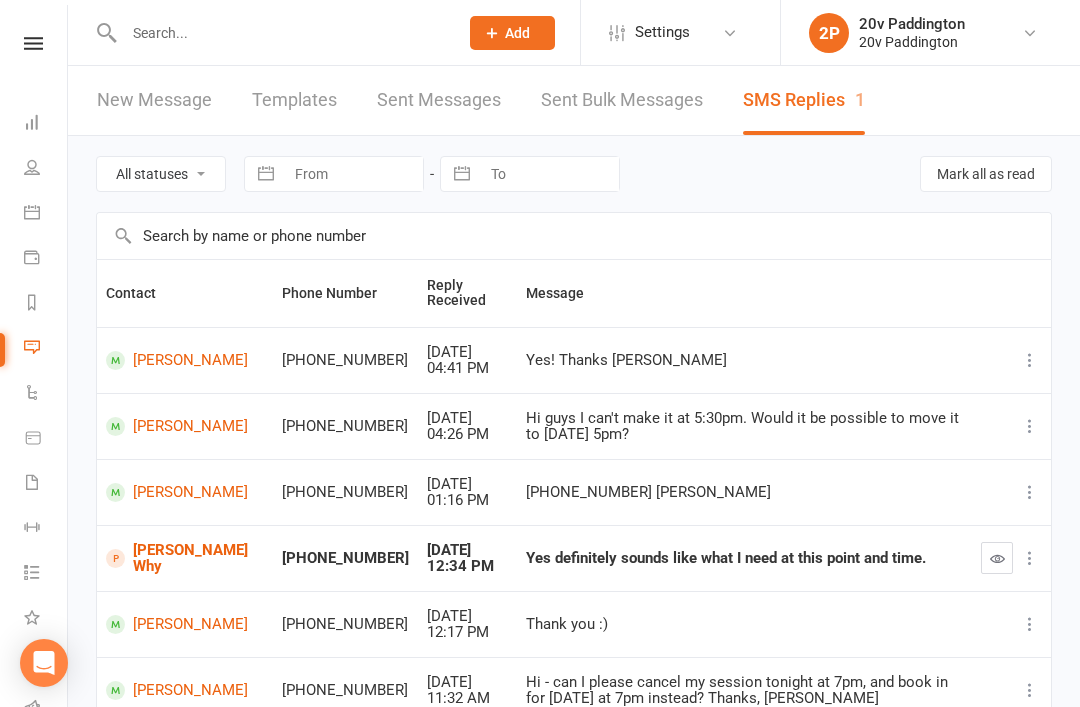 click on "Tasks   54" at bounding box center (33, 574) 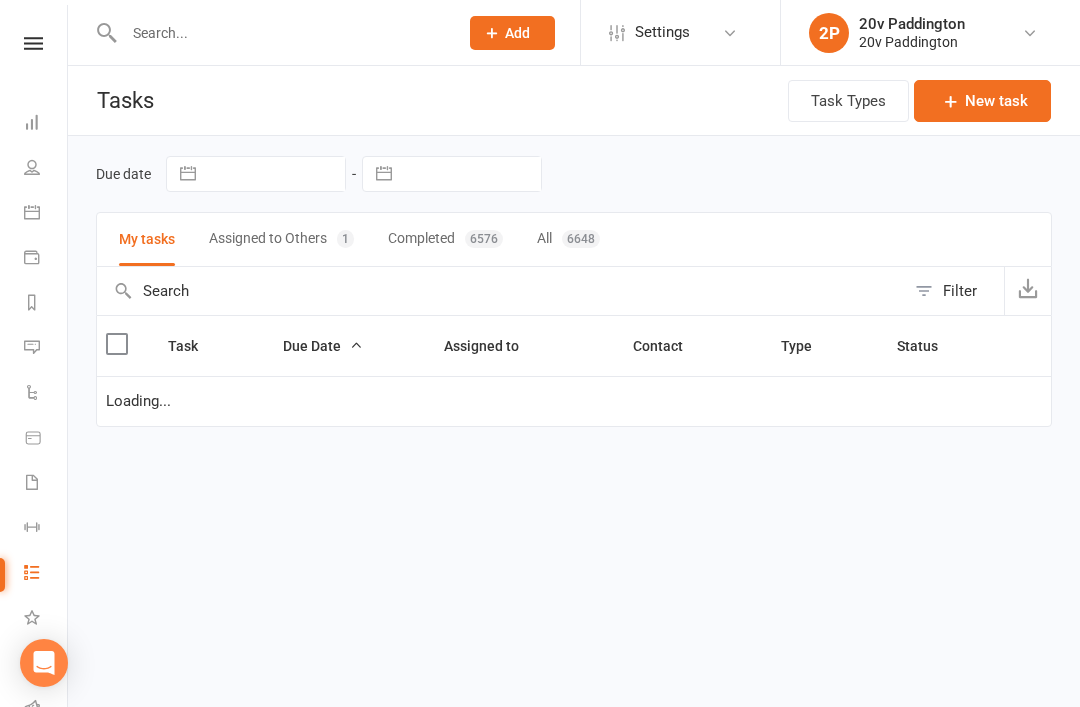 click on "Calendar" at bounding box center [46, 214] 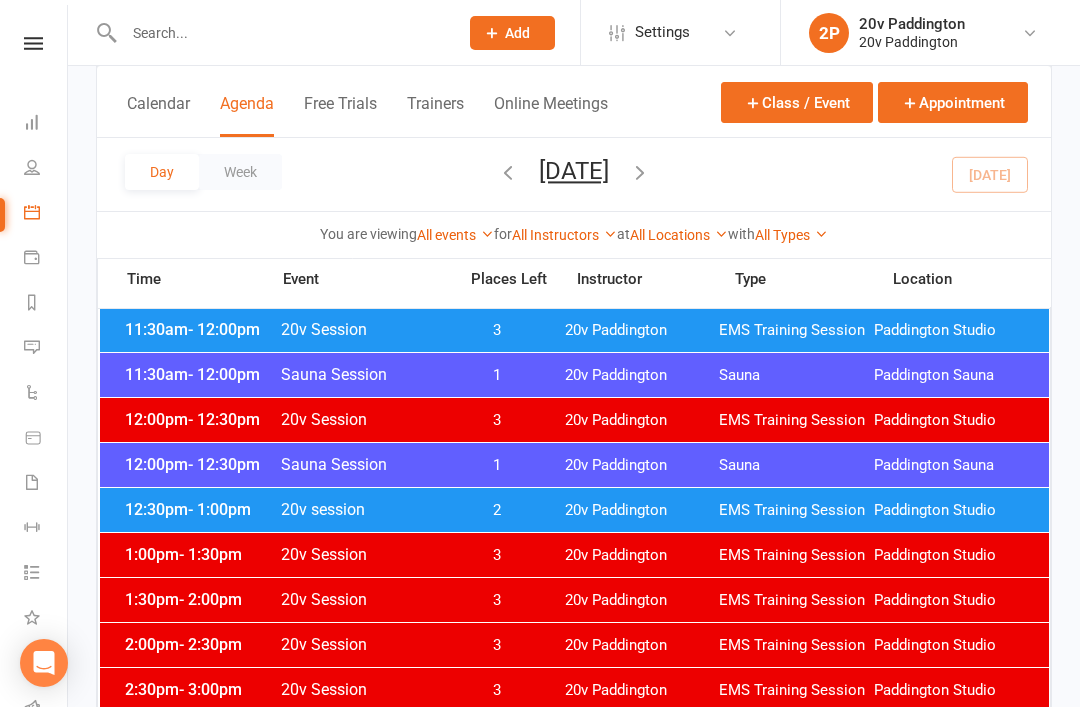 scroll, scrollTop: 1152, scrollLeft: 0, axis: vertical 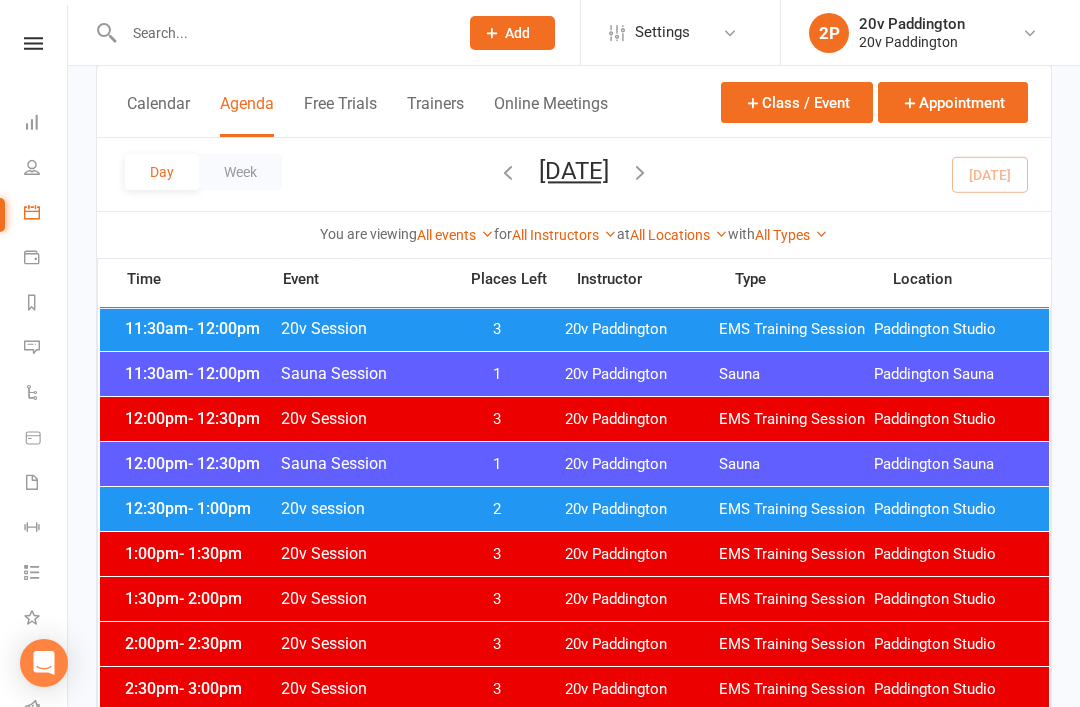 click on "Paddington Studio" at bounding box center [951, 509] 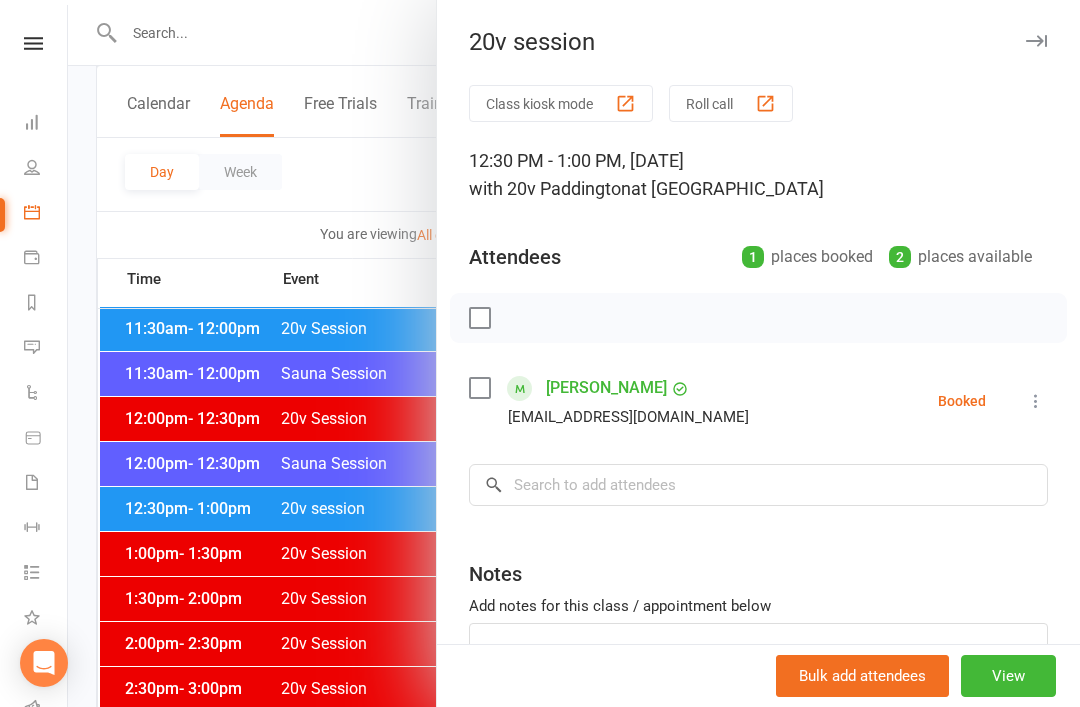 click at bounding box center (574, 353) 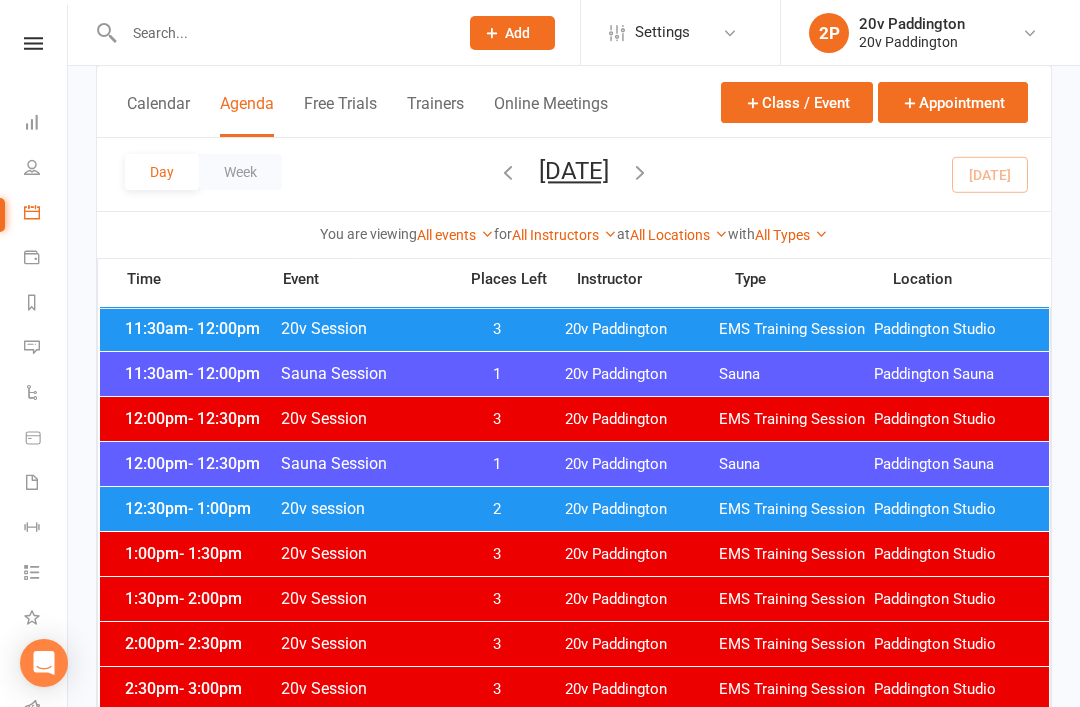 click on "Messages   1" at bounding box center (46, 349) 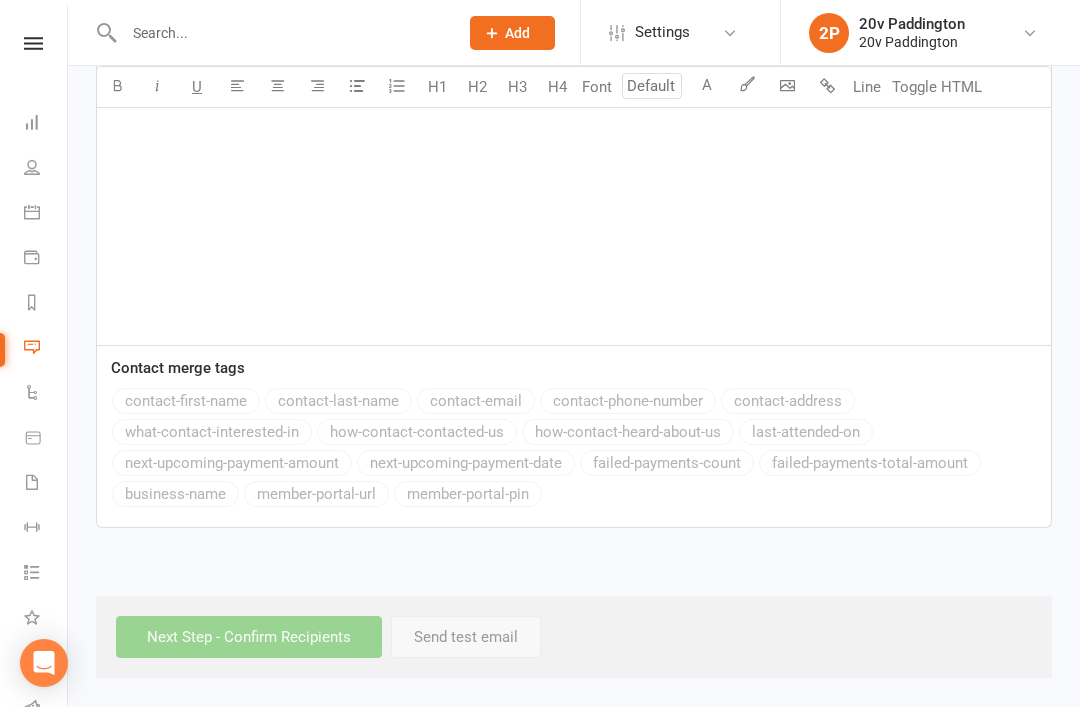 scroll, scrollTop: 0, scrollLeft: 0, axis: both 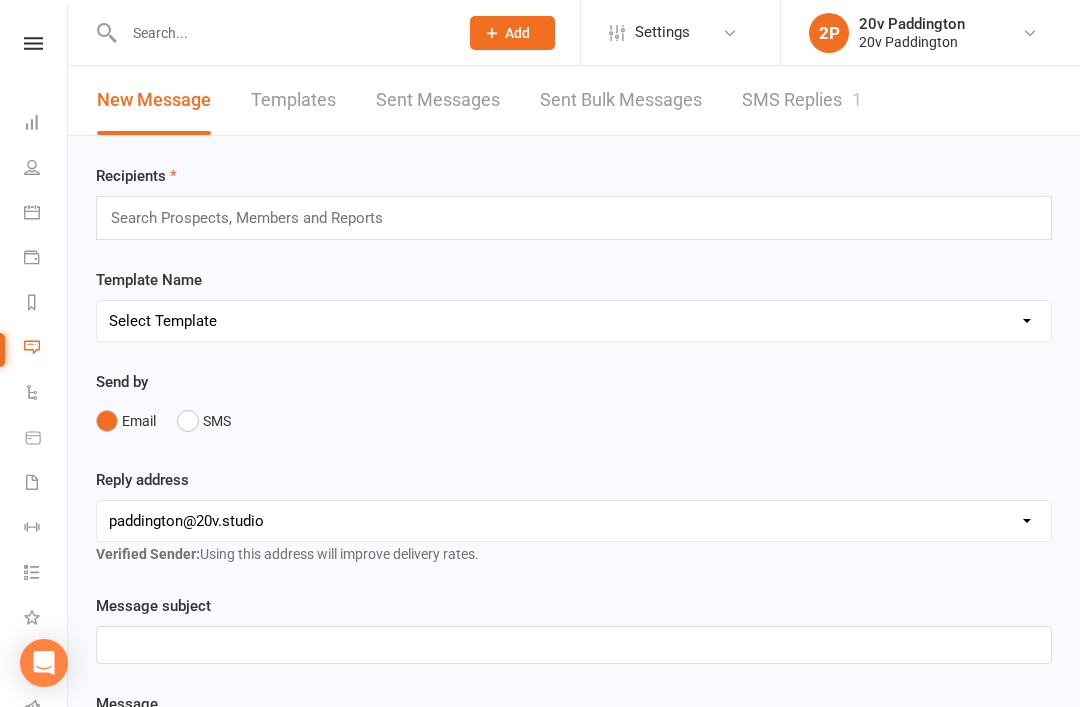 click on "SMS Replies  1" at bounding box center [802, 100] 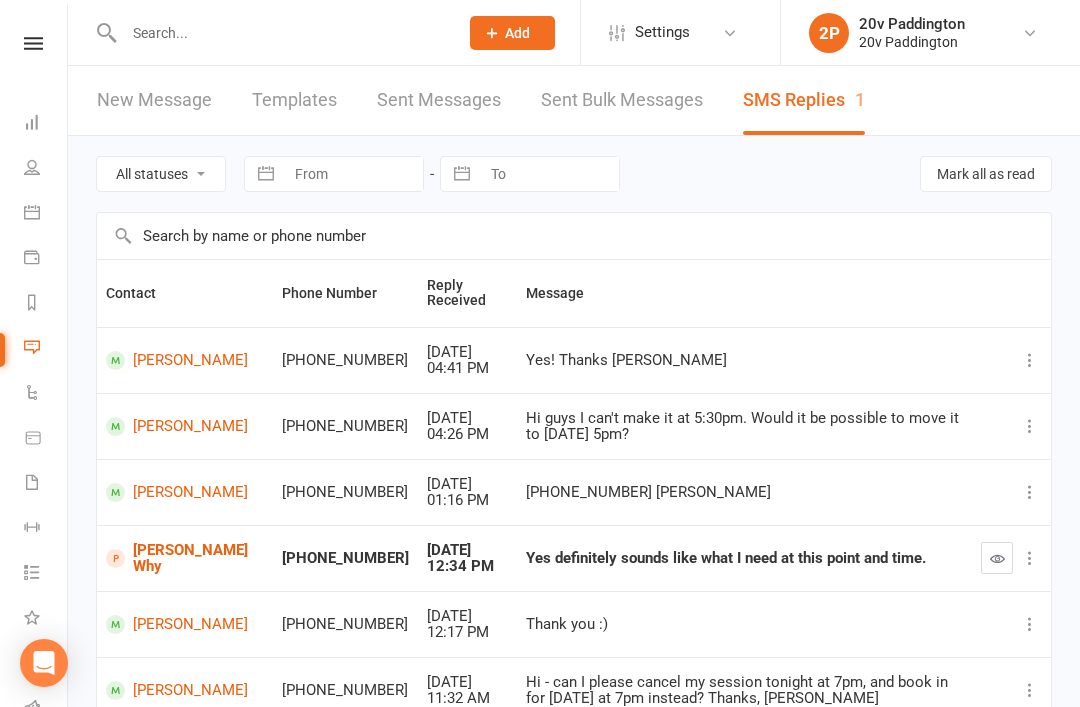 click on "Calendar" at bounding box center (46, 214) 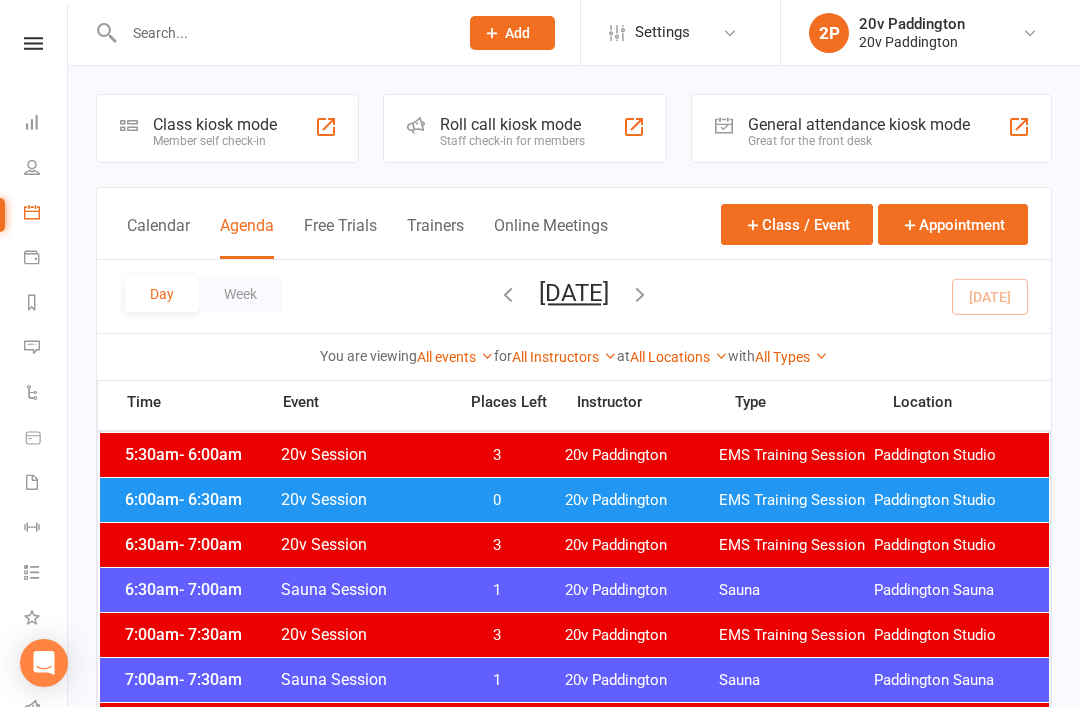 click on "Day Week [DATE]
[DATE]
Sun Mon Tue Wed Thu Fri Sat
29
30
01
02
03
04
05
06
07
08
09
10
11
12
13
14
15
16
17
18
19
20
21
22
23
24
25
26
27
28
29
30
31
01
02" at bounding box center (574, 296) 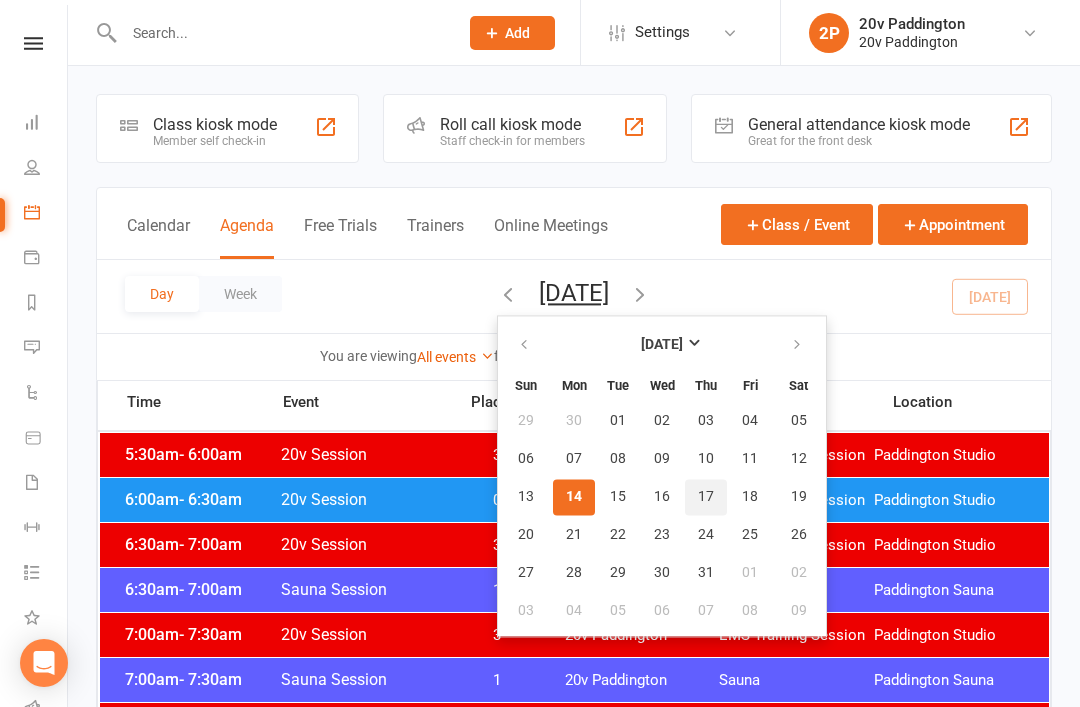 click on "17" at bounding box center [706, 497] 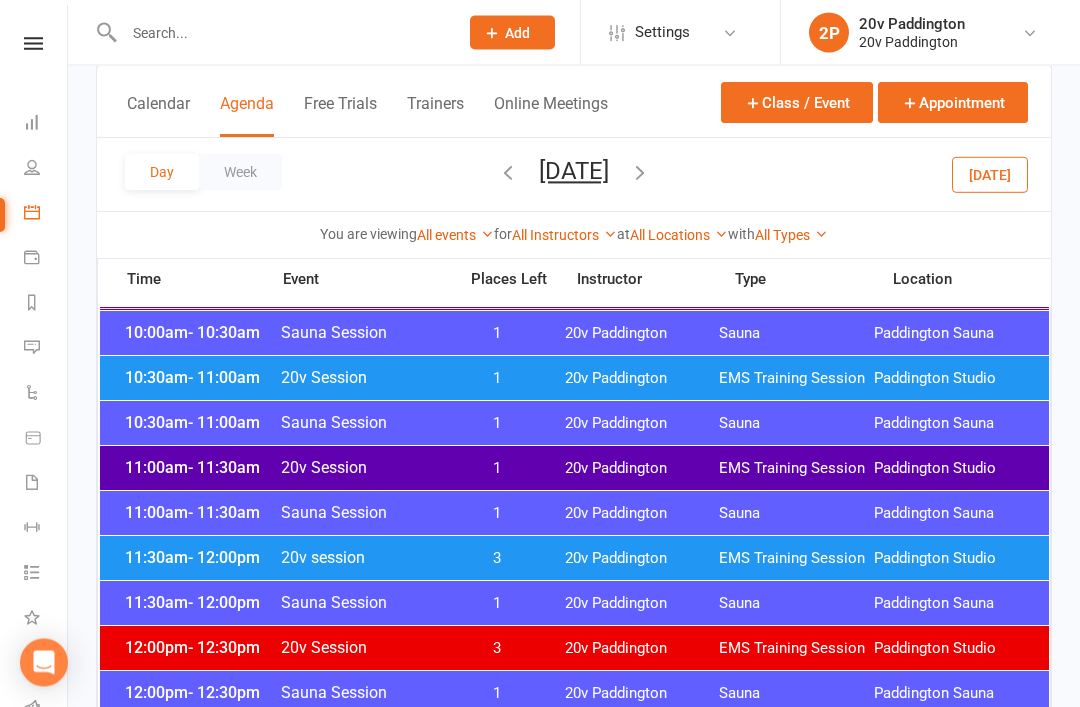 scroll, scrollTop: 840, scrollLeft: 0, axis: vertical 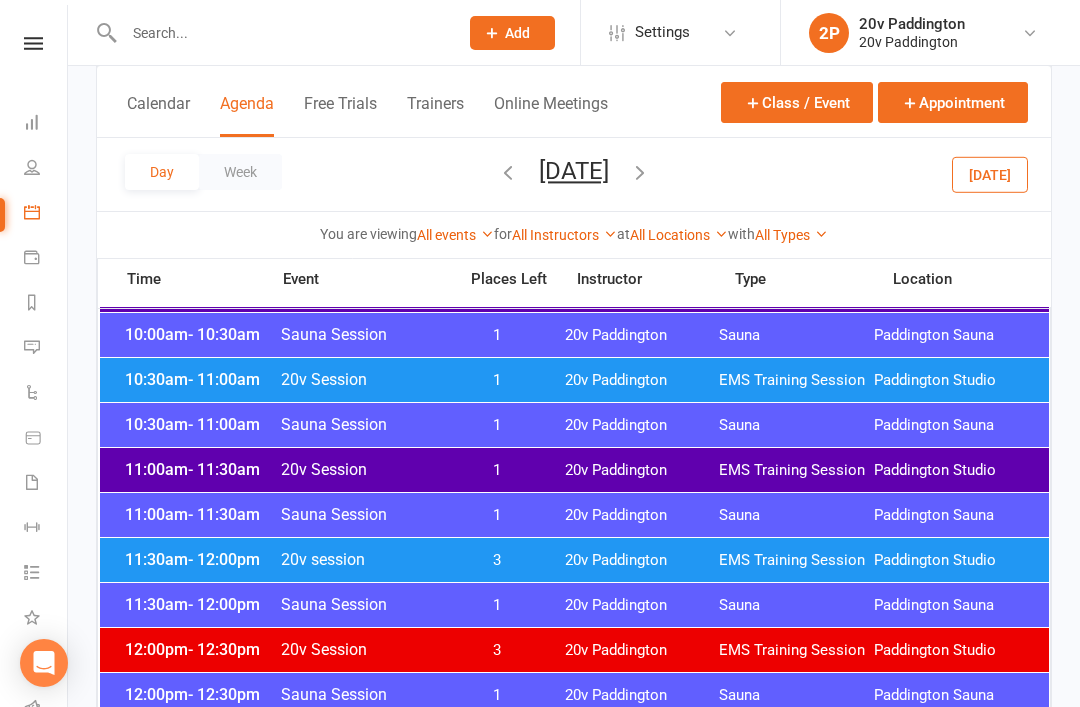 click on "Paddington Studio" at bounding box center [951, 470] 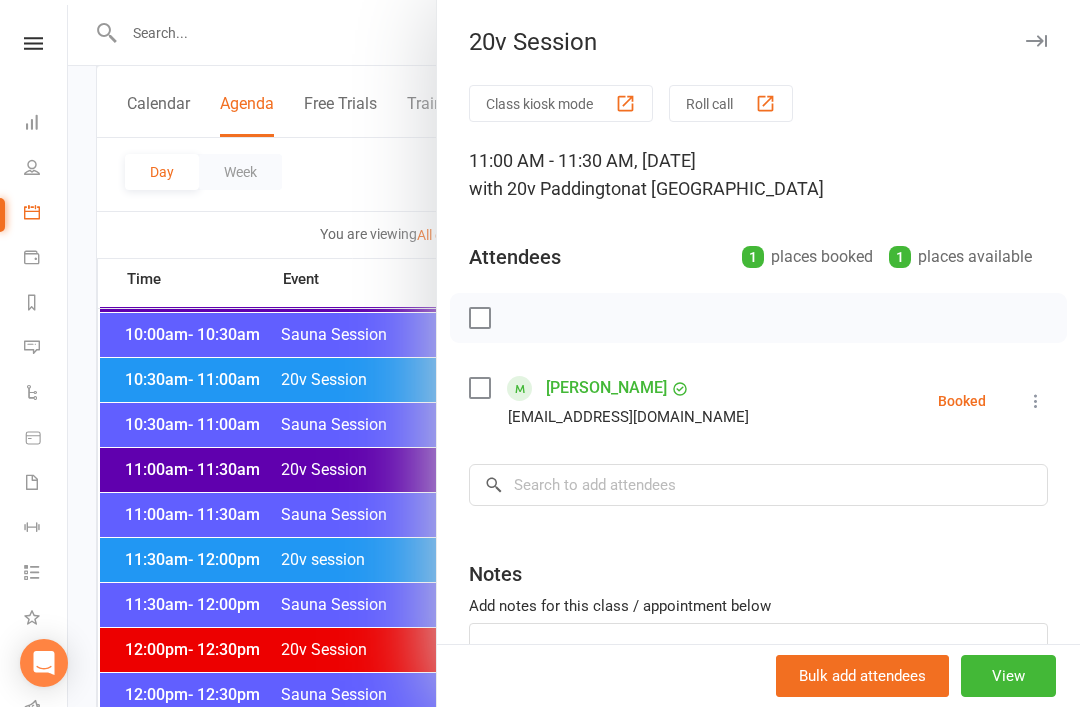click at bounding box center (574, 353) 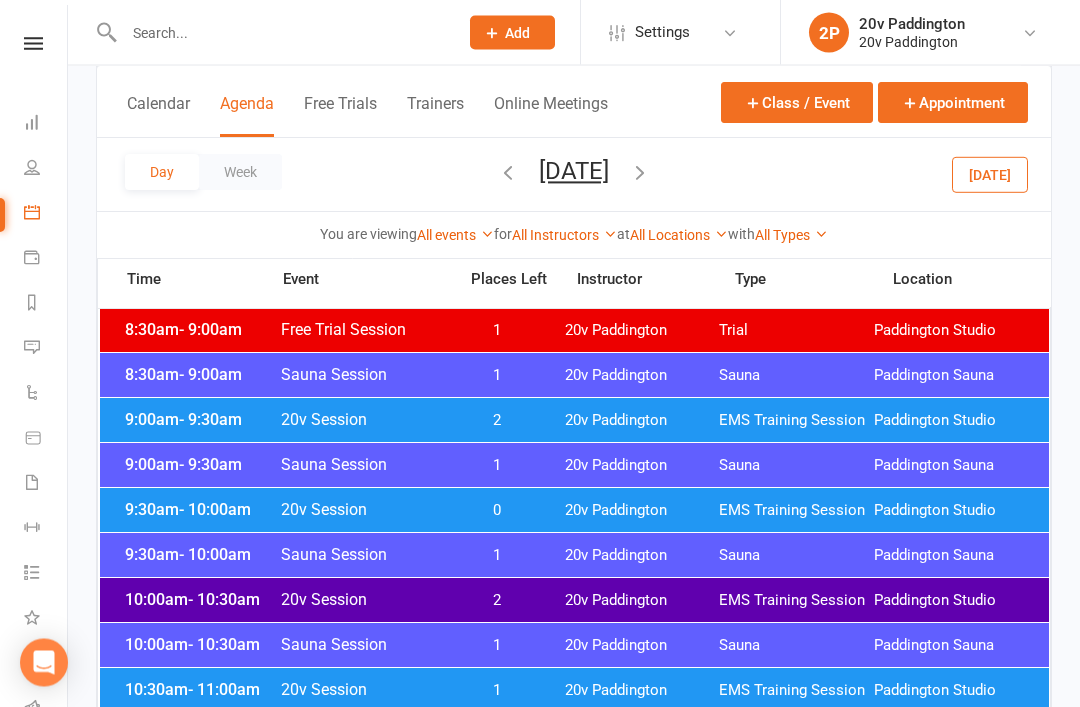 scroll, scrollTop: 515, scrollLeft: 0, axis: vertical 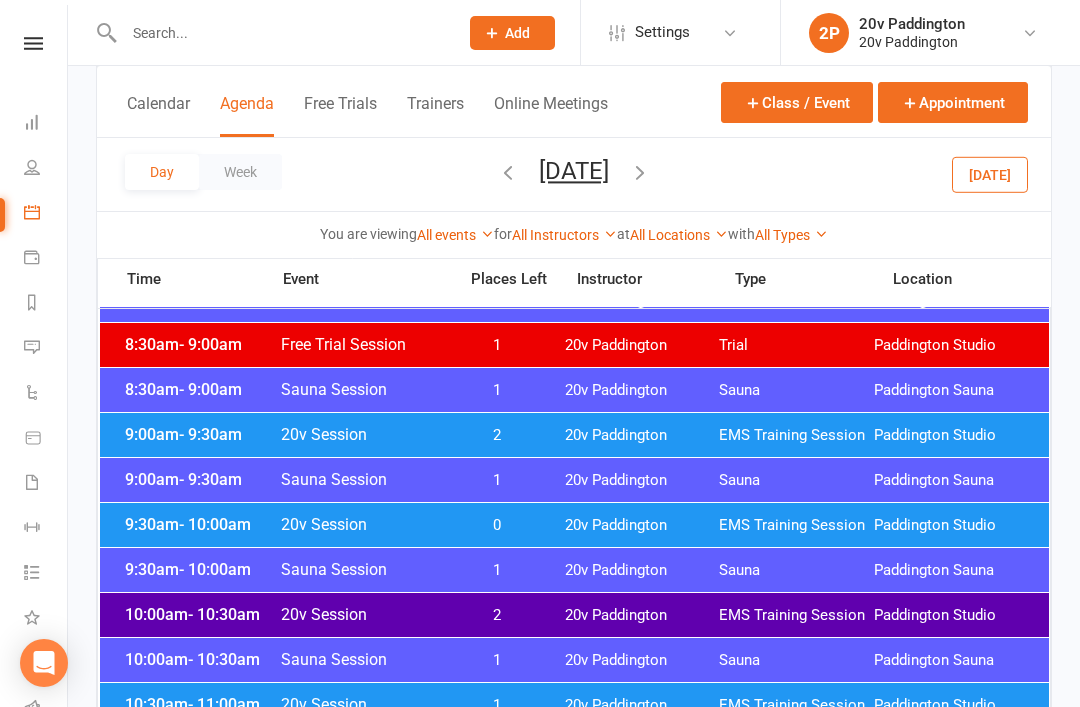 click on "9:30am  - 10:00am Sauna Session 1 20v [GEOGRAPHIC_DATA] [GEOGRAPHIC_DATA]" at bounding box center [574, 570] 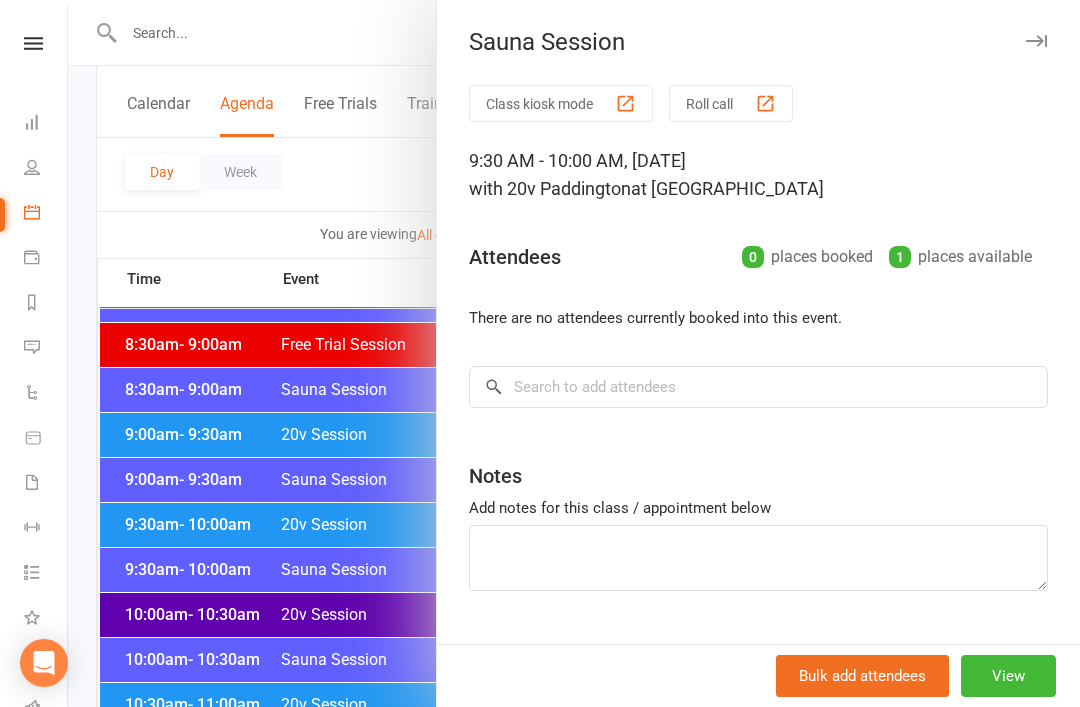 click at bounding box center [574, 353] 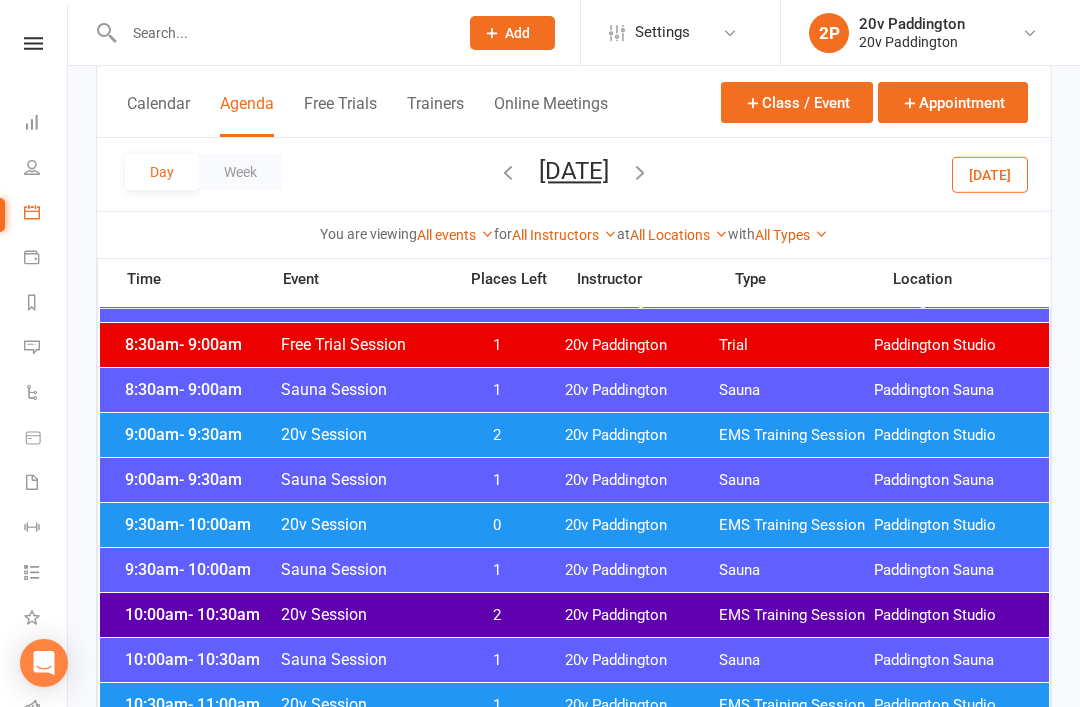 click on "20v Session" at bounding box center (362, 614) 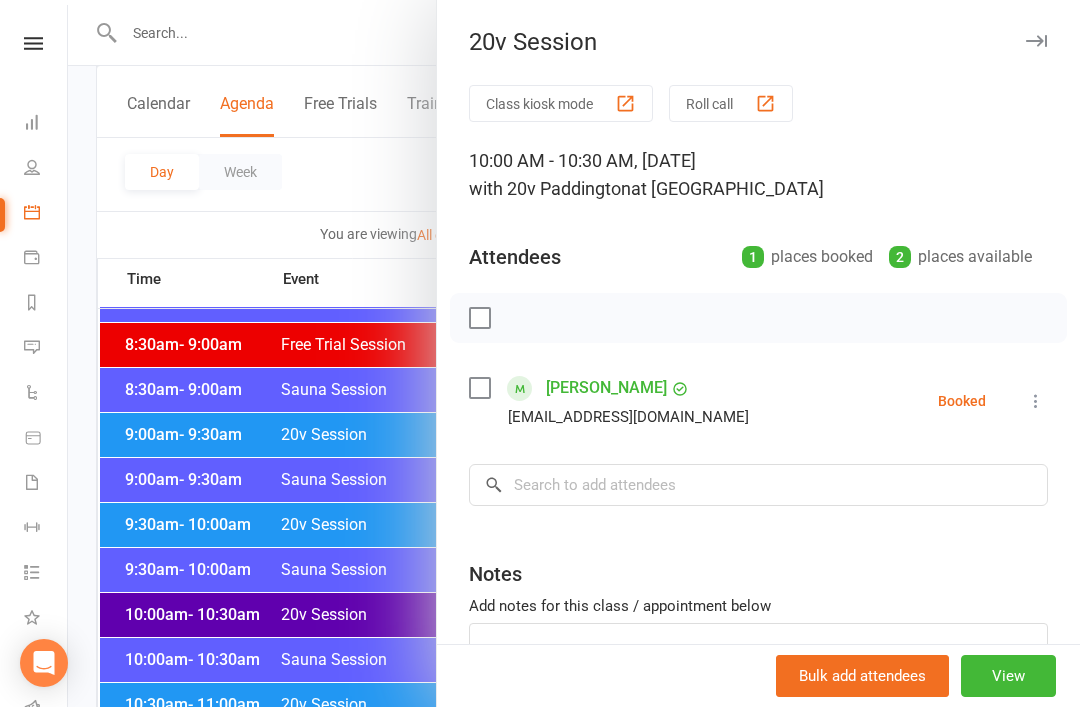 click at bounding box center [574, 353] 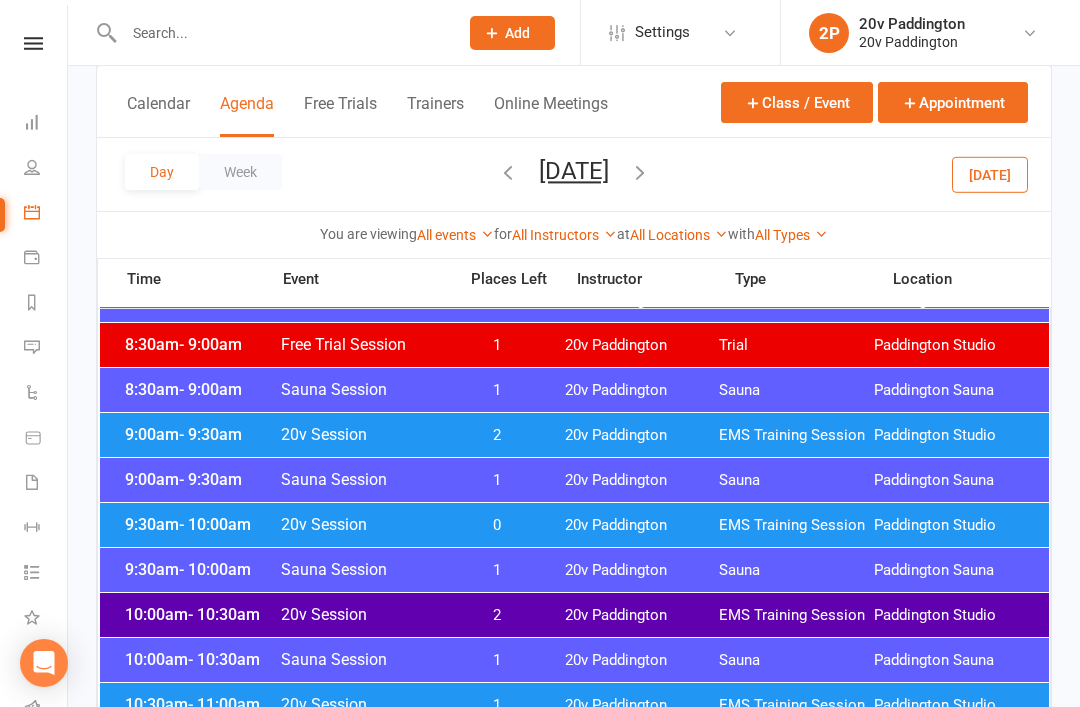 click on "0" at bounding box center (497, 525) 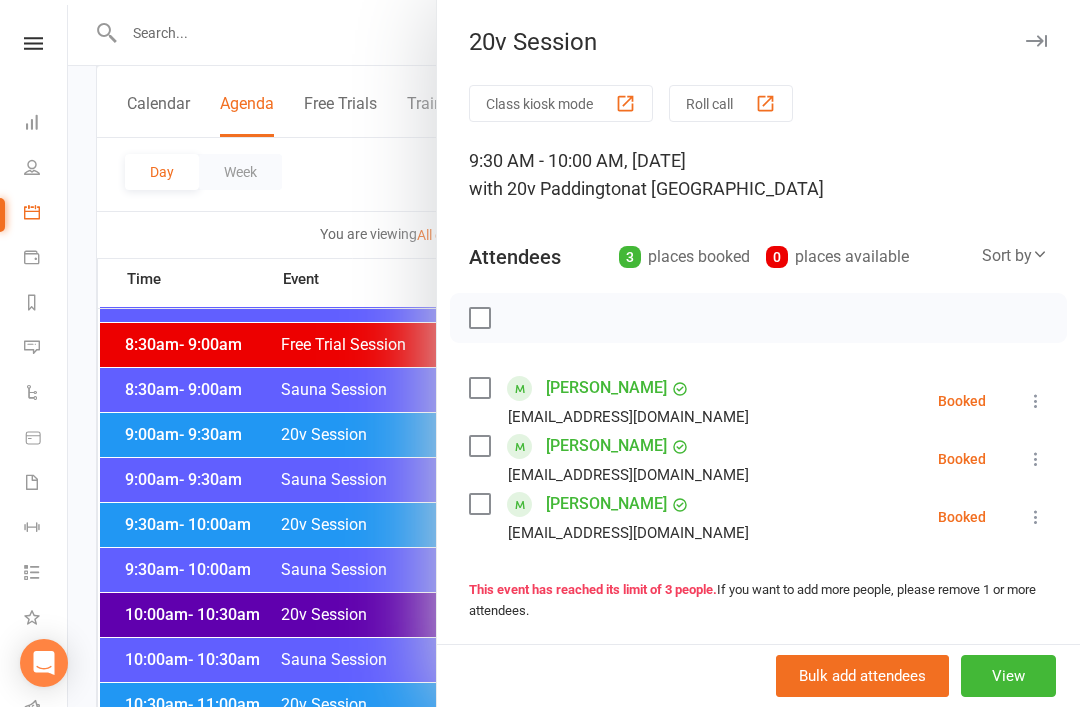 click at bounding box center (574, 353) 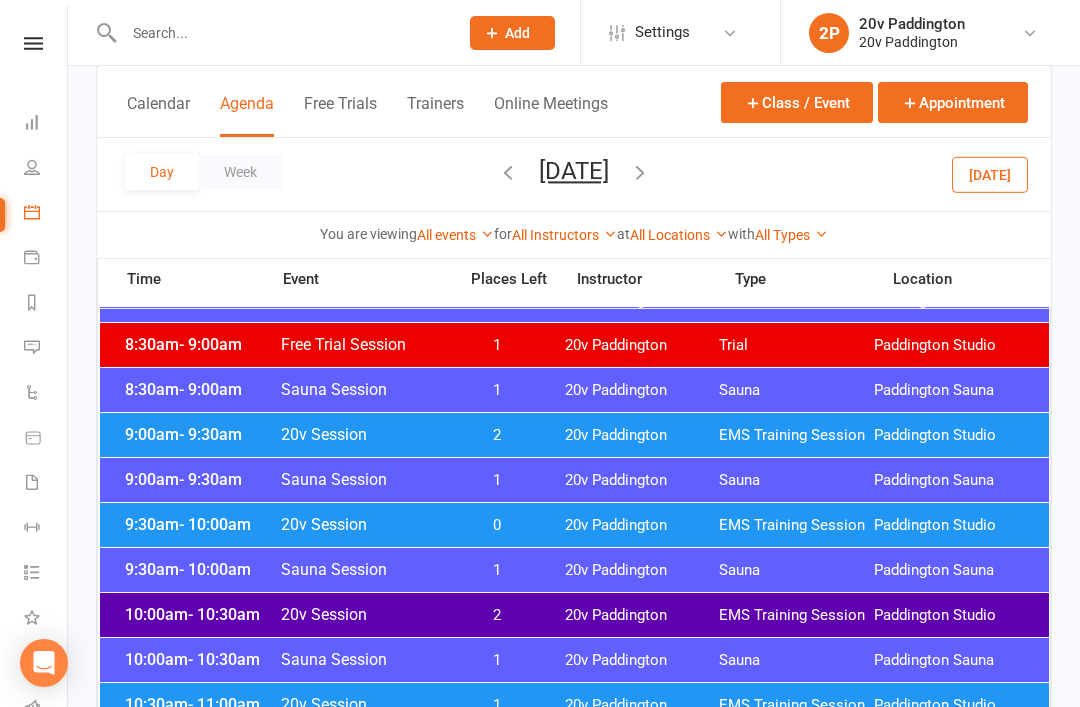 click on "20v Paddington" at bounding box center (642, 435) 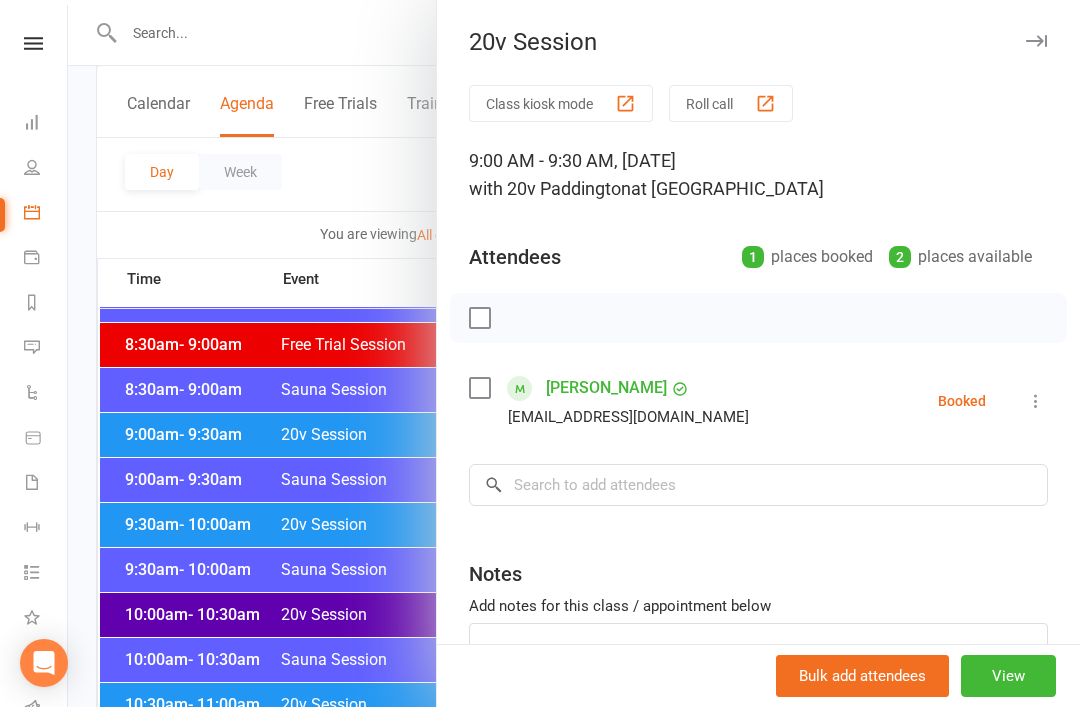click at bounding box center [574, 353] 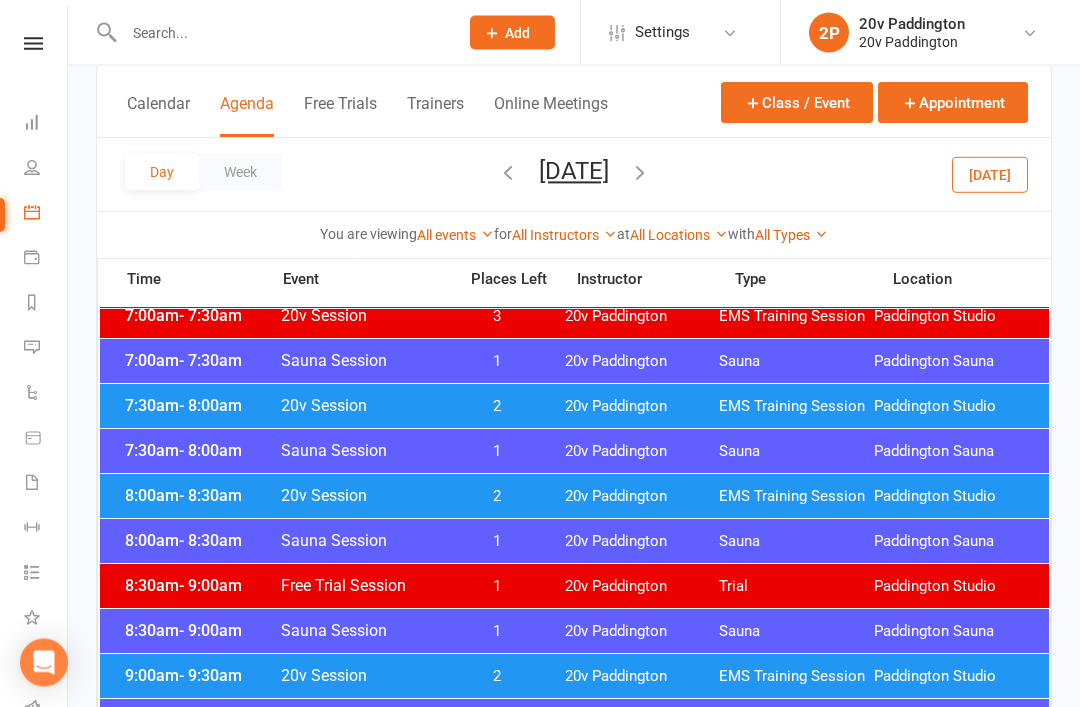 click on "2" at bounding box center [497, 497] 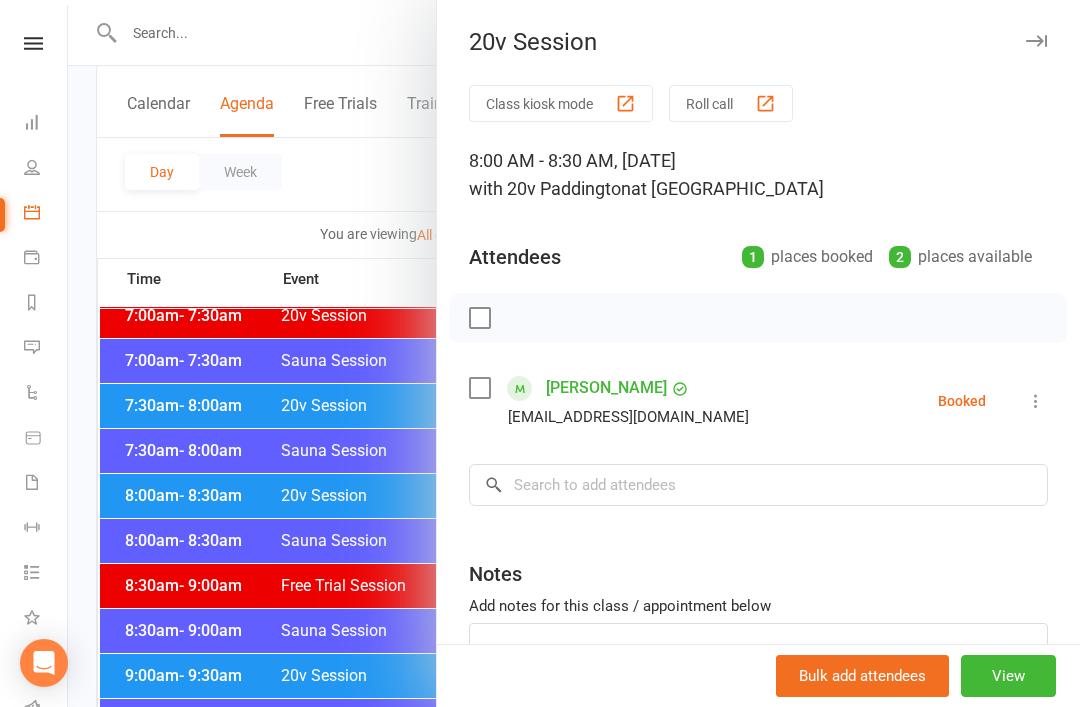 click at bounding box center [574, 353] 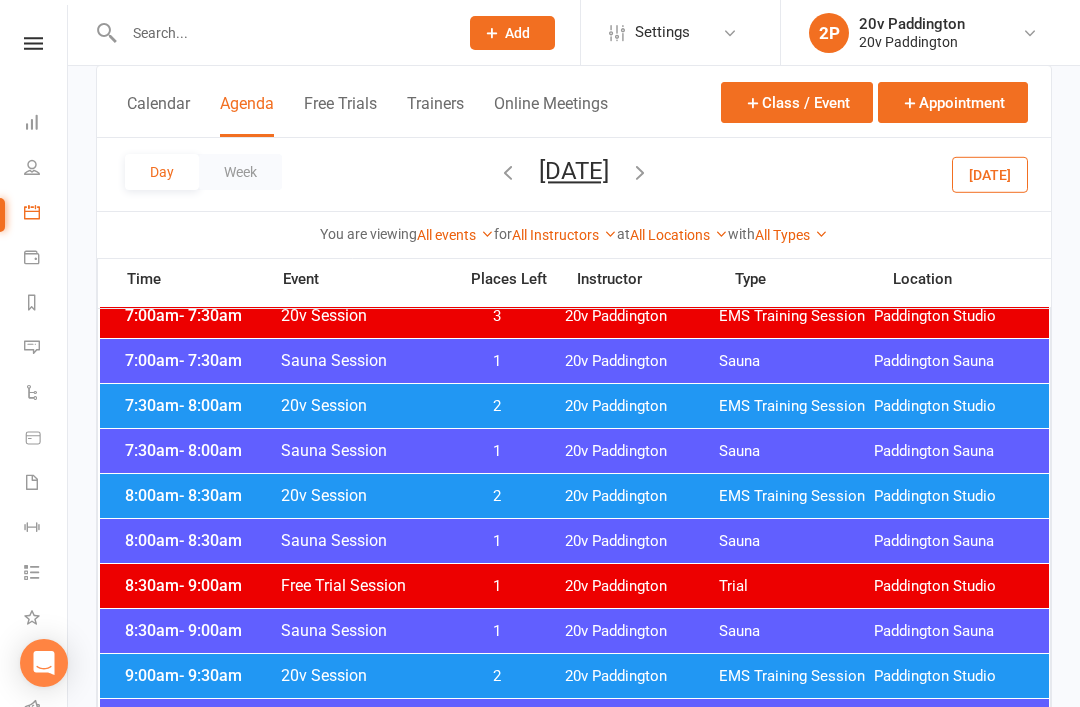 click on "2" at bounding box center [497, 406] 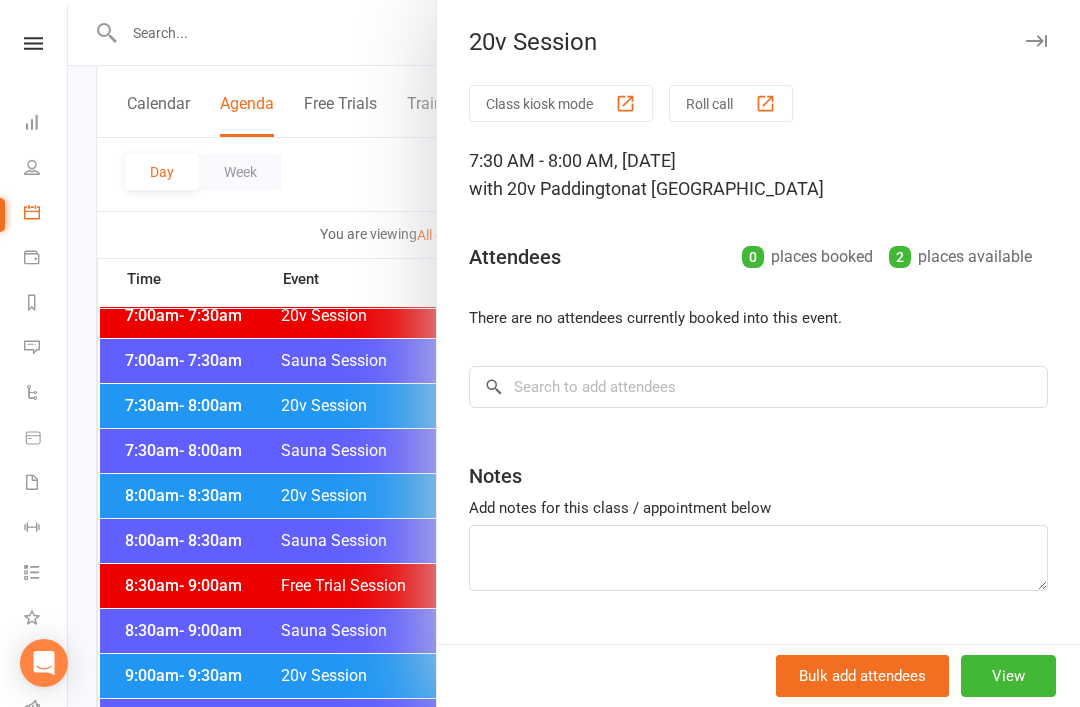 click at bounding box center (574, 353) 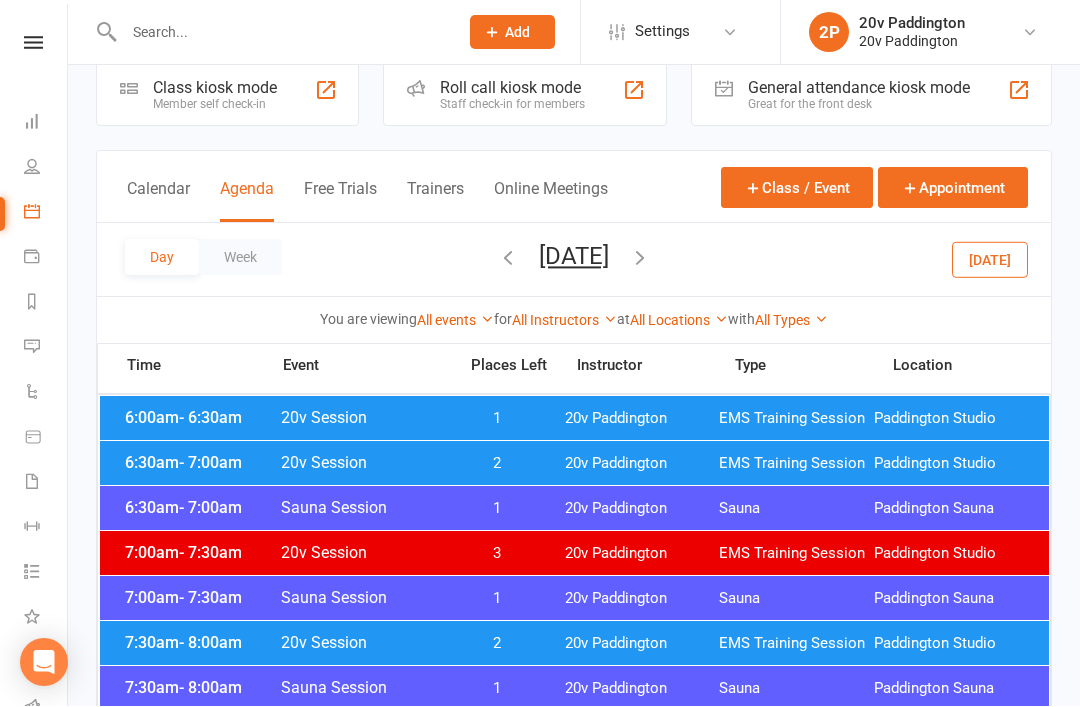 click on "Paddington Studio" at bounding box center (951, 464) 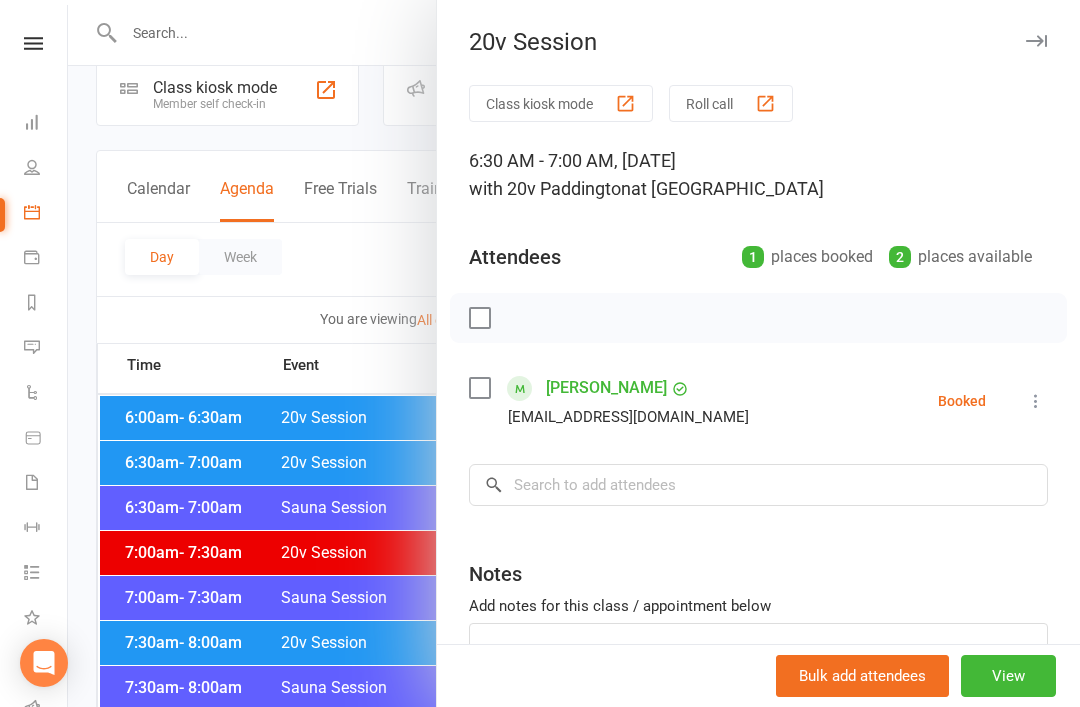 click at bounding box center (574, 353) 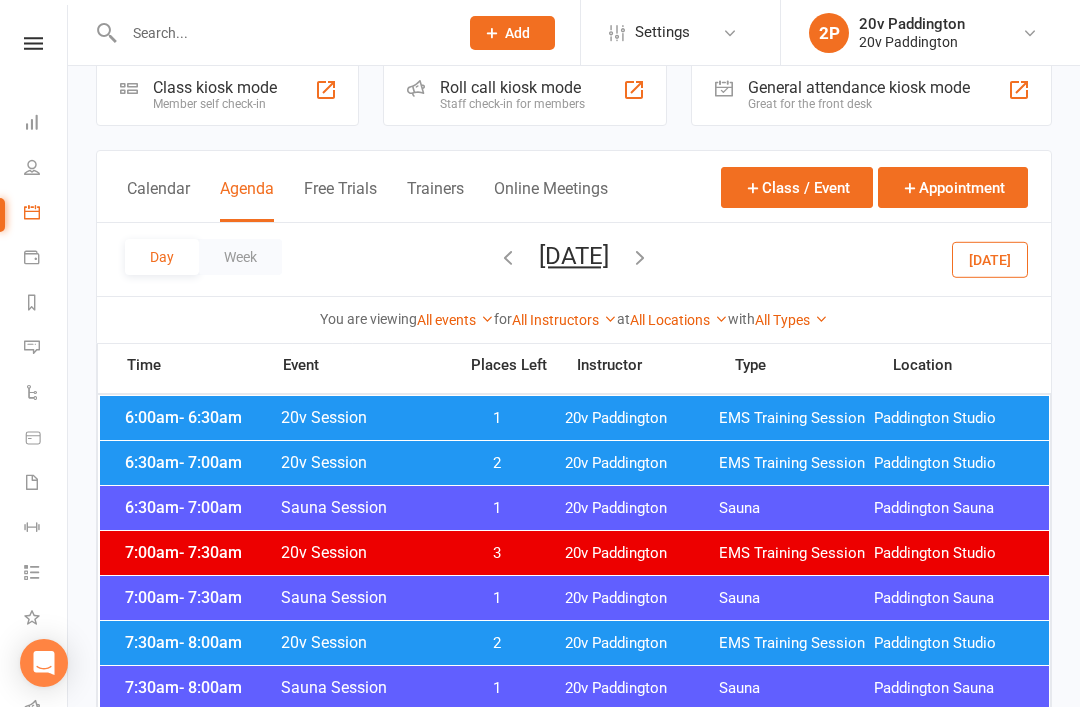 click on "20v Session" at bounding box center [362, 417] 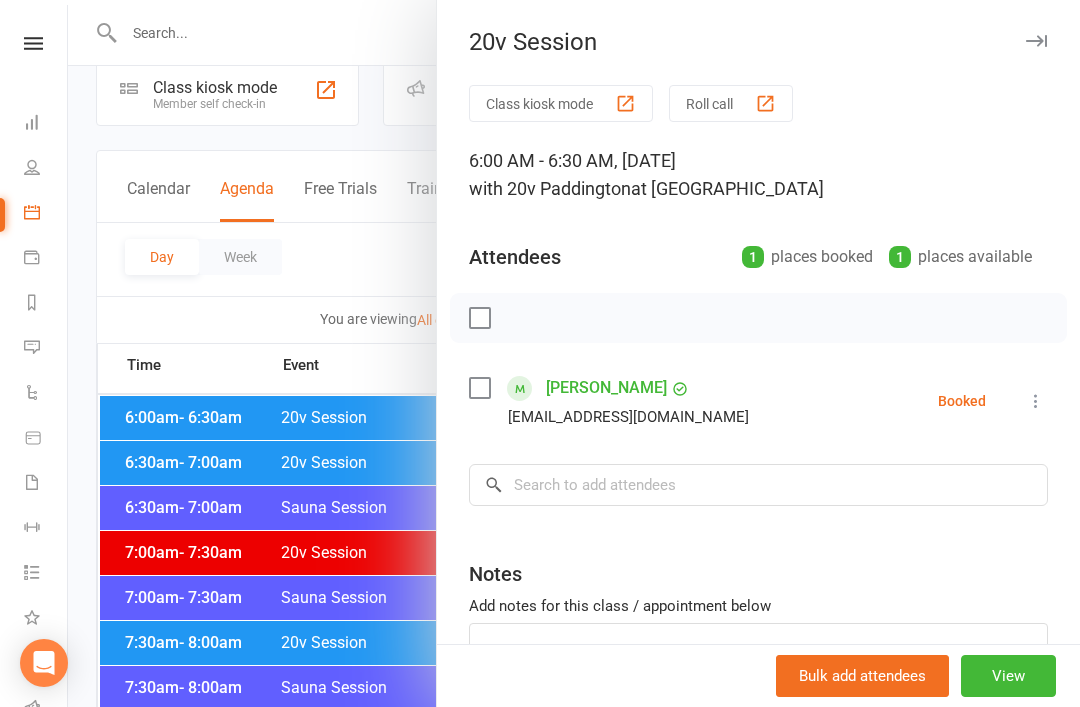 click at bounding box center (574, 353) 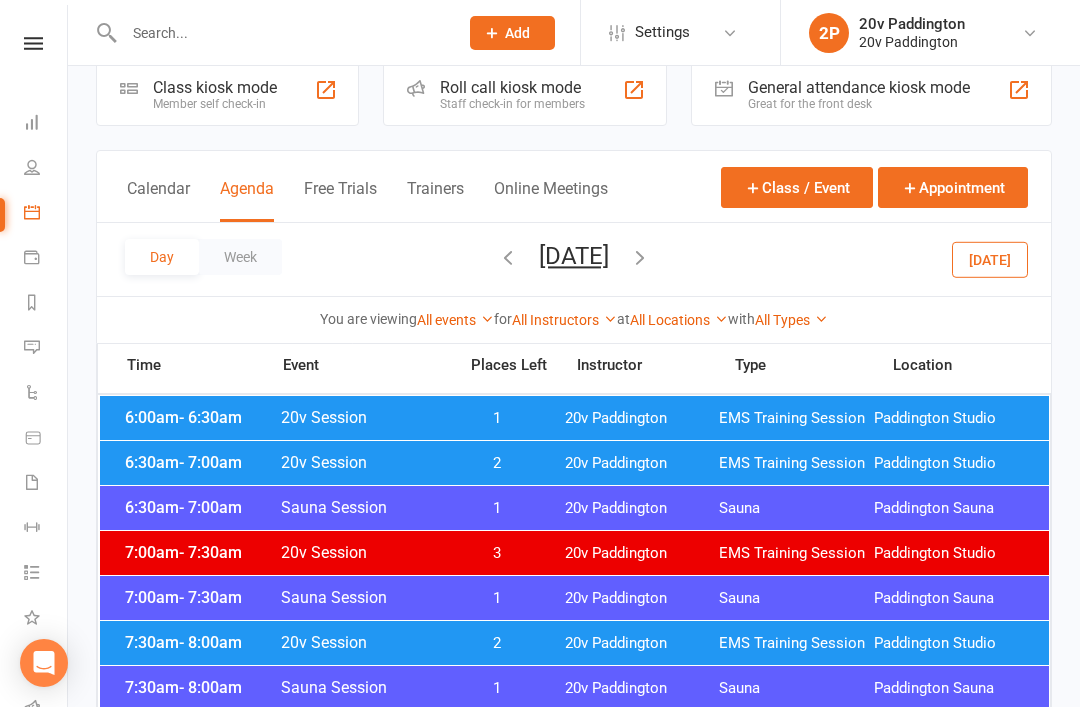 click on "20v Session" at bounding box center [362, 417] 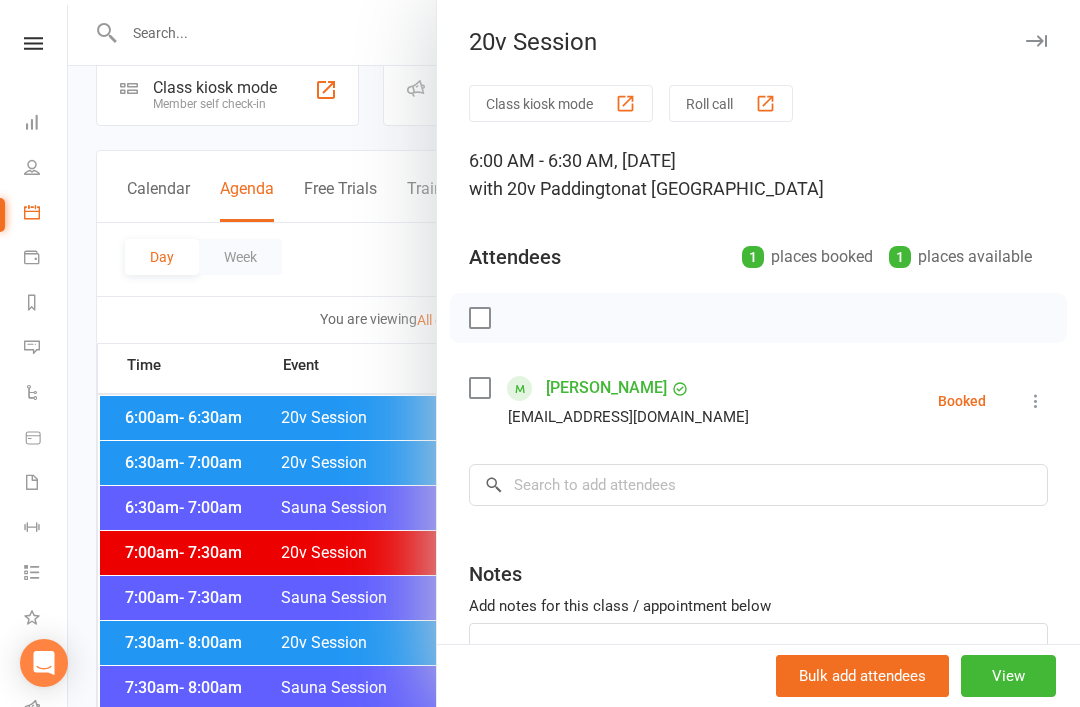 click at bounding box center [574, 353] 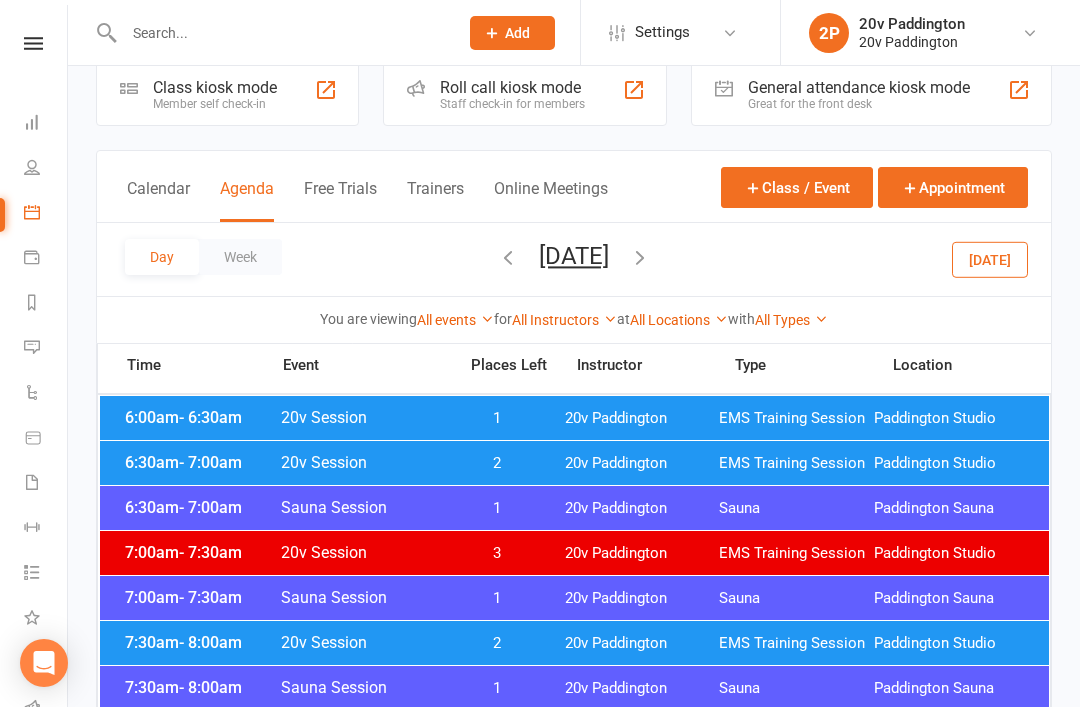 click on "20v Session" at bounding box center (362, 462) 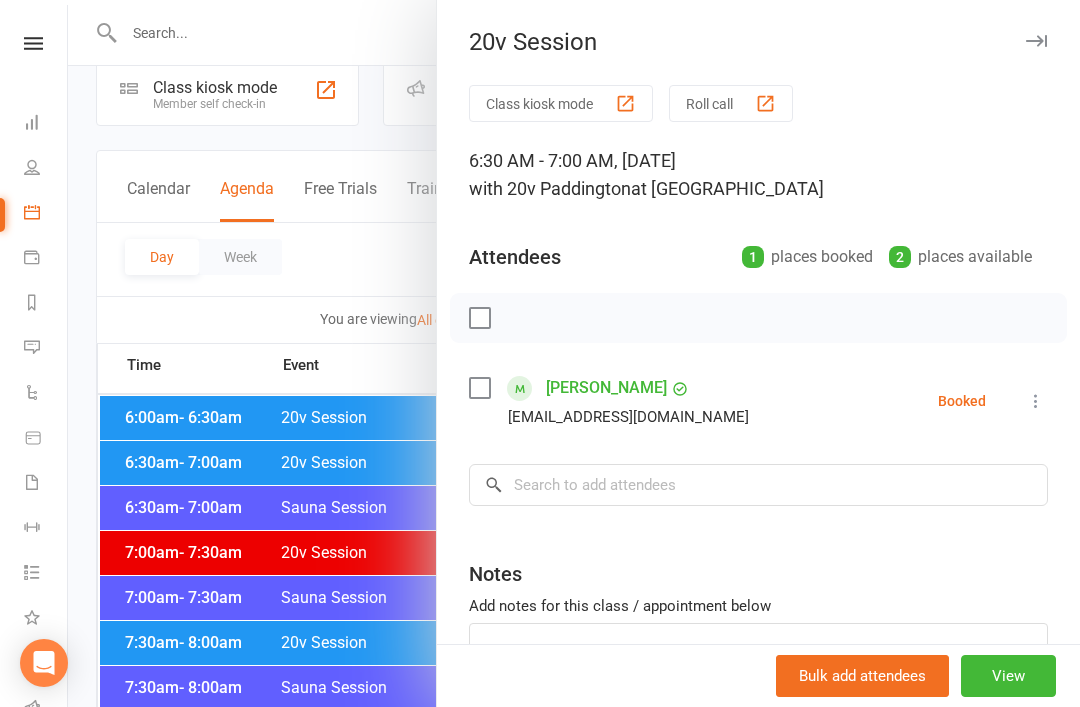 click at bounding box center (574, 353) 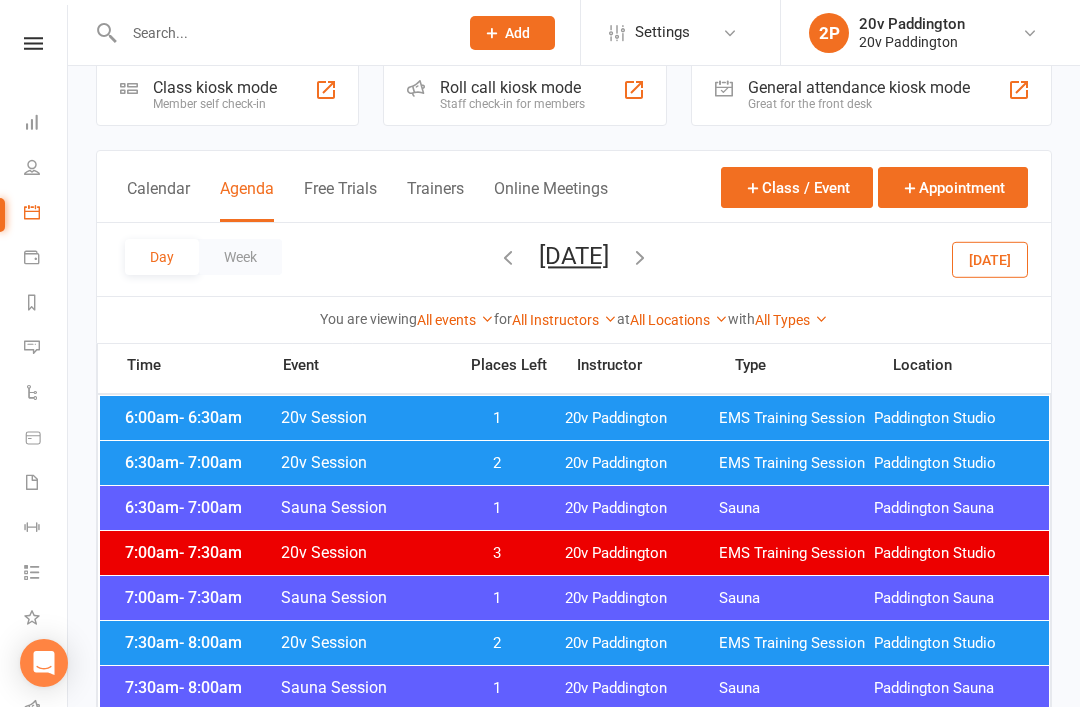 click on "20v Session" at bounding box center (362, 462) 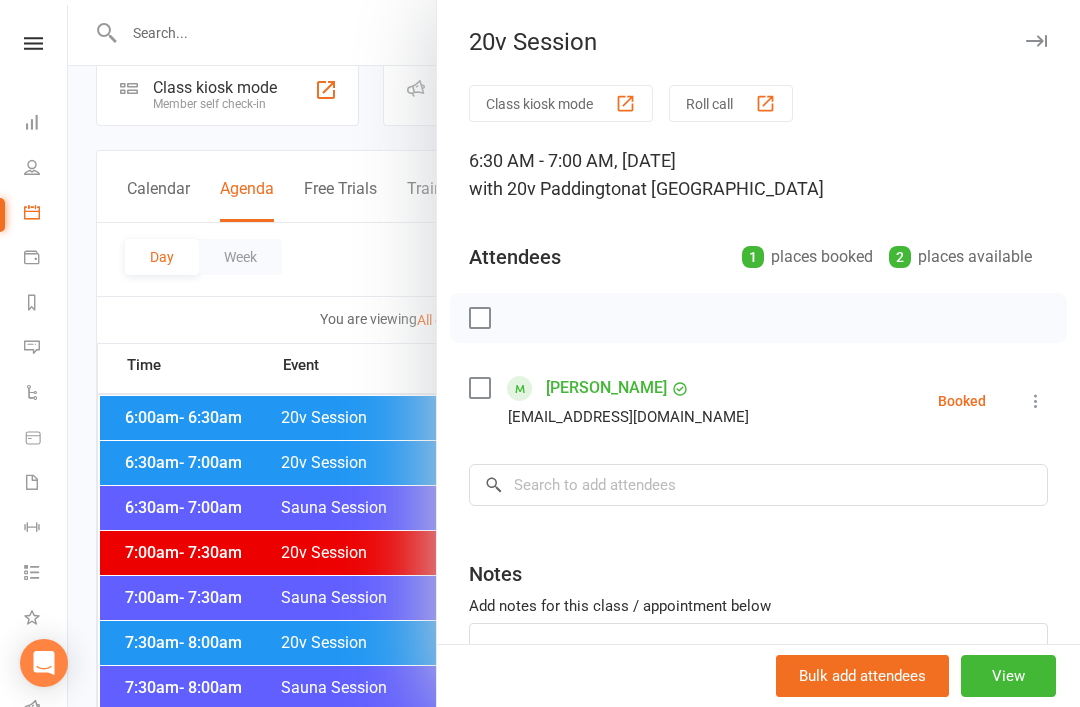 click at bounding box center [574, 353] 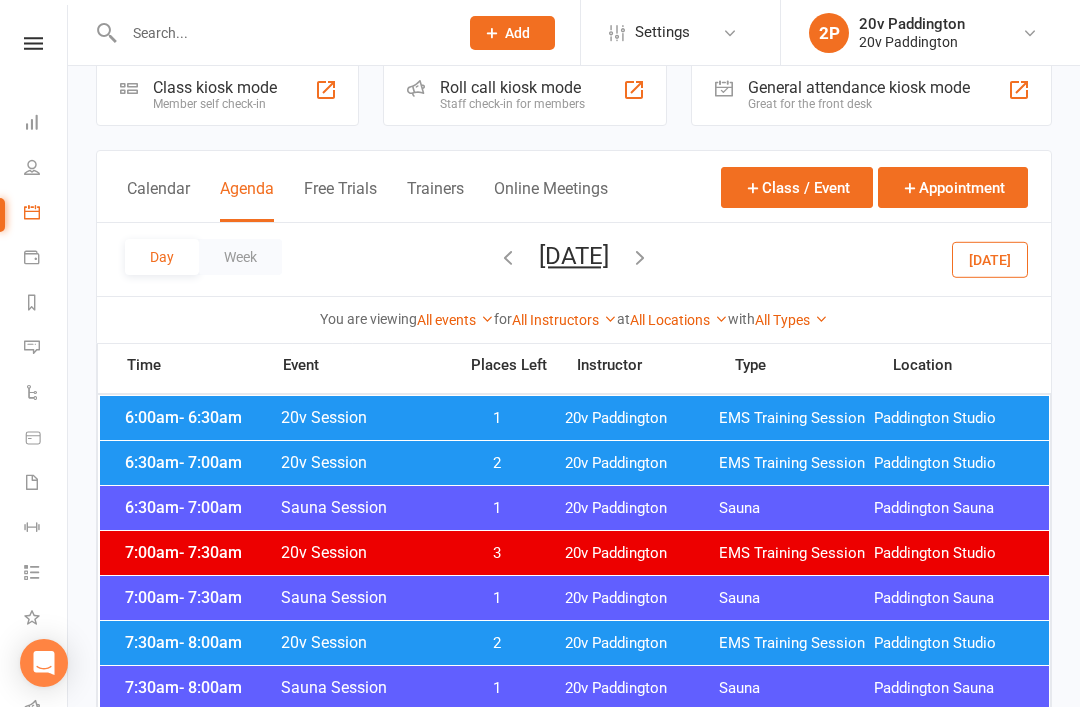 click at bounding box center (32, 347) 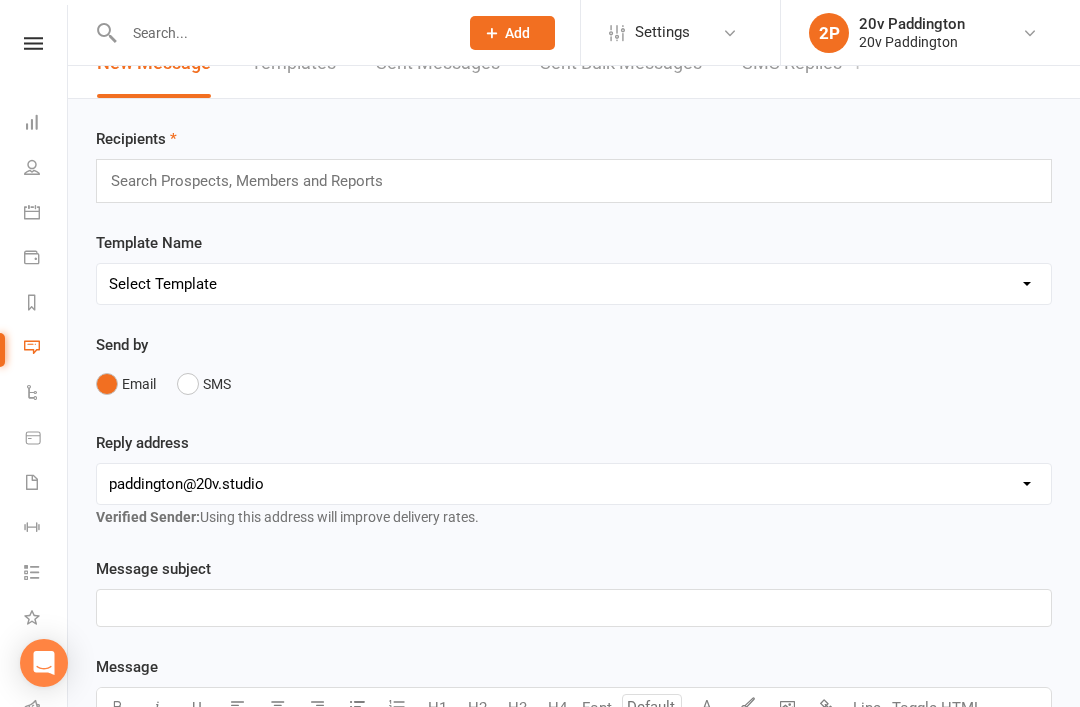 scroll, scrollTop: 0, scrollLeft: 0, axis: both 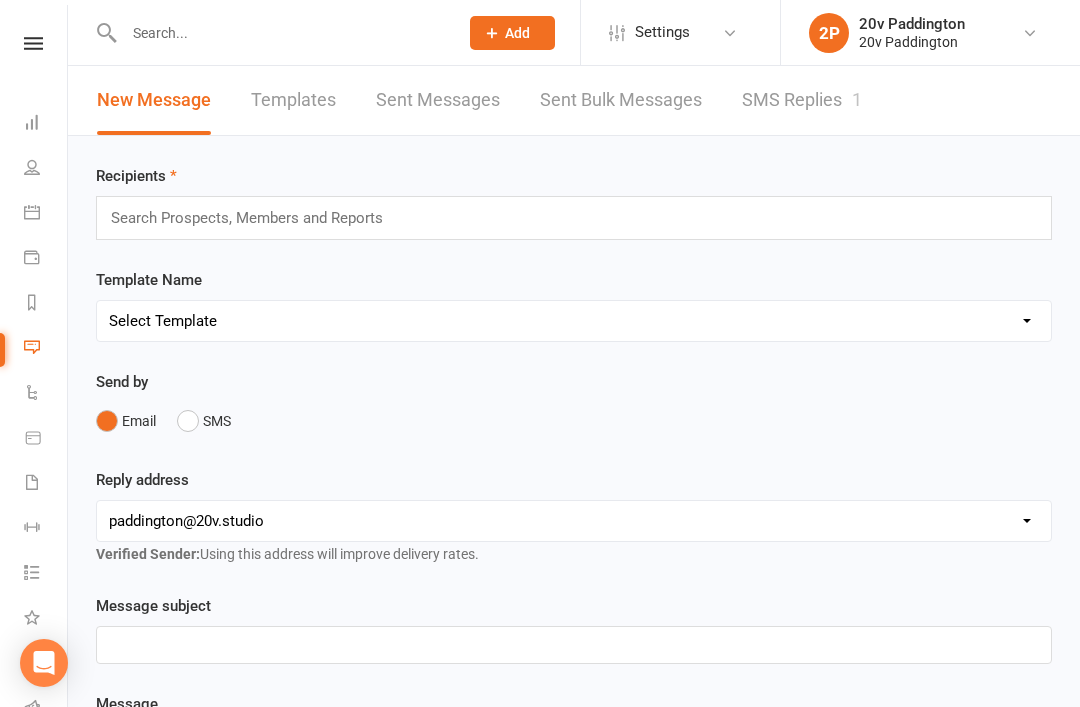 click on "SMS Replies  1" at bounding box center [802, 100] 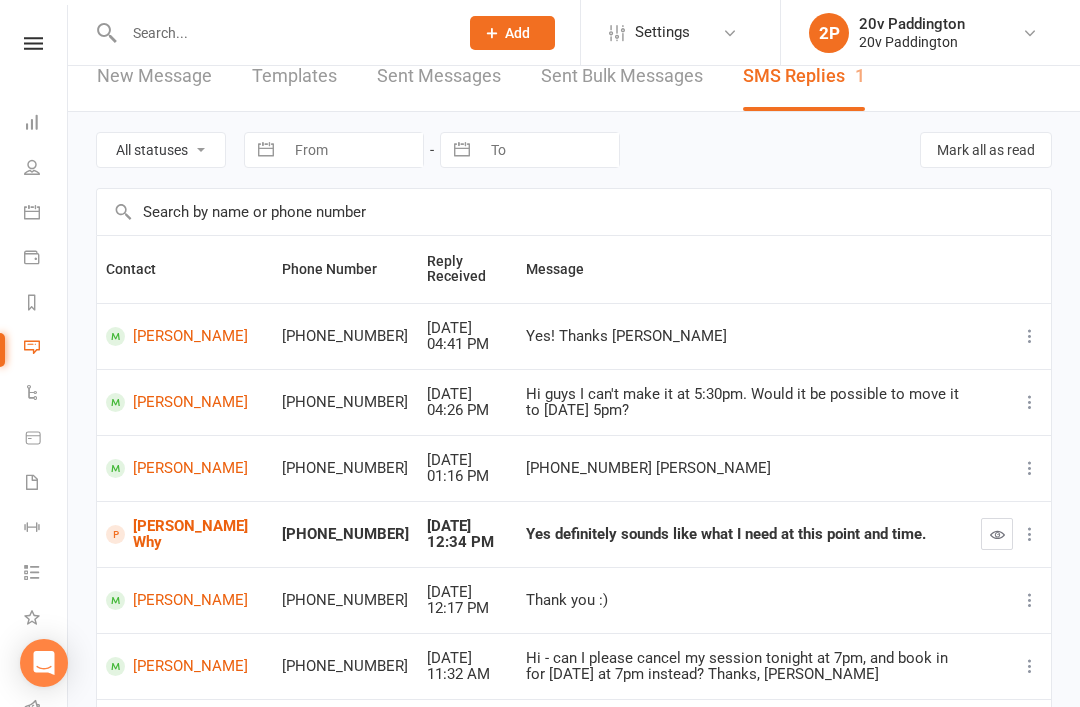 scroll, scrollTop: 25, scrollLeft: 0, axis: vertical 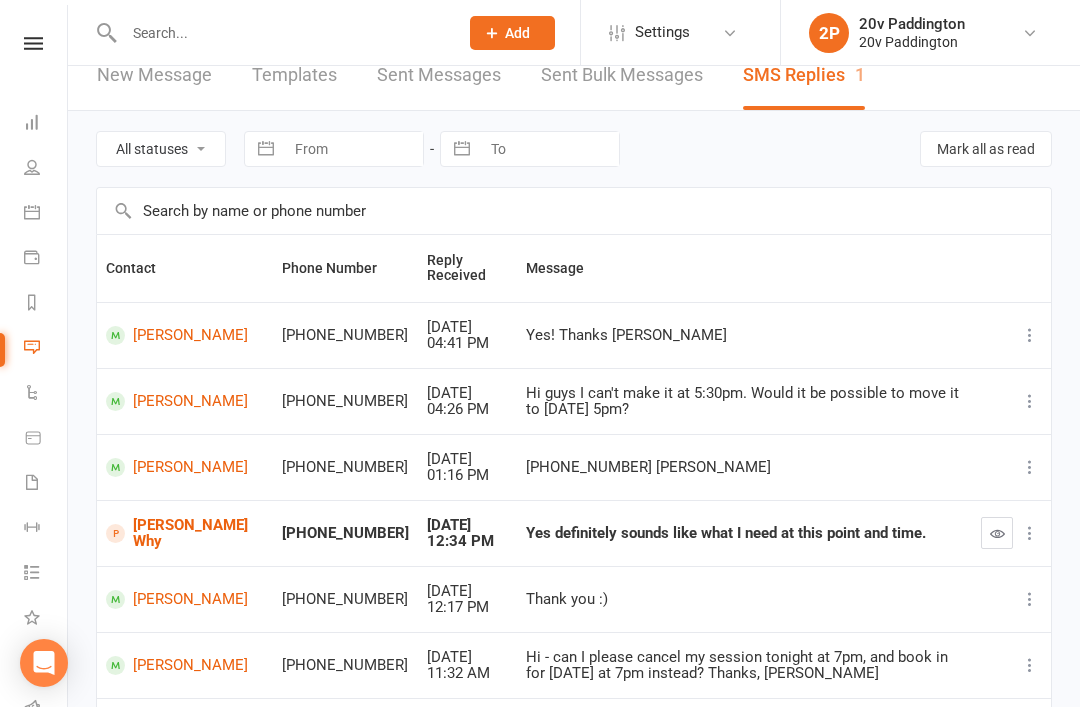 click on "Calendar" at bounding box center (33, 214) 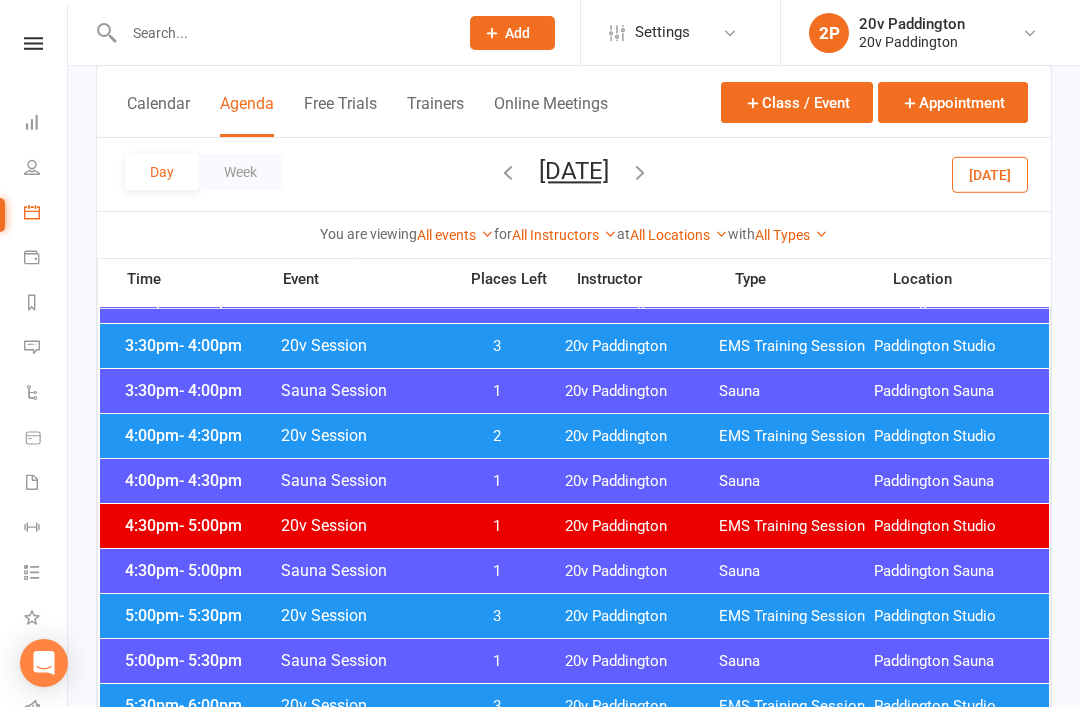 scroll, scrollTop: 1546, scrollLeft: 0, axis: vertical 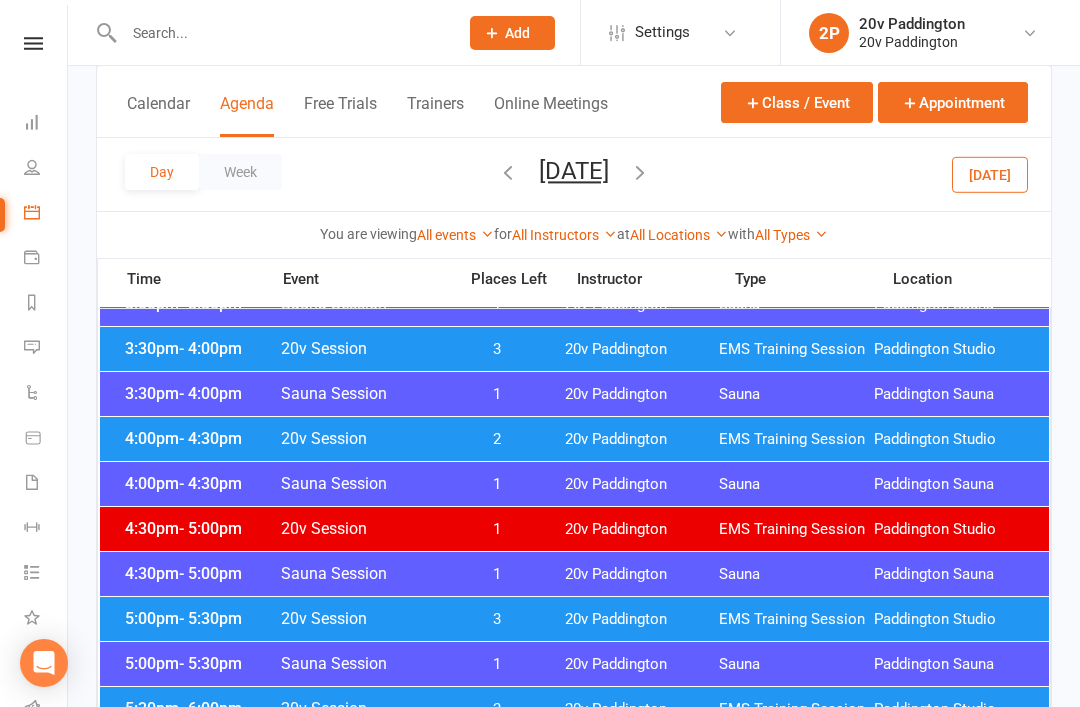 click on "Messages   1" at bounding box center [33, 349] 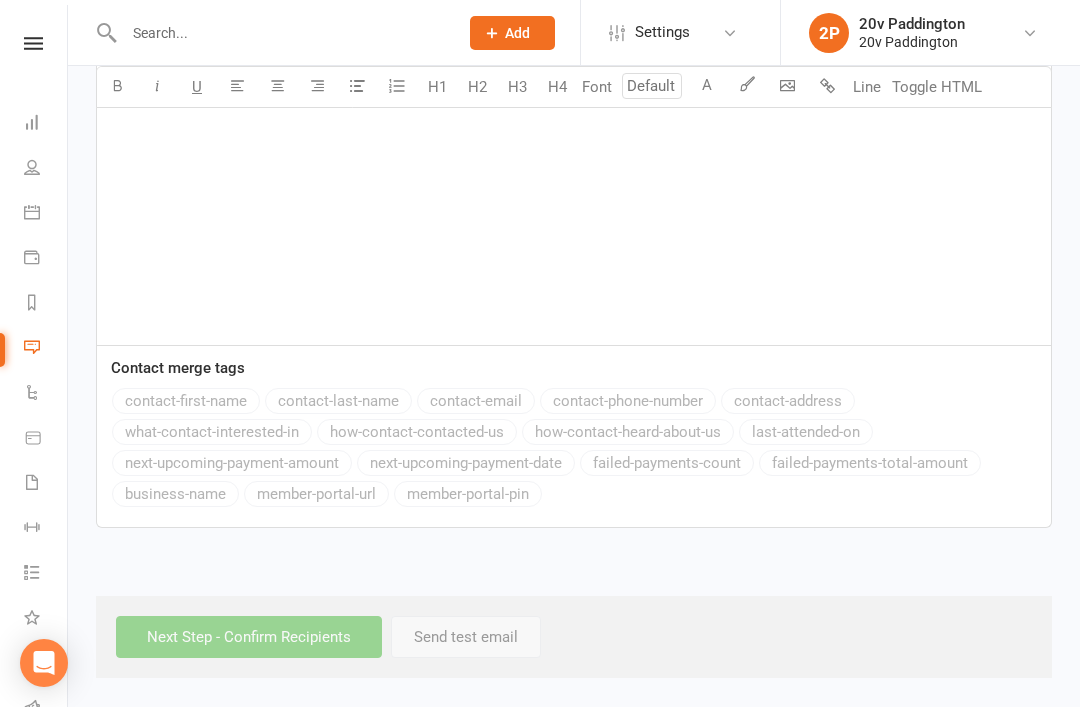 scroll, scrollTop: 0, scrollLeft: 0, axis: both 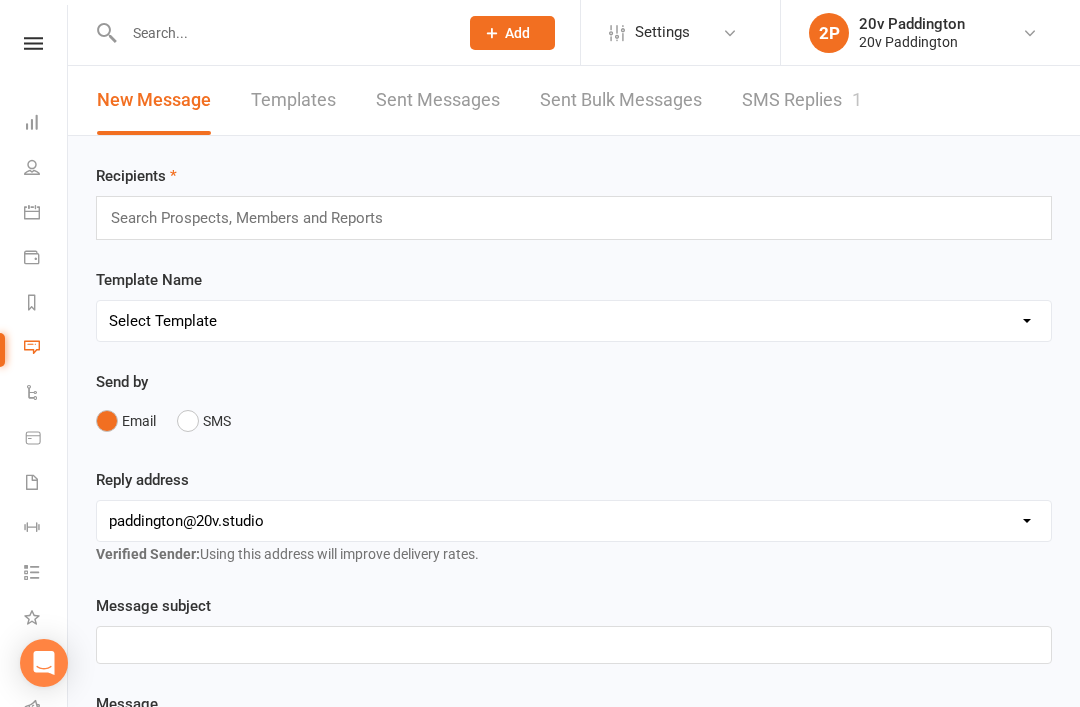 click on "SMS Replies  1" at bounding box center (802, 100) 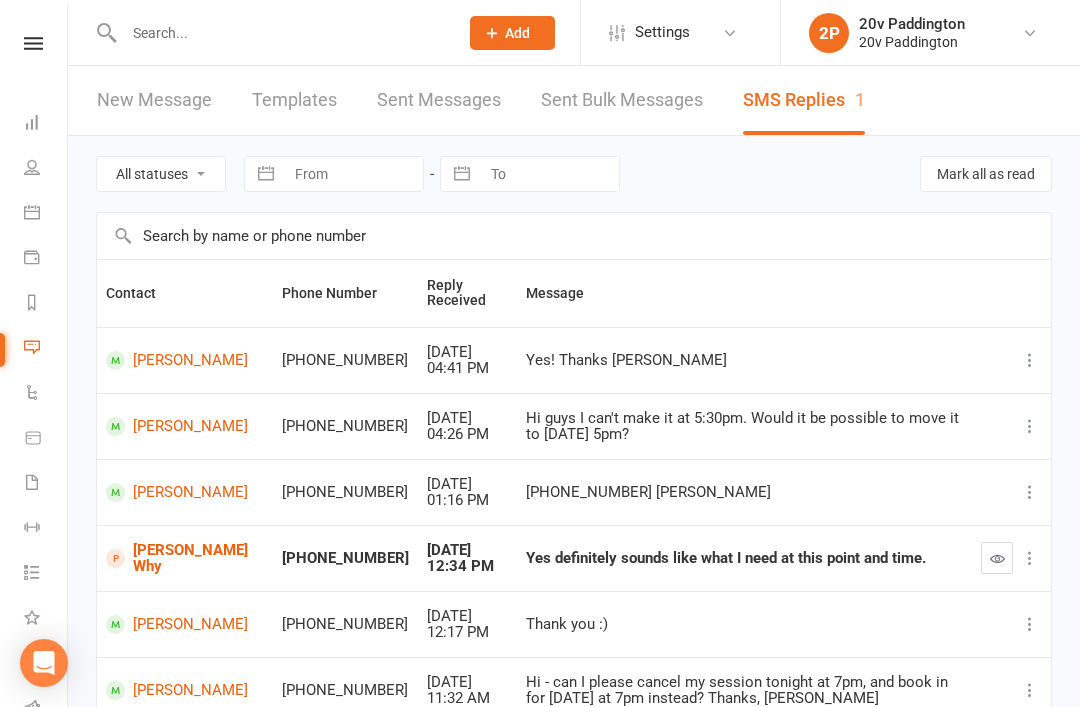 click at bounding box center (32, 212) 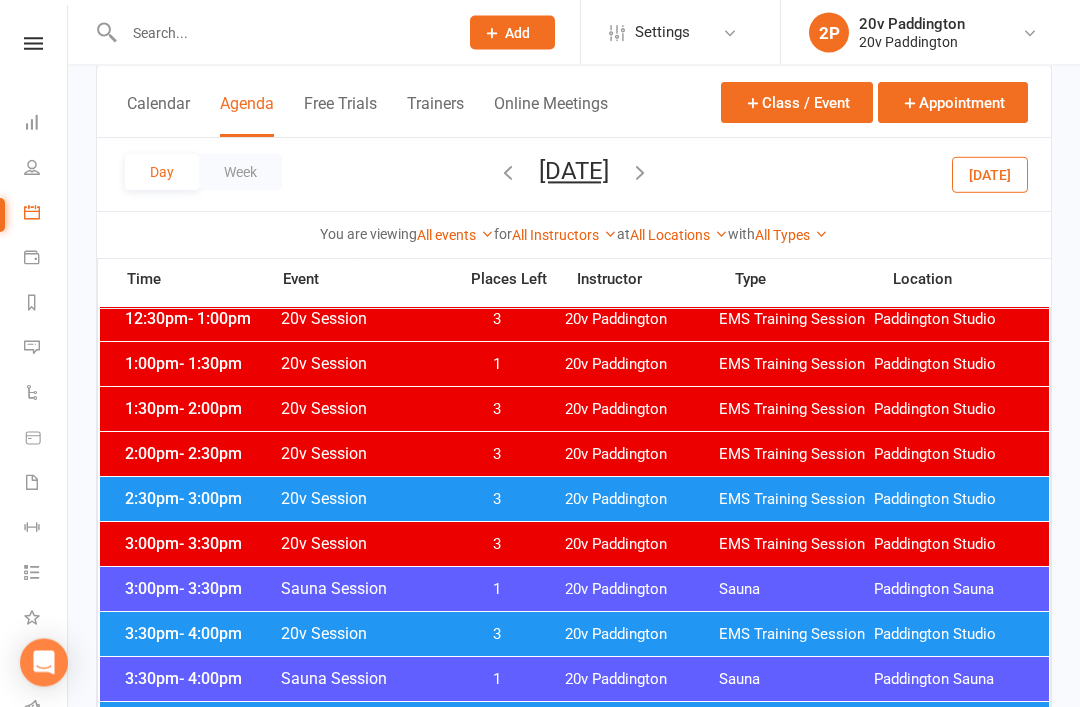 scroll, scrollTop: 1254, scrollLeft: 0, axis: vertical 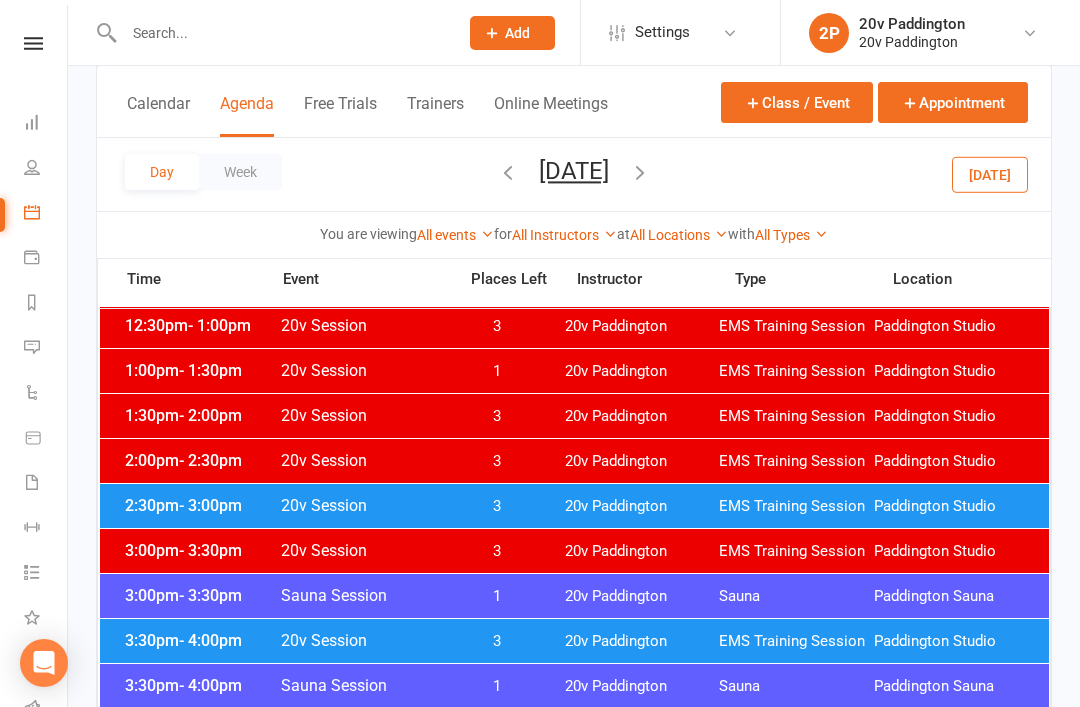 click at bounding box center [32, 347] 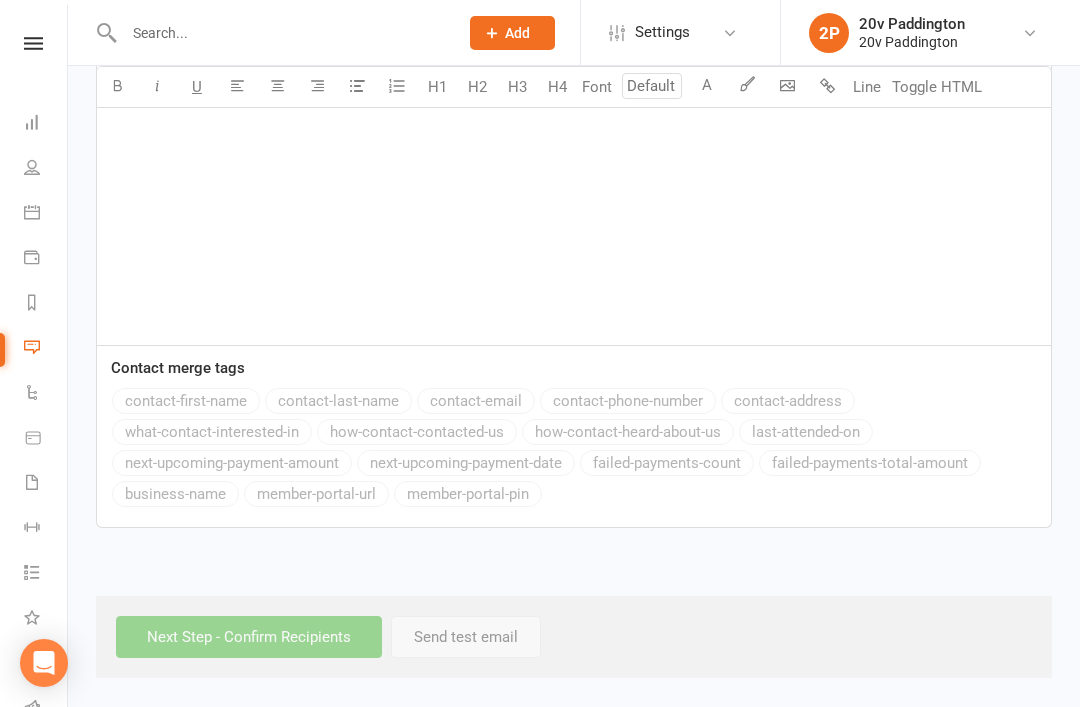 scroll, scrollTop: 0, scrollLeft: 0, axis: both 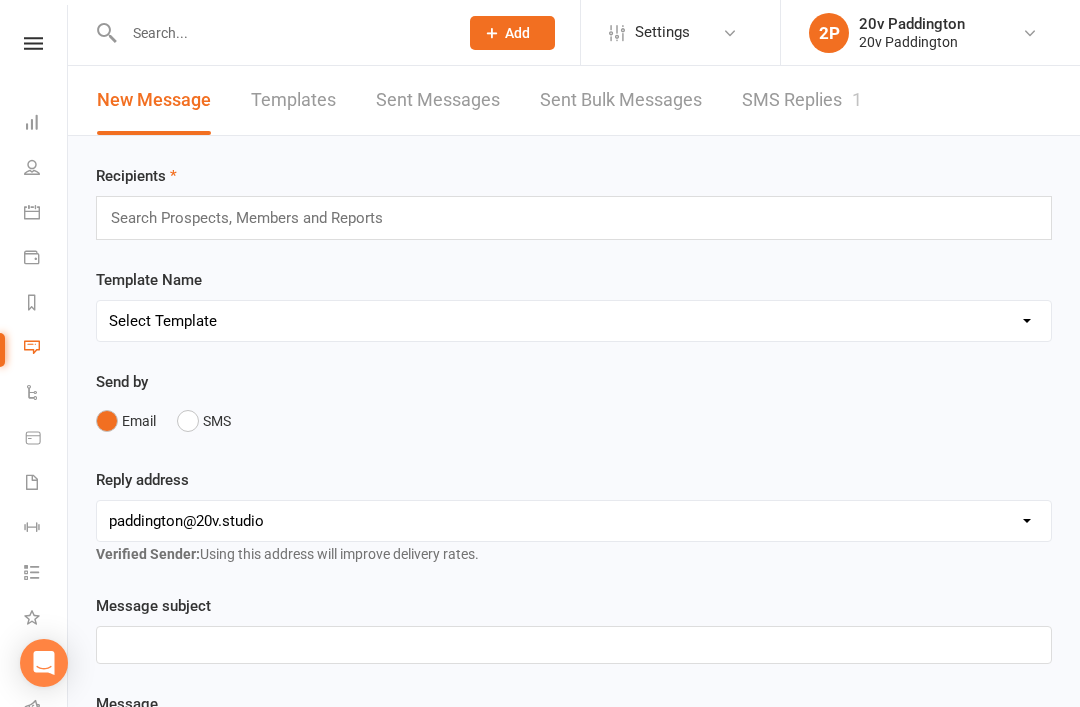click on "SMS Replies  1" at bounding box center (802, 100) 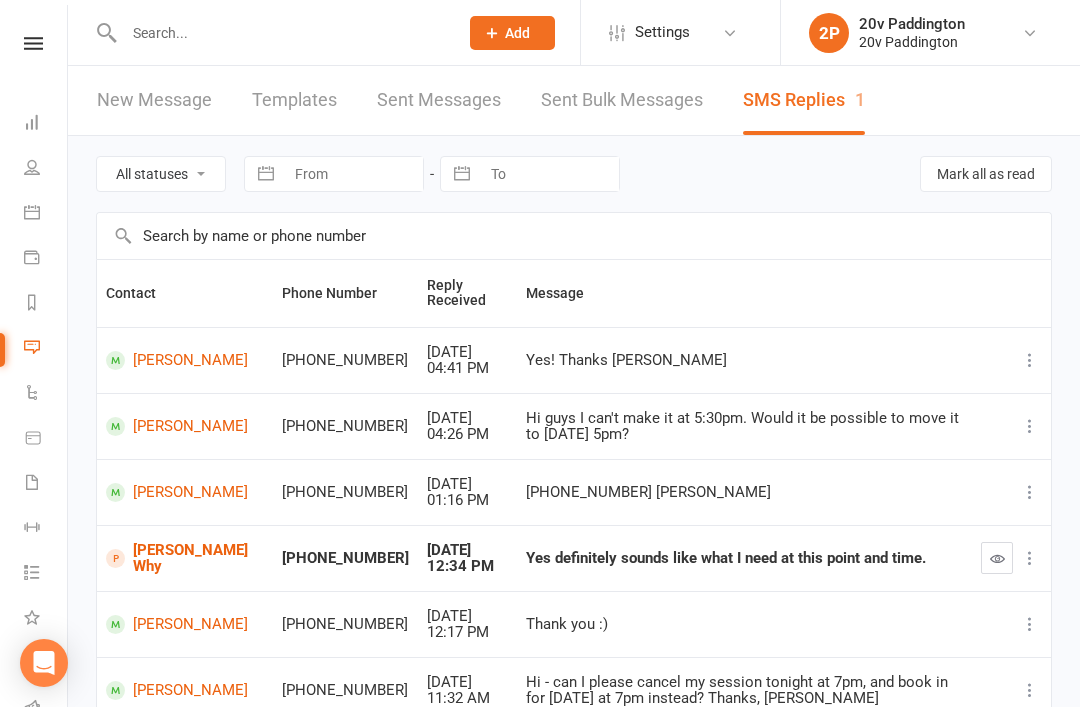 click on "Payments" at bounding box center [46, 259] 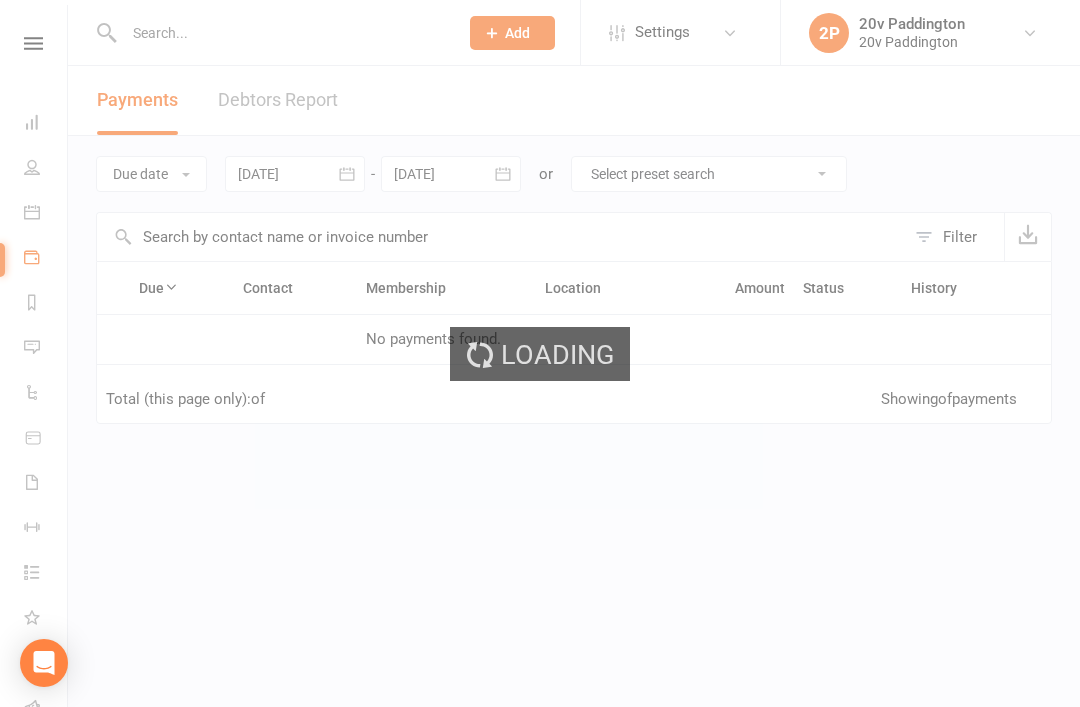 click on "Loading" at bounding box center [540, 353] 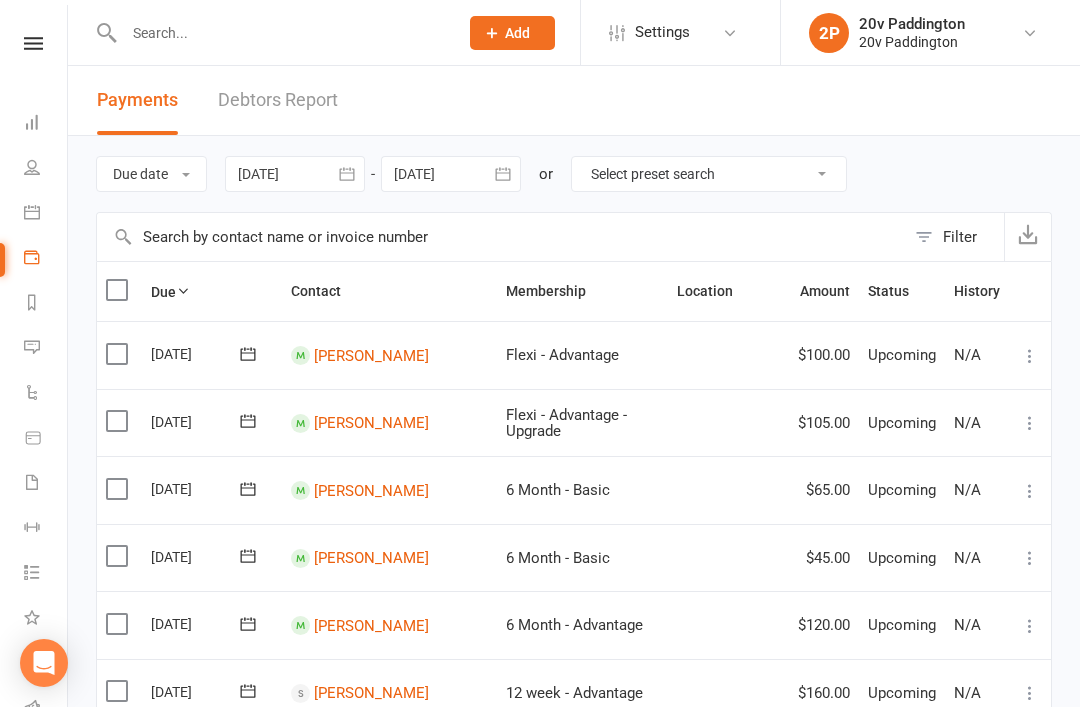 click on "Calendar" at bounding box center [46, 214] 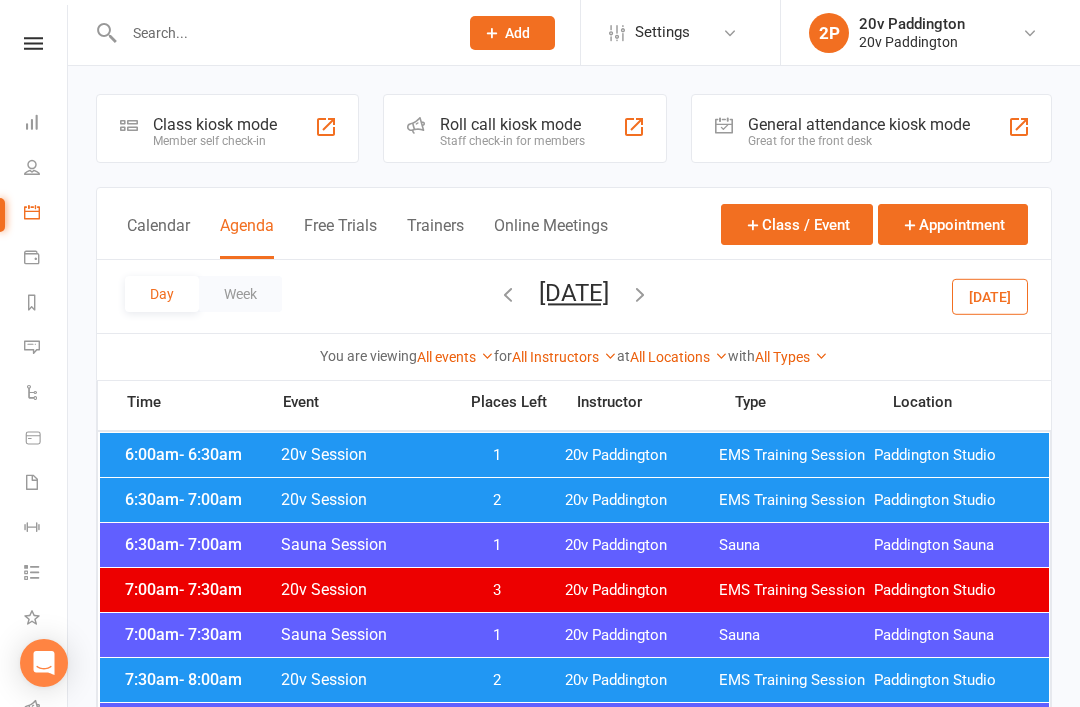 click on "6:30am  - 7:00am 20v Session 2 20v Paddington EMS Training Session [GEOGRAPHIC_DATA]" at bounding box center (574, 500) 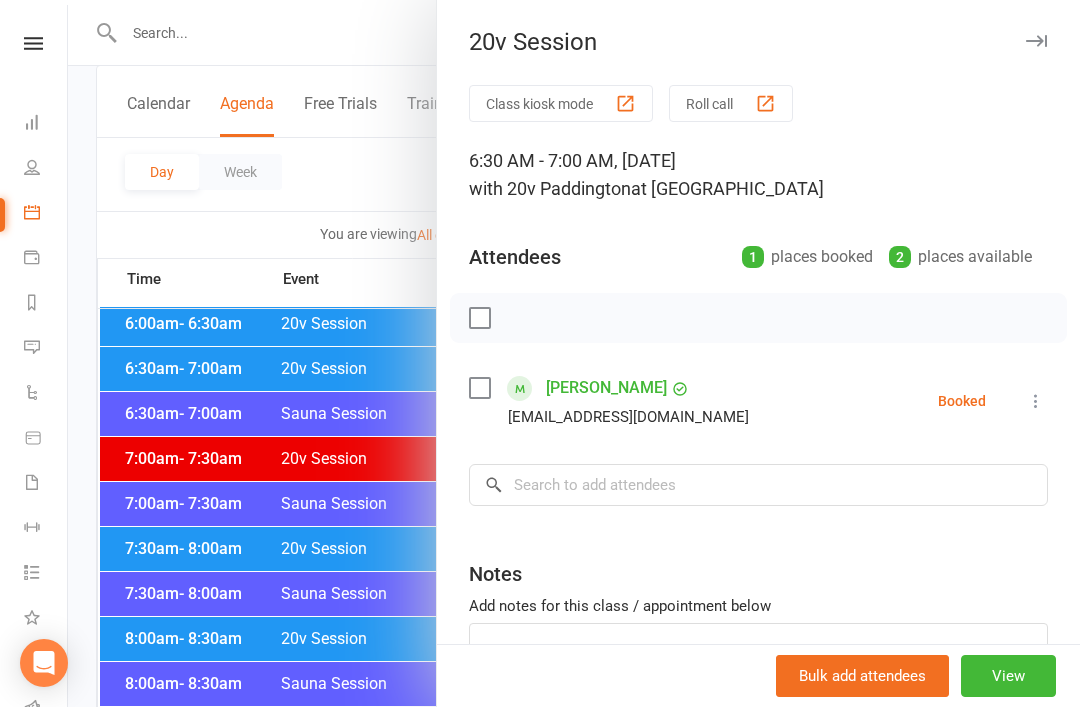 scroll, scrollTop: 128, scrollLeft: 0, axis: vertical 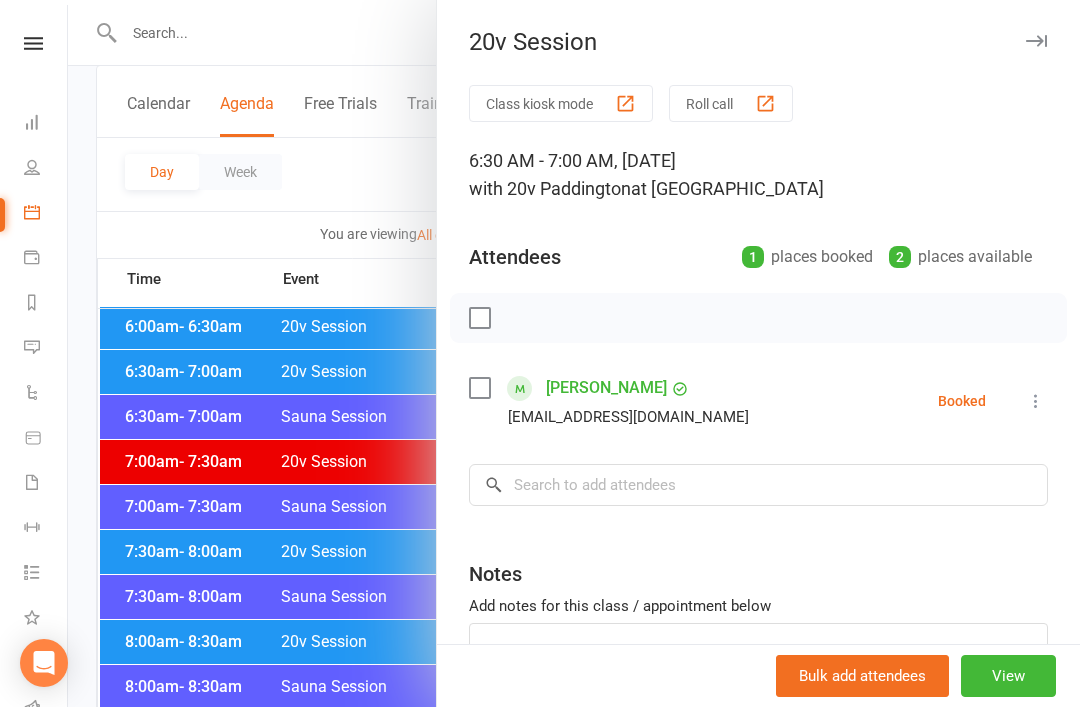 click at bounding box center [574, 353] 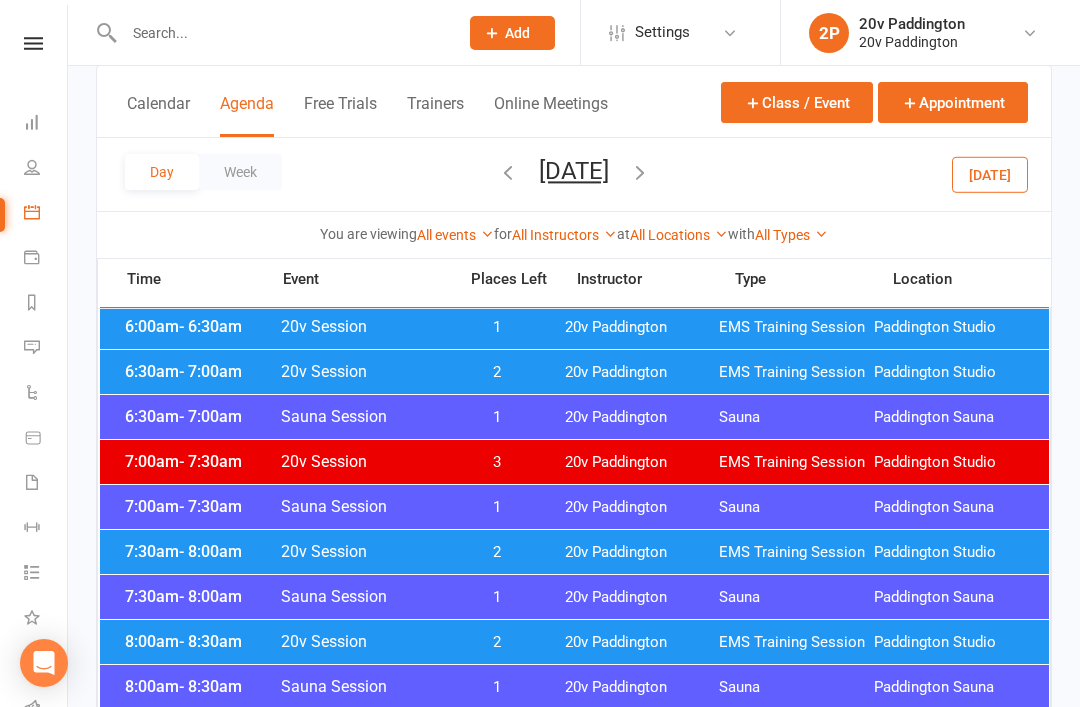 click on "[DATE]" at bounding box center (990, 174) 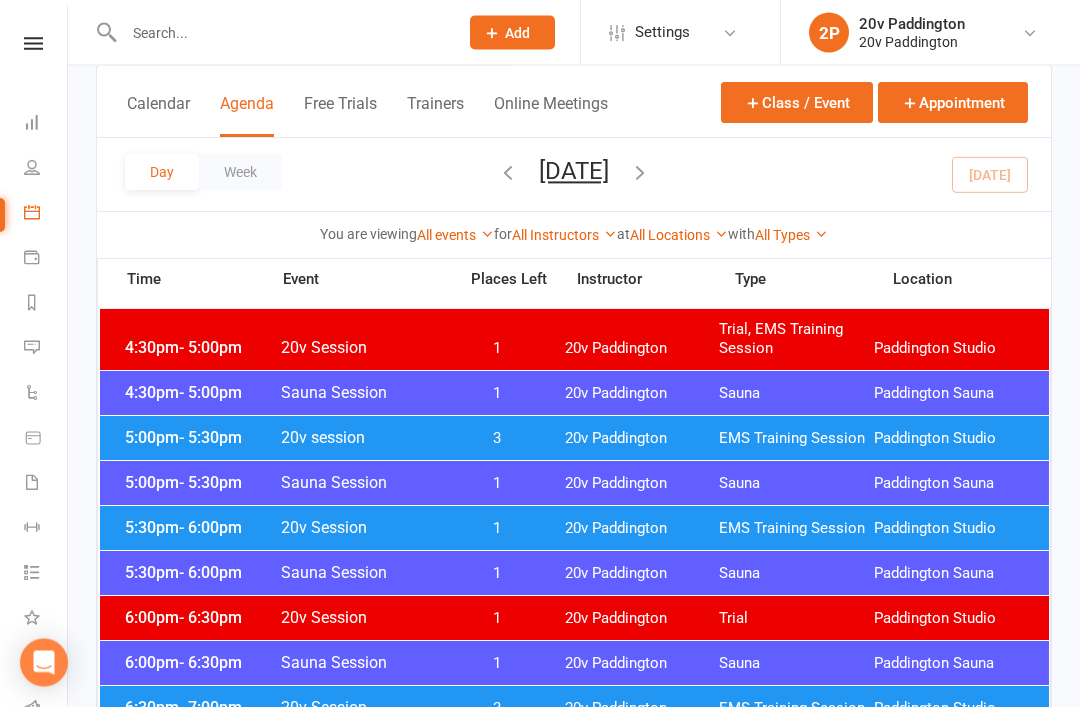 scroll, scrollTop: 1848, scrollLeft: 0, axis: vertical 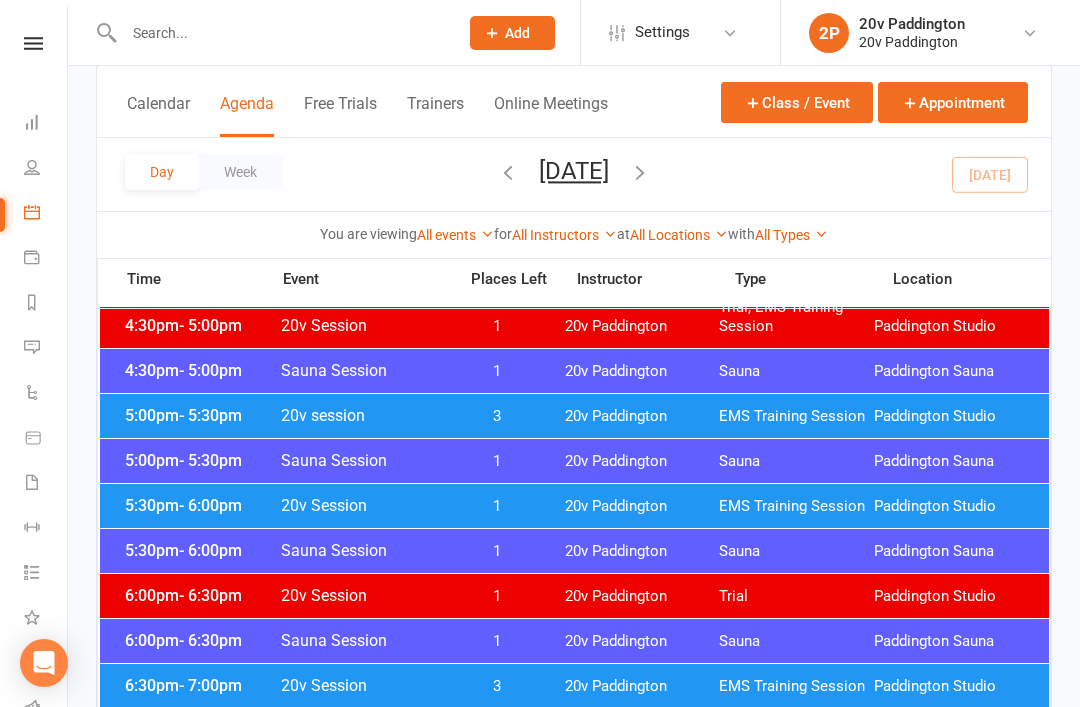 click on "Paddington Studio" at bounding box center (951, 506) 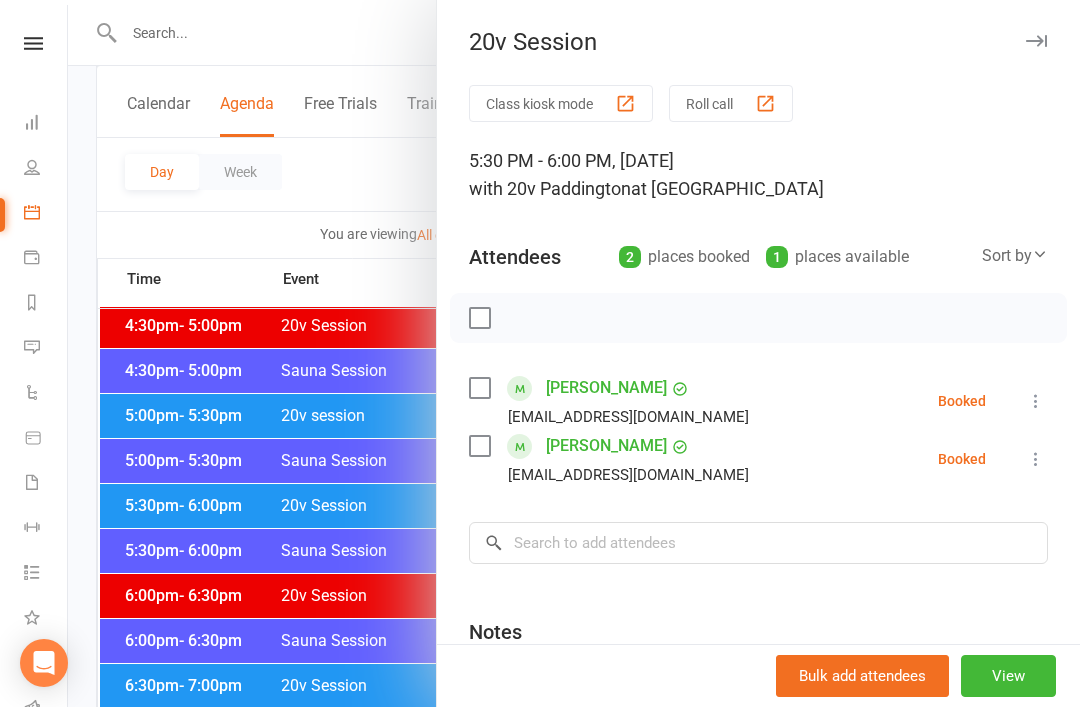 click on "[PERSON_NAME]  [EMAIL_ADDRESS][DOMAIN_NAME] Booked More info  Remove  Check in  Mark absent  Send message  All bookings for series" at bounding box center [758, 401] 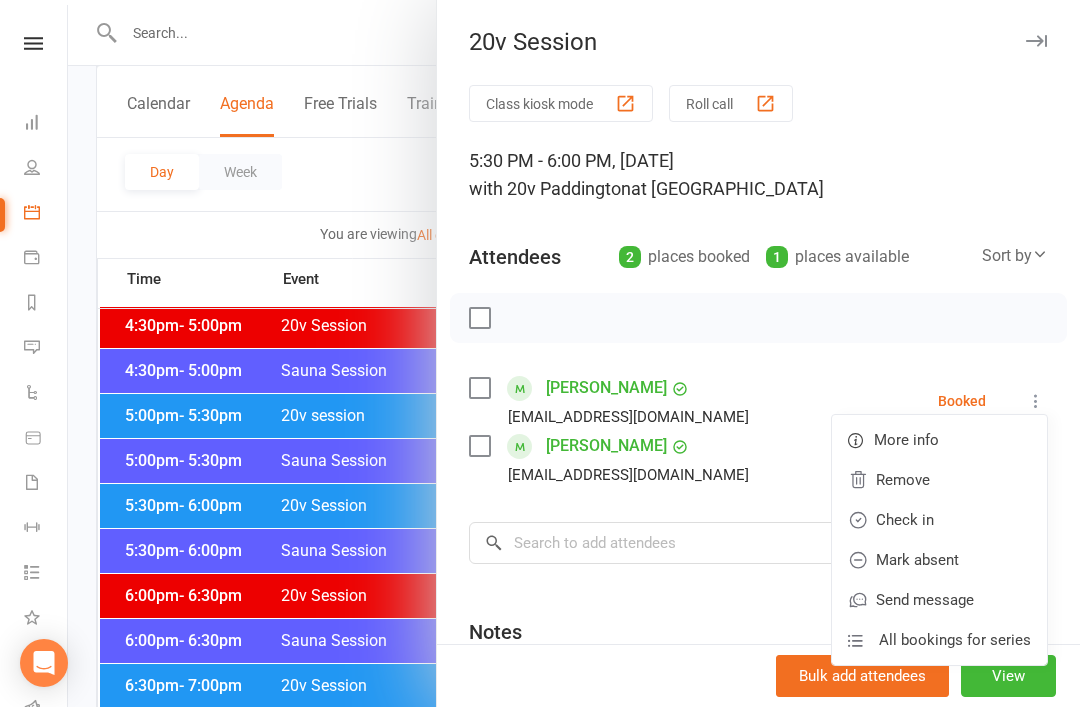 click on "Check in" at bounding box center [939, 520] 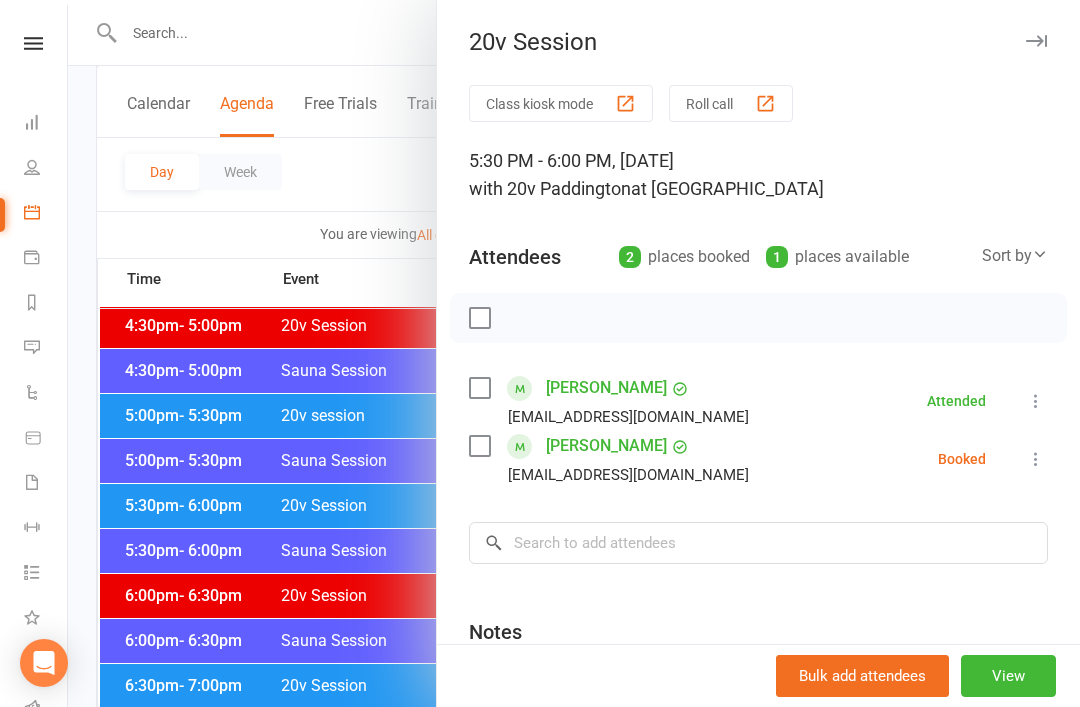 click on "Messages   1" at bounding box center (33, 349) 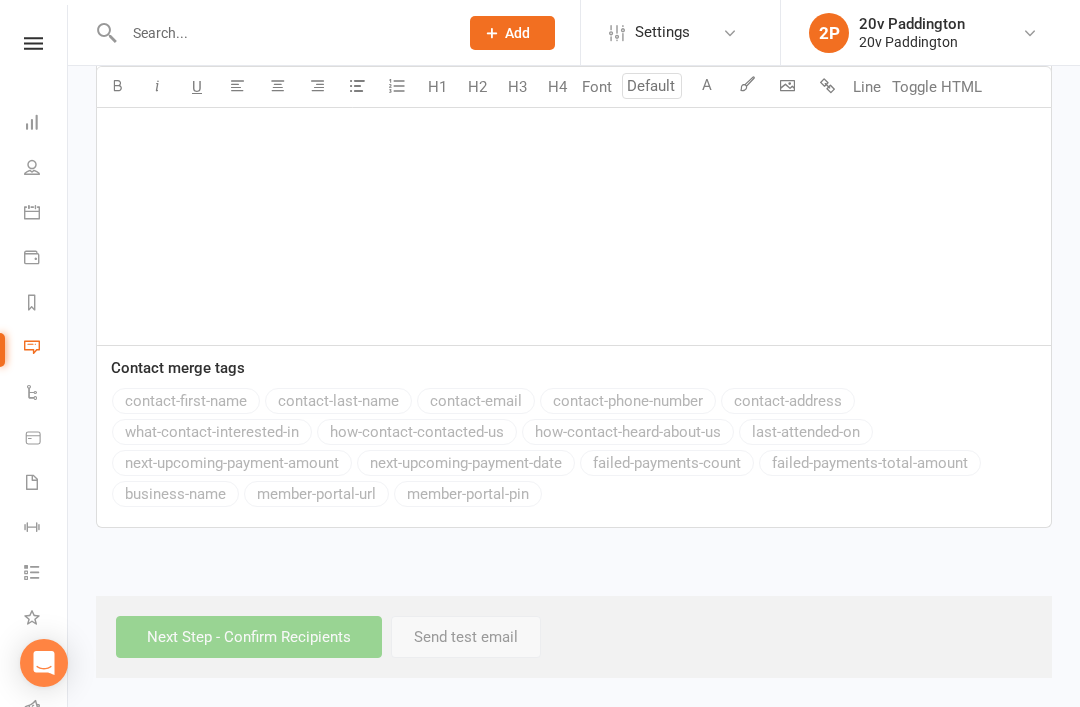 scroll, scrollTop: 0, scrollLeft: 0, axis: both 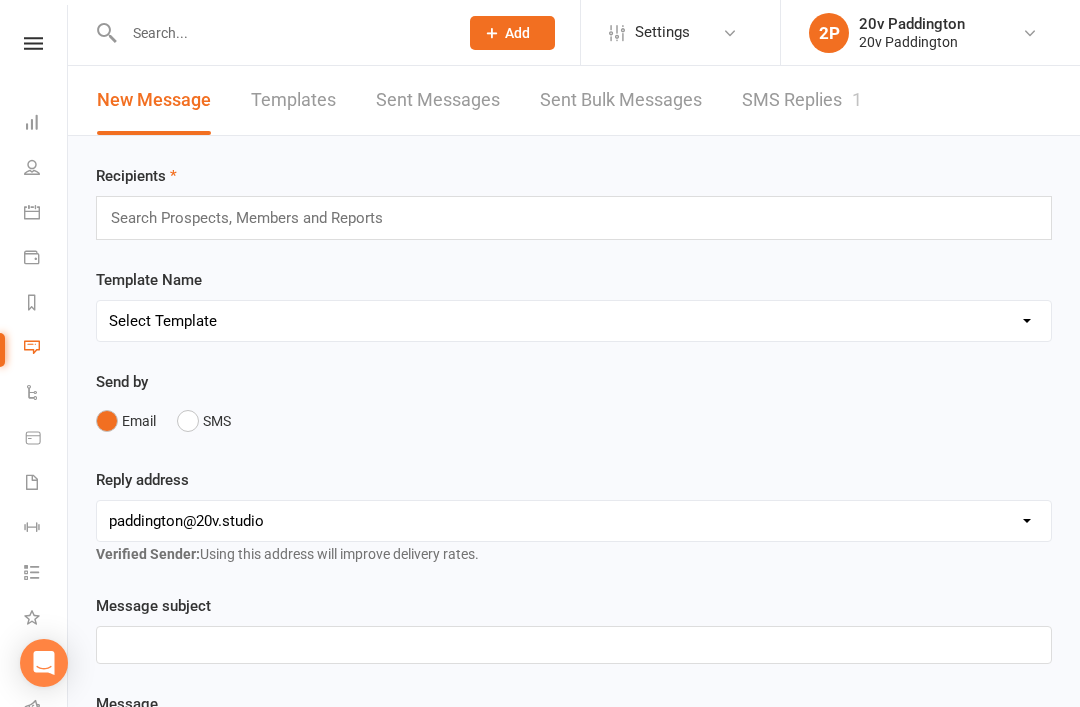 click on "SMS Replies  1" at bounding box center (802, 100) 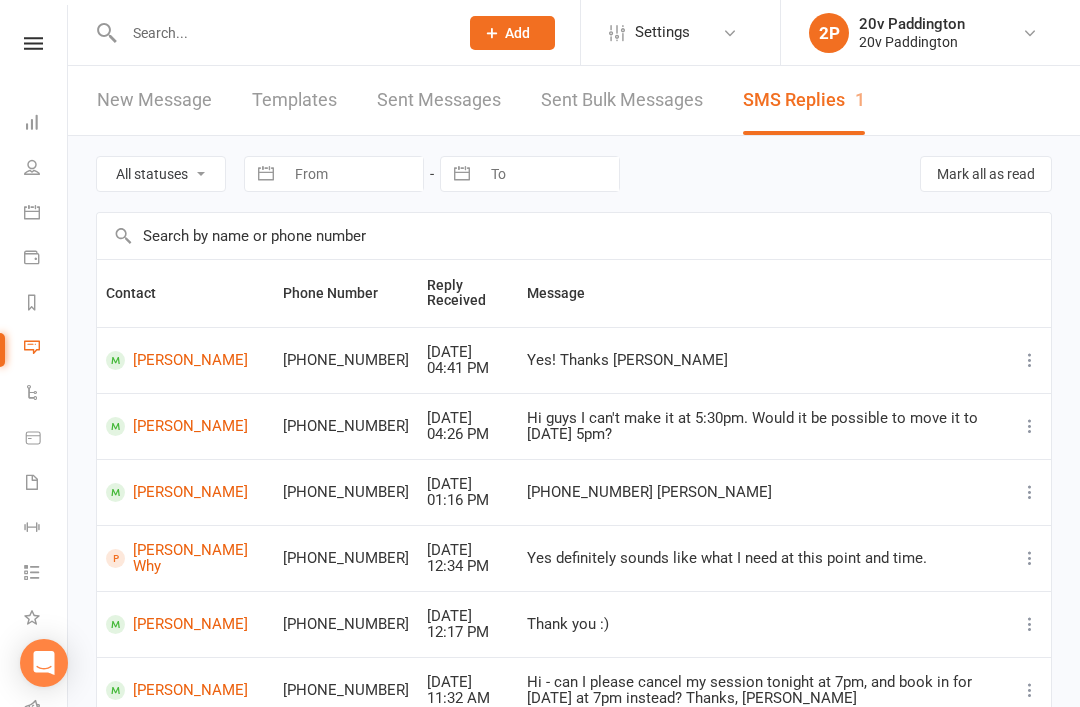 click at bounding box center [32, 212] 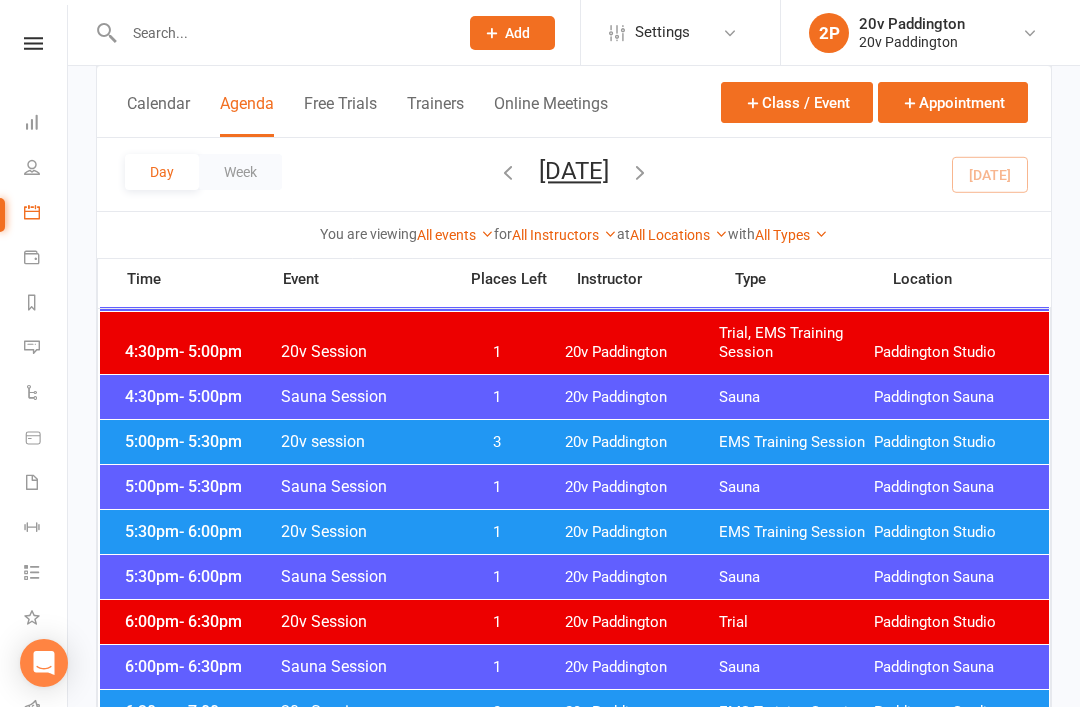 scroll, scrollTop: 1823, scrollLeft: 0, axis: vertical 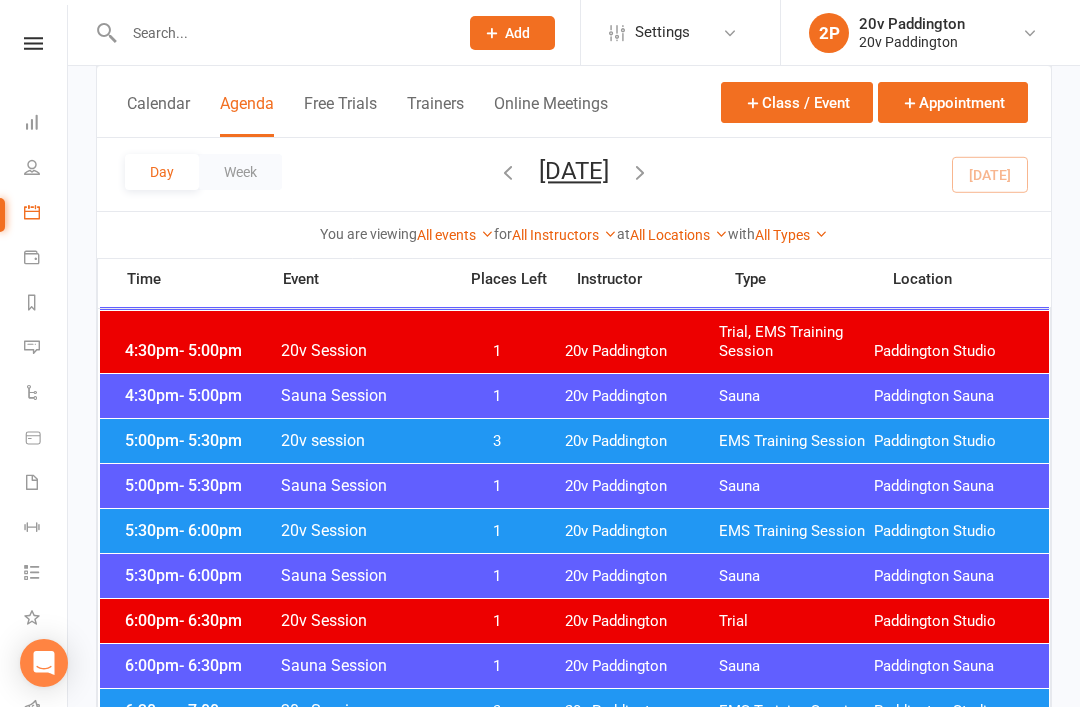 click on "Paddington Studio" at bounding box center (951, 531) 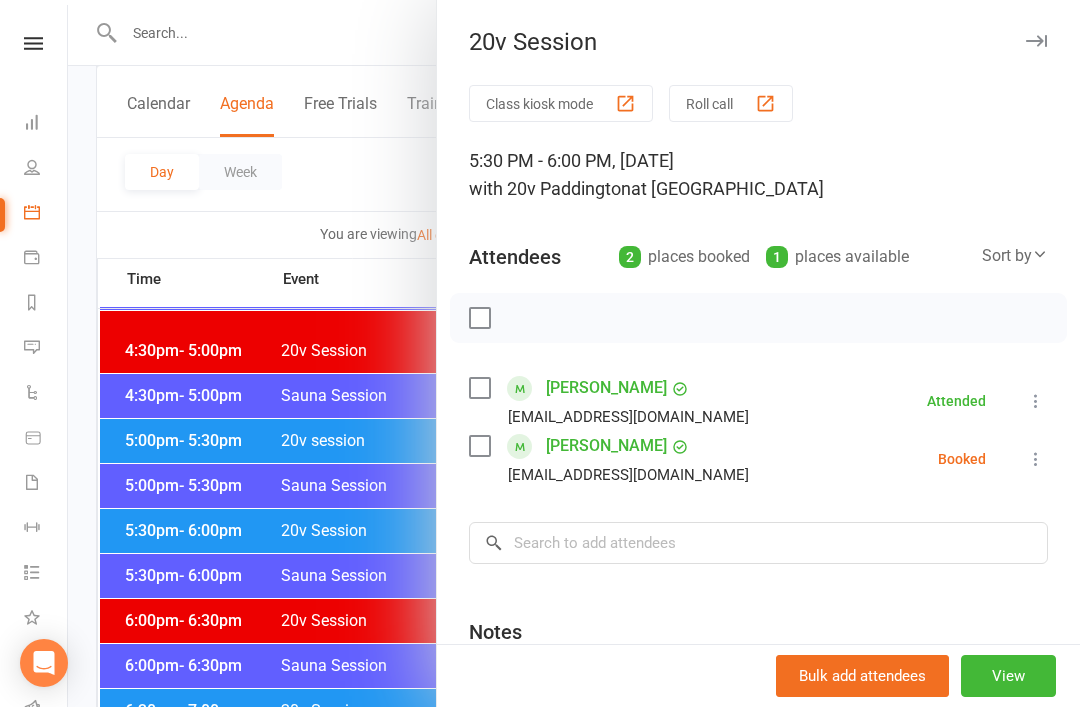 click on "Messages   1" at bounding box center [46, 349] 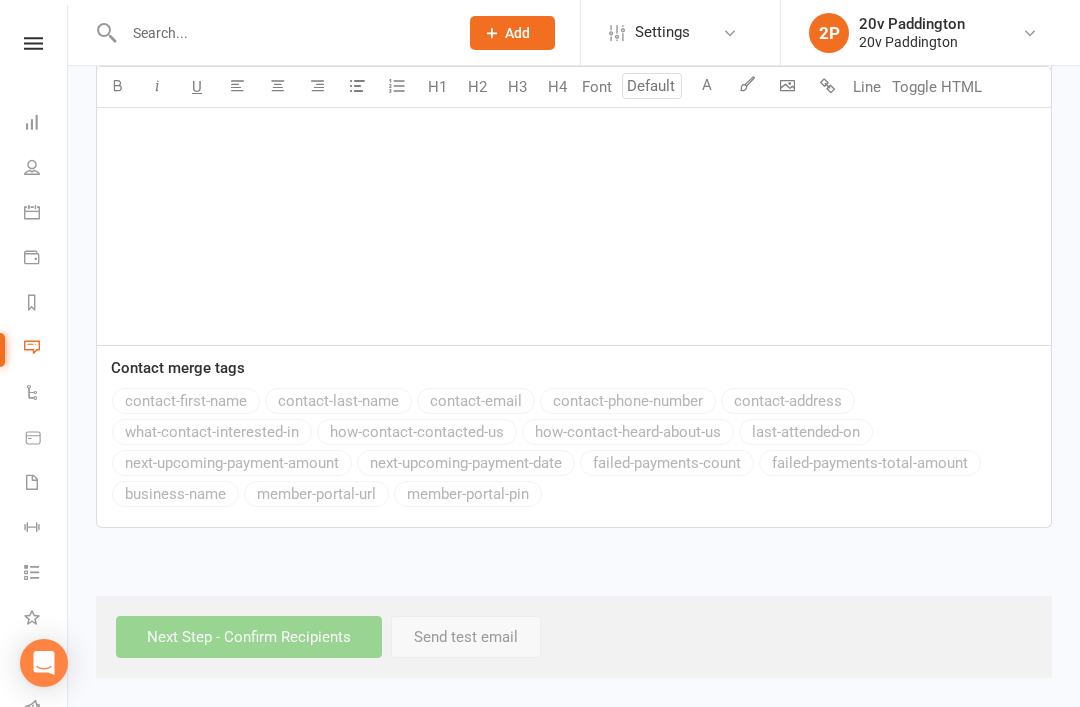 scroll, scrollTop: 0, scrollLeft: 0, axis: both 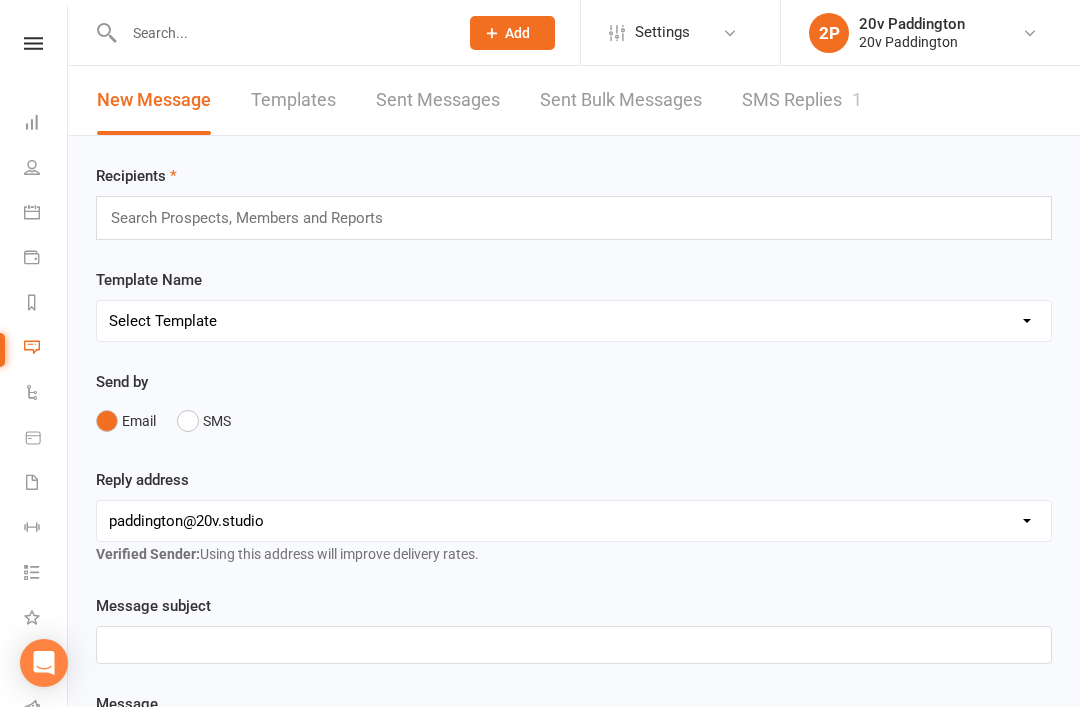 click on "SMS Replies  1" at bounding box center (802, 100) 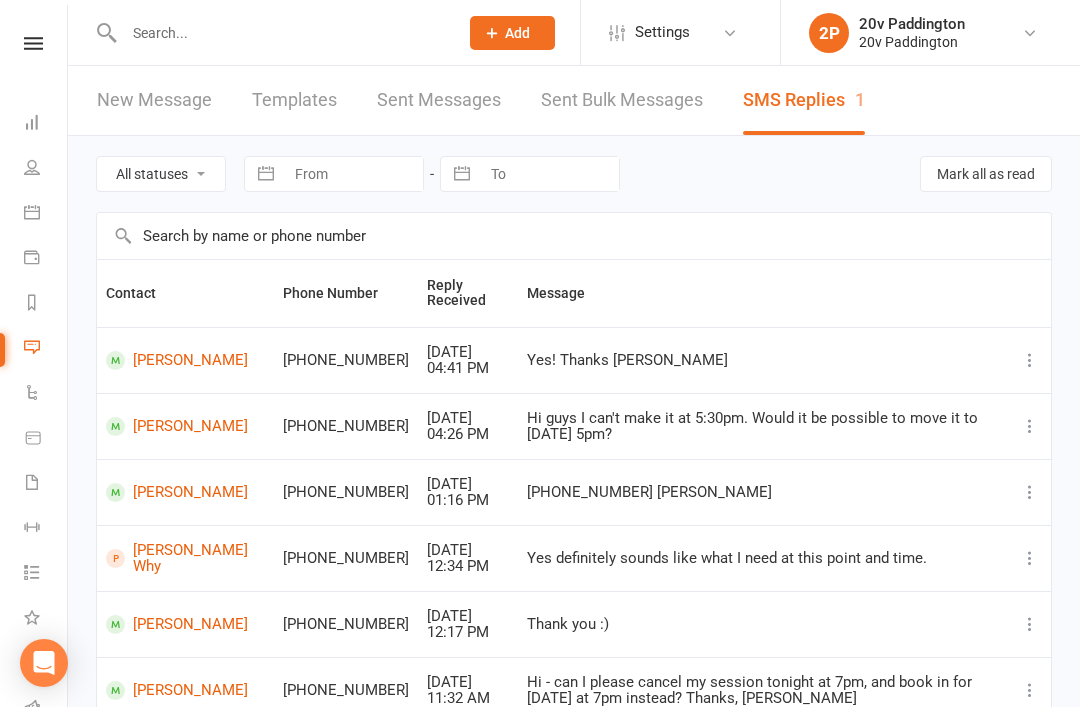 click on "Calendar" at bounding box center (46, 214) 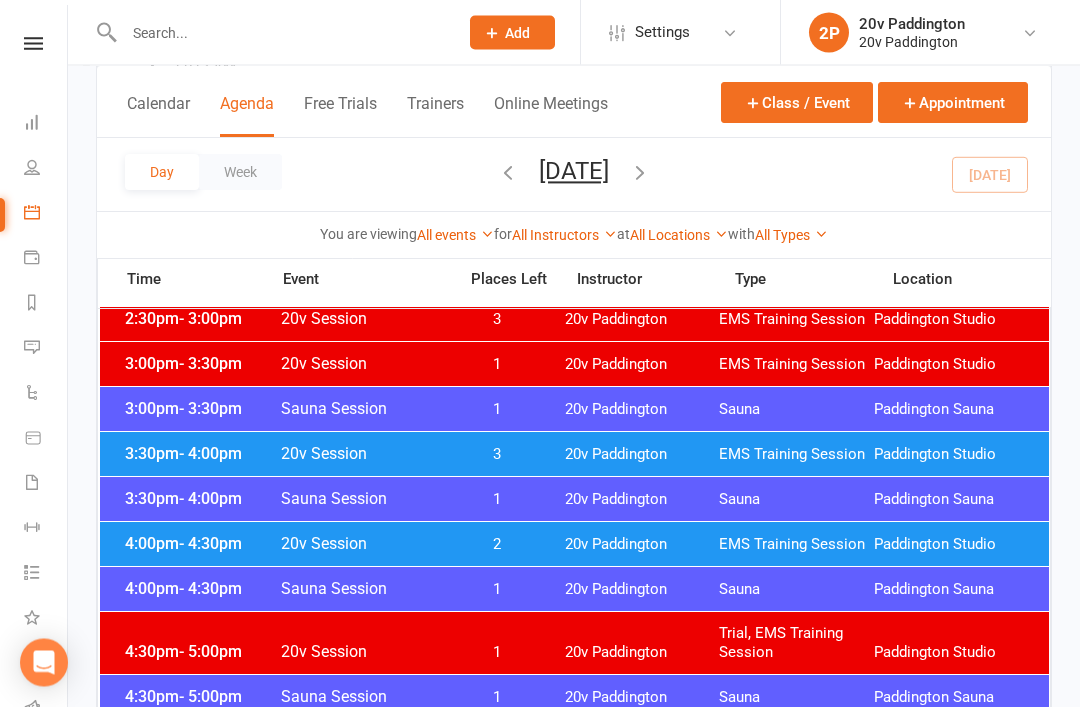 scroll, scrollTop: 1519, scrollLeft: 0, axis: vertical 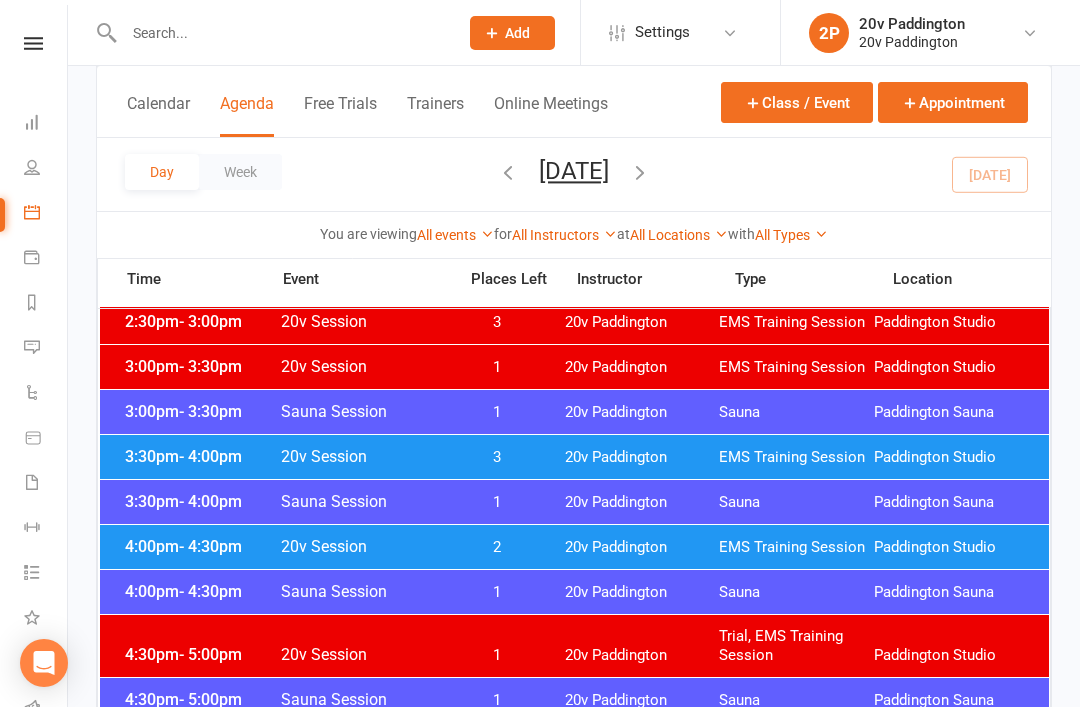 click on "Paddington Studio" at bounding box center [951, 547] 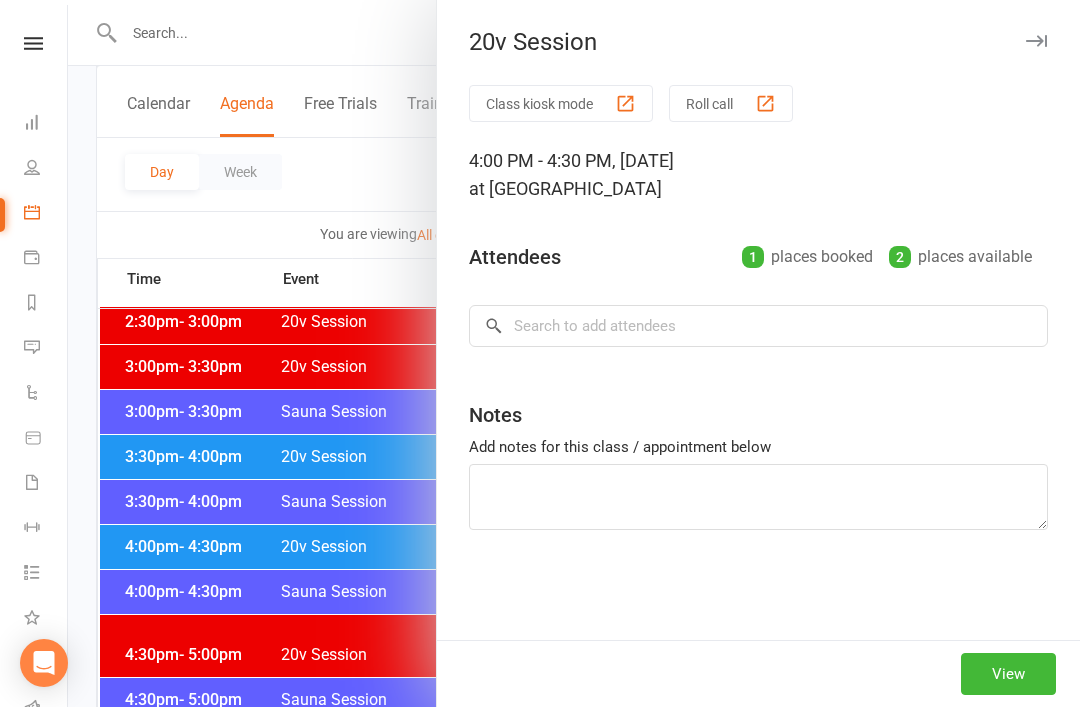 click at bounding box center [574, 353] 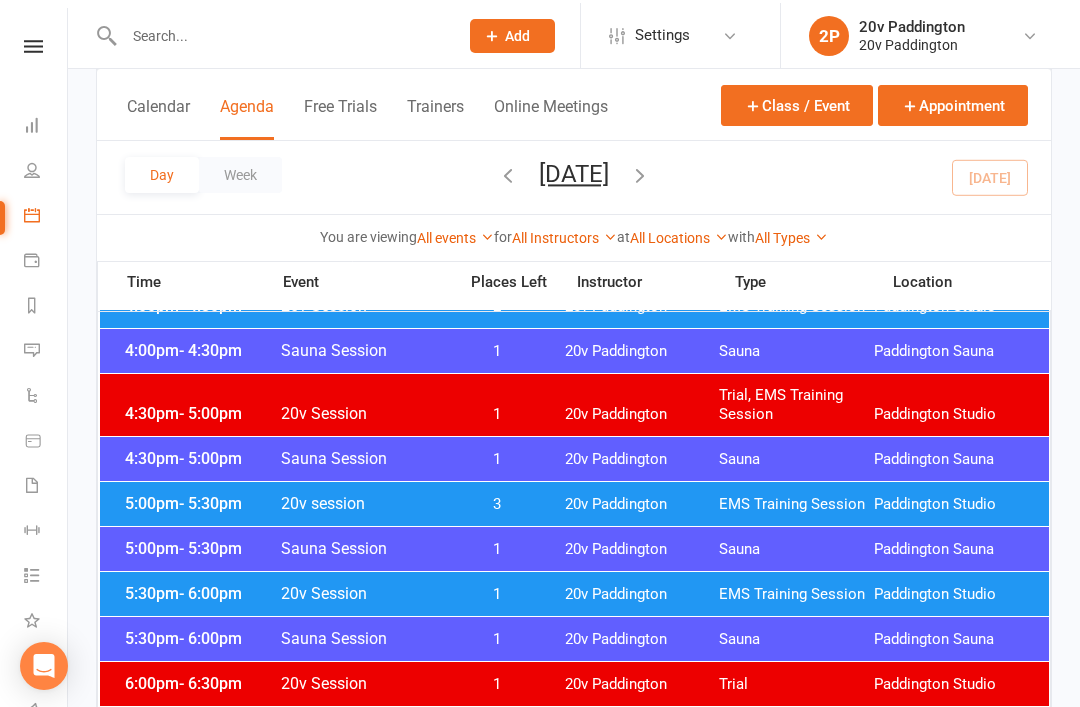 click on "5:30pm  - 6:00pm 20v Session 1 20v Paddington EMS Training Session [GEOGRAPHIC_DATA]" at bounding box center (574, 591) 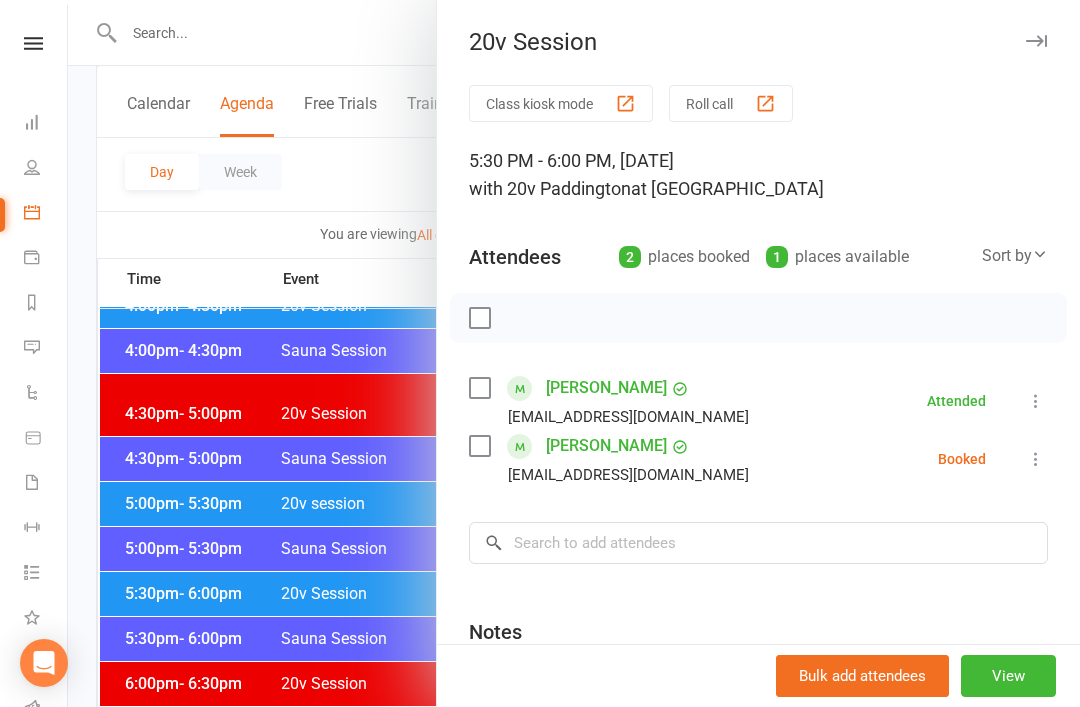 click at bounding box center (574, 353) 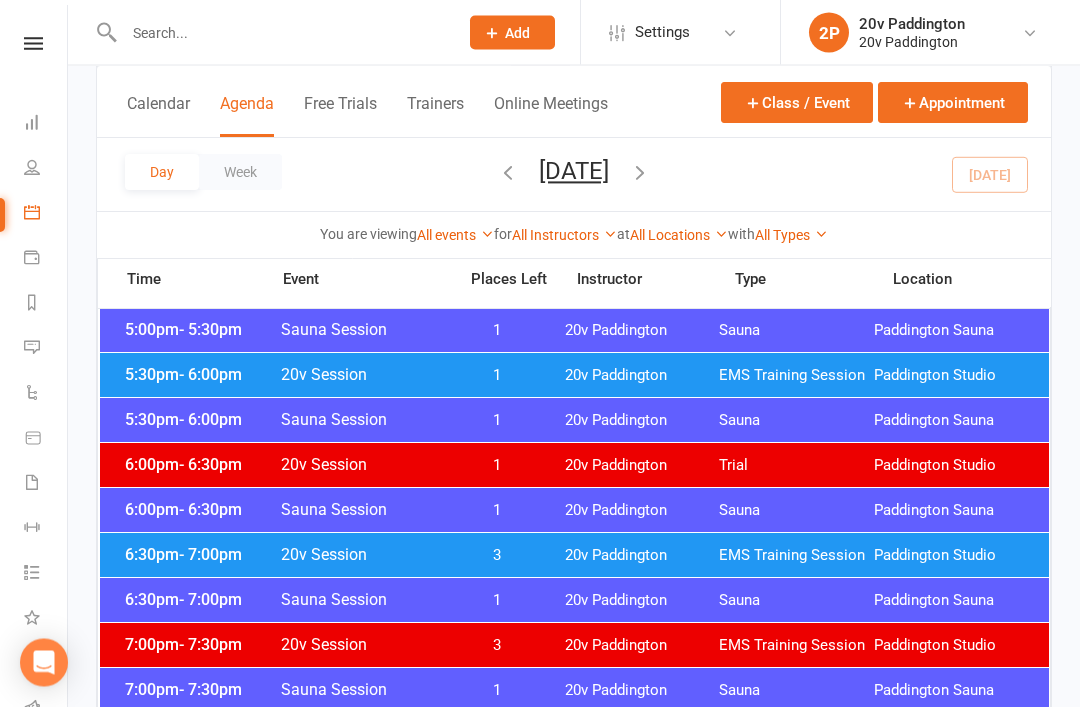 click on "Paddington Studio" at bounding box center [951, 556] 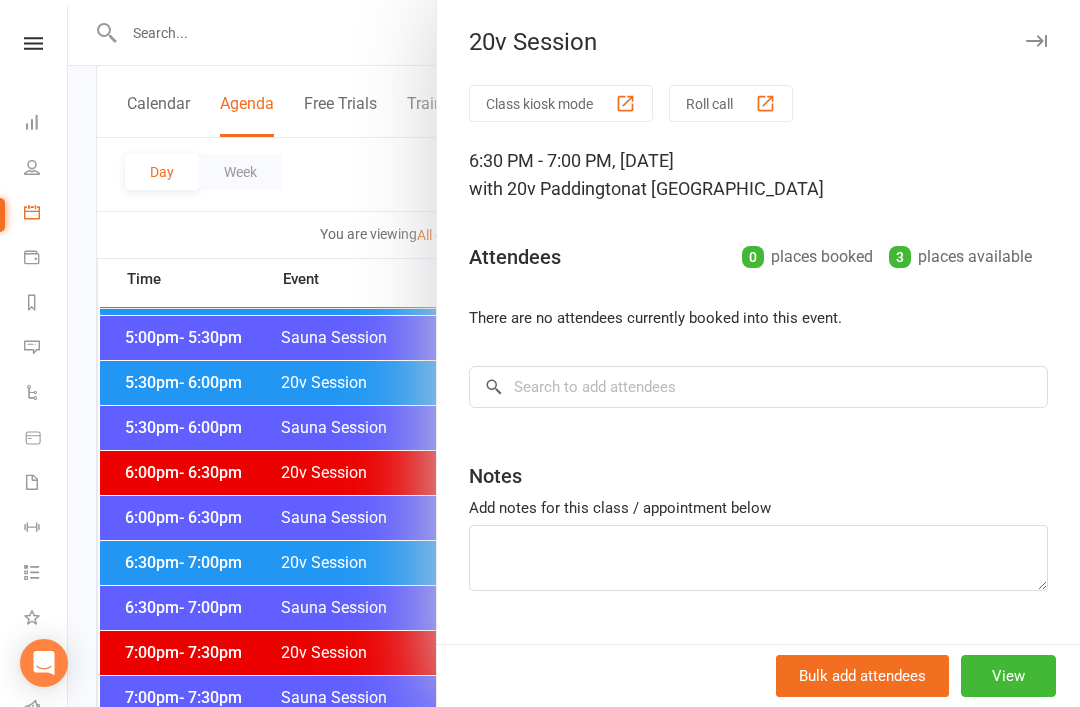 scroll, scrollTop: 1974, scrollLeft: 0, axis: vertical 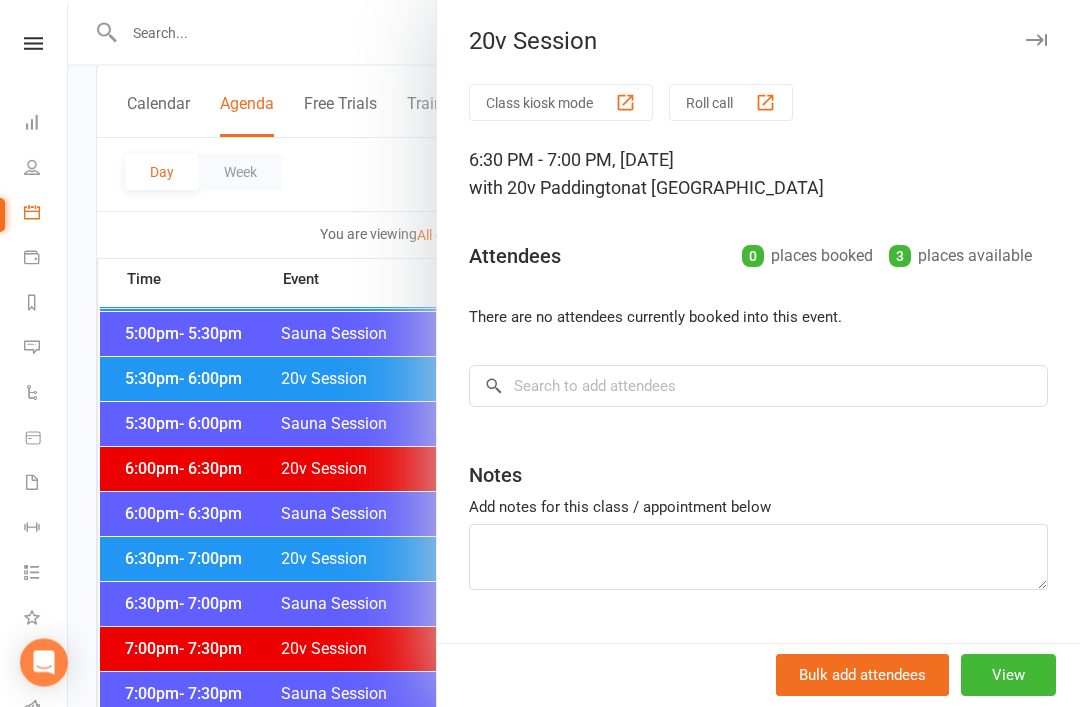 click on "Reports" at bounding box center [46, 304] 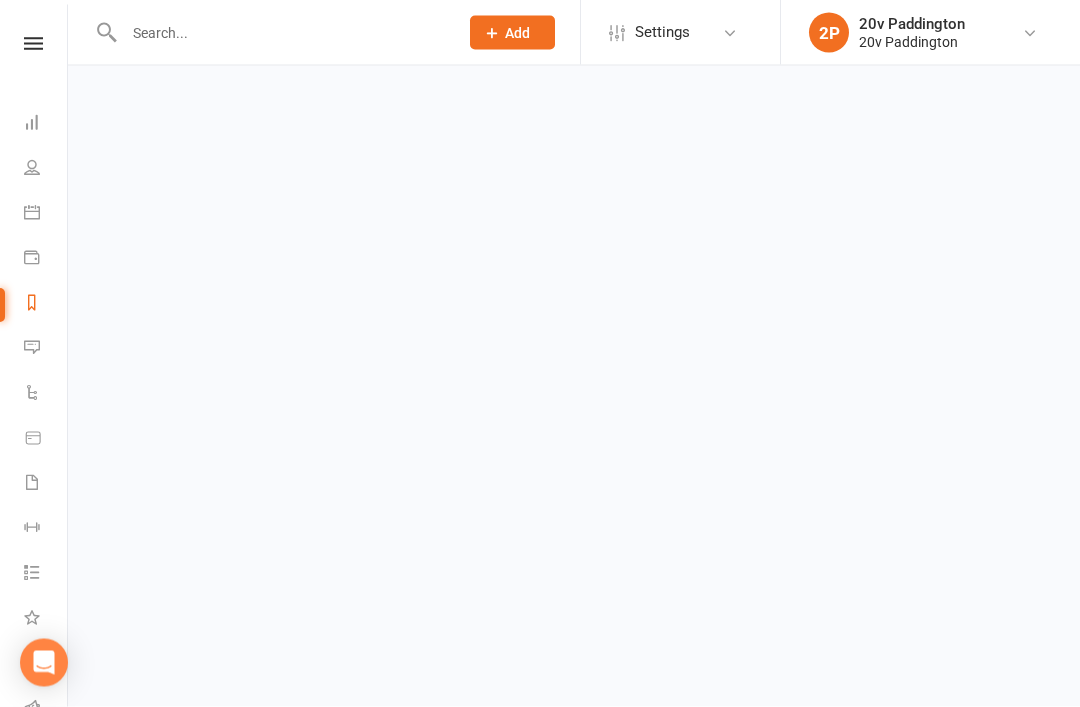 scroll, scrollTop: 0, scrollLeft: 0, axis: both 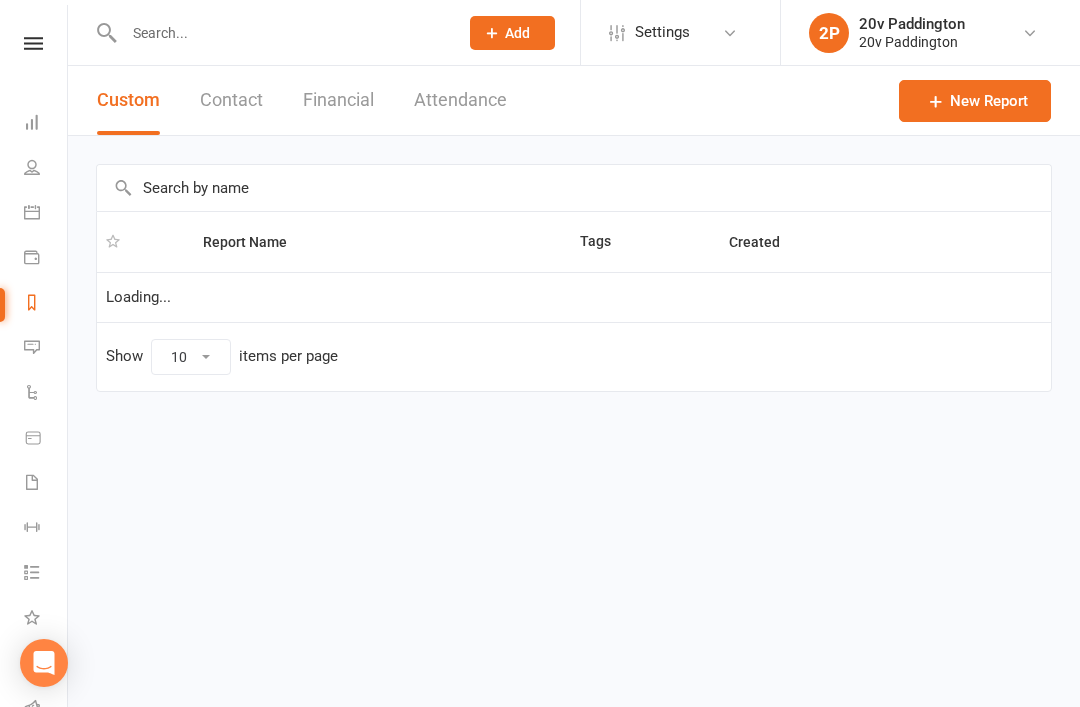 select on "100" 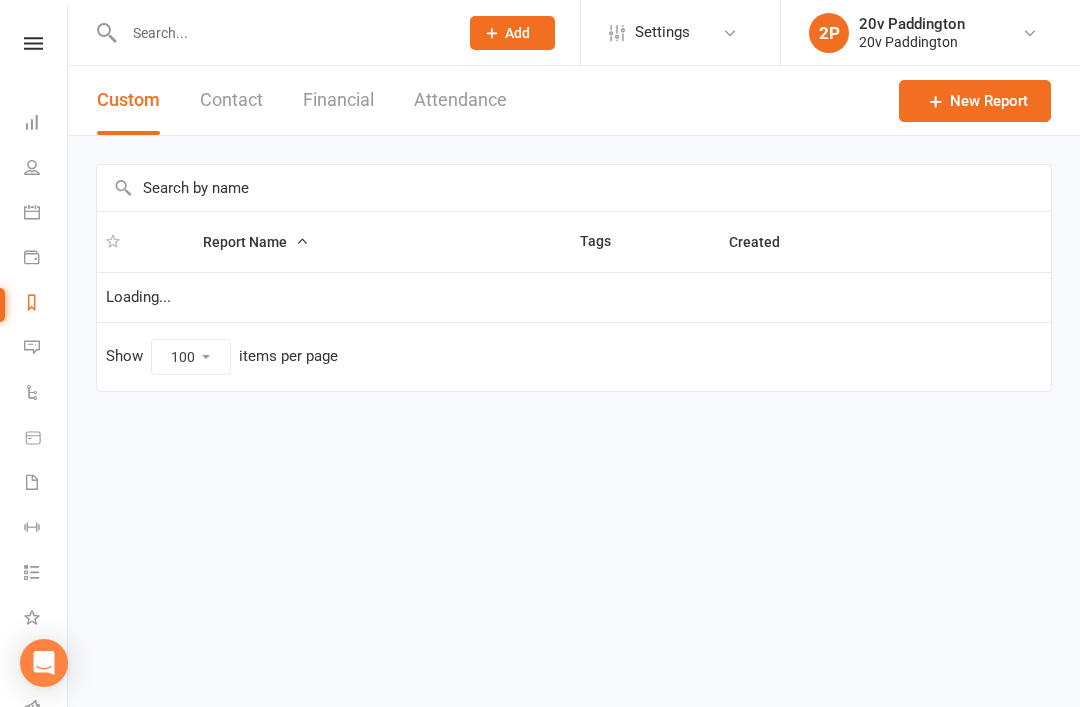 click on "Messages   1" at bounding box center [33, 349] 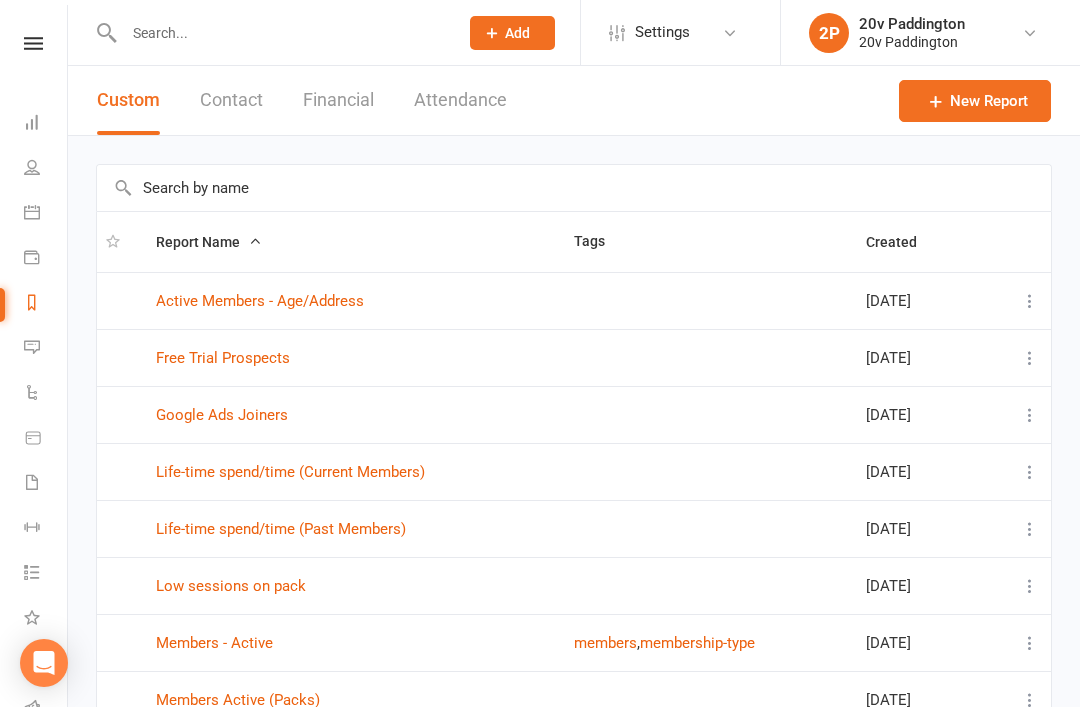 click on "Messages   1" at bounding box center (46, 349) 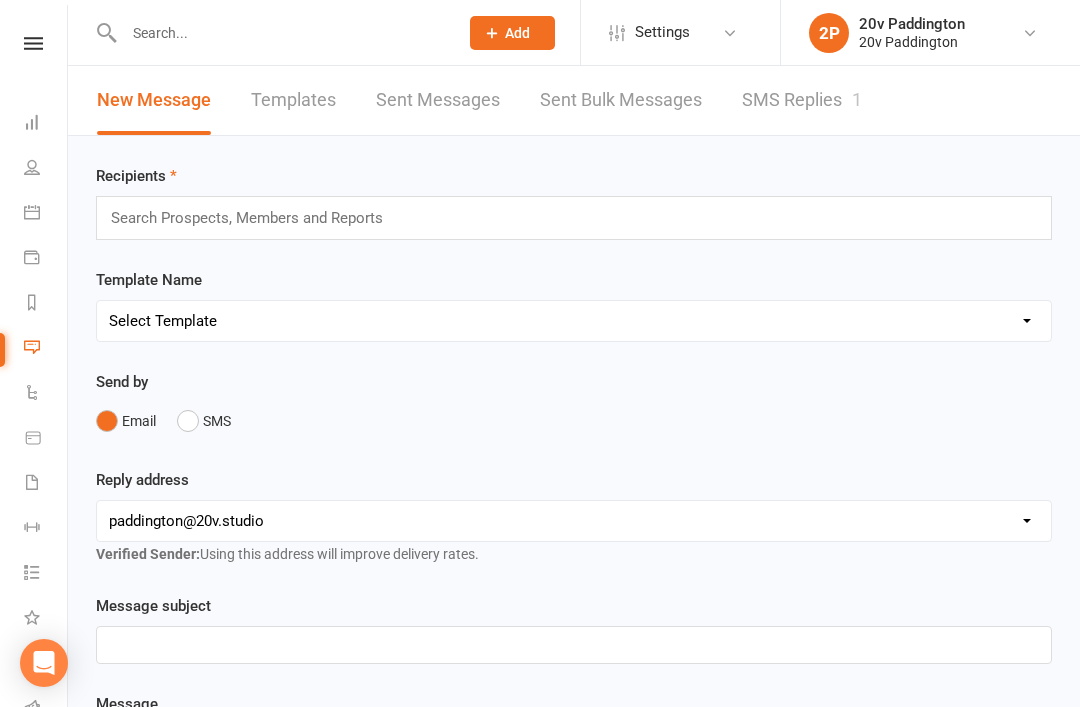 click on "SMS Replies  1" at bounding box center (802, 100) 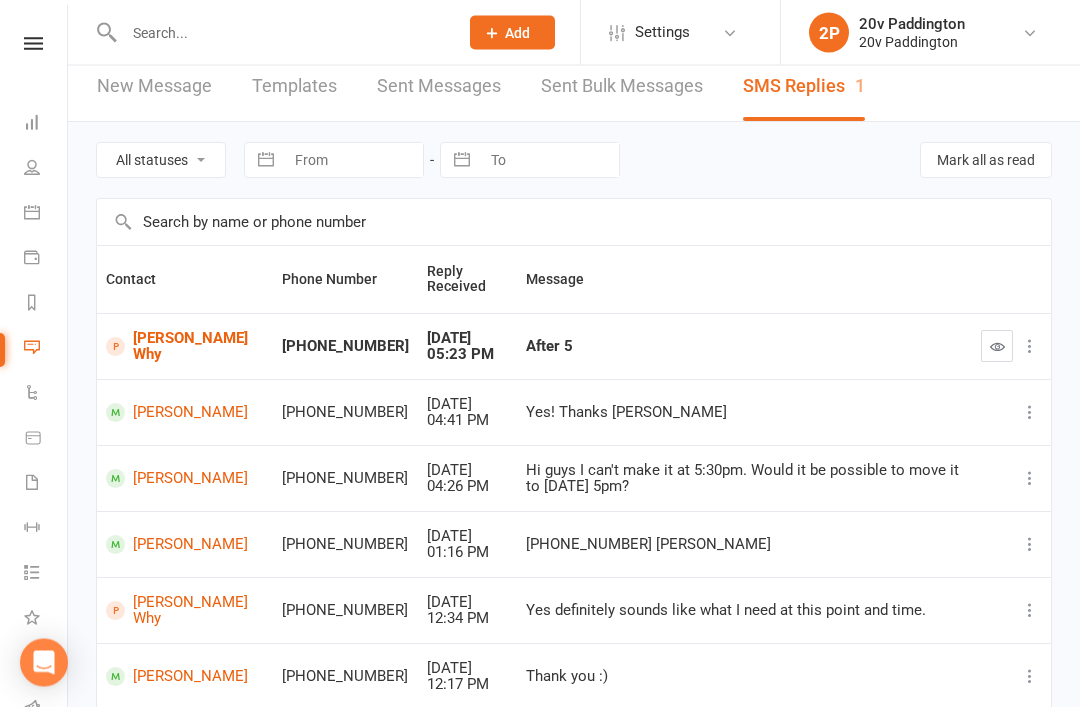 click on "Calendar" at bounding box center [46, 214] 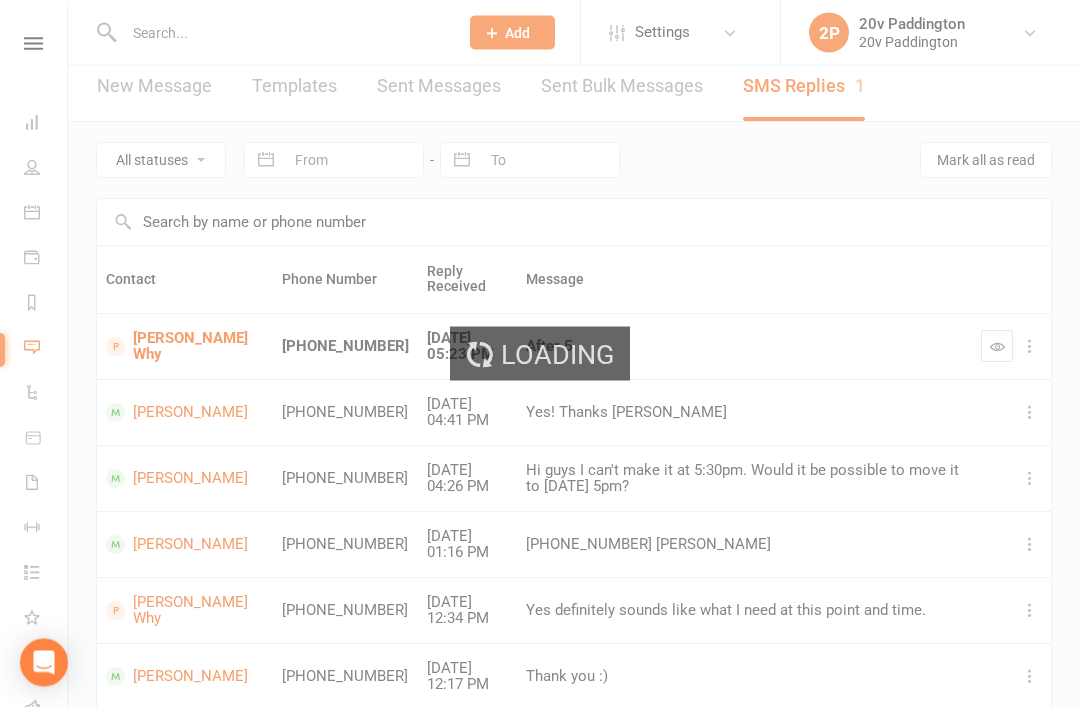 scroll, scrollTop: 14, scrollLeft: 0, axis: vertical 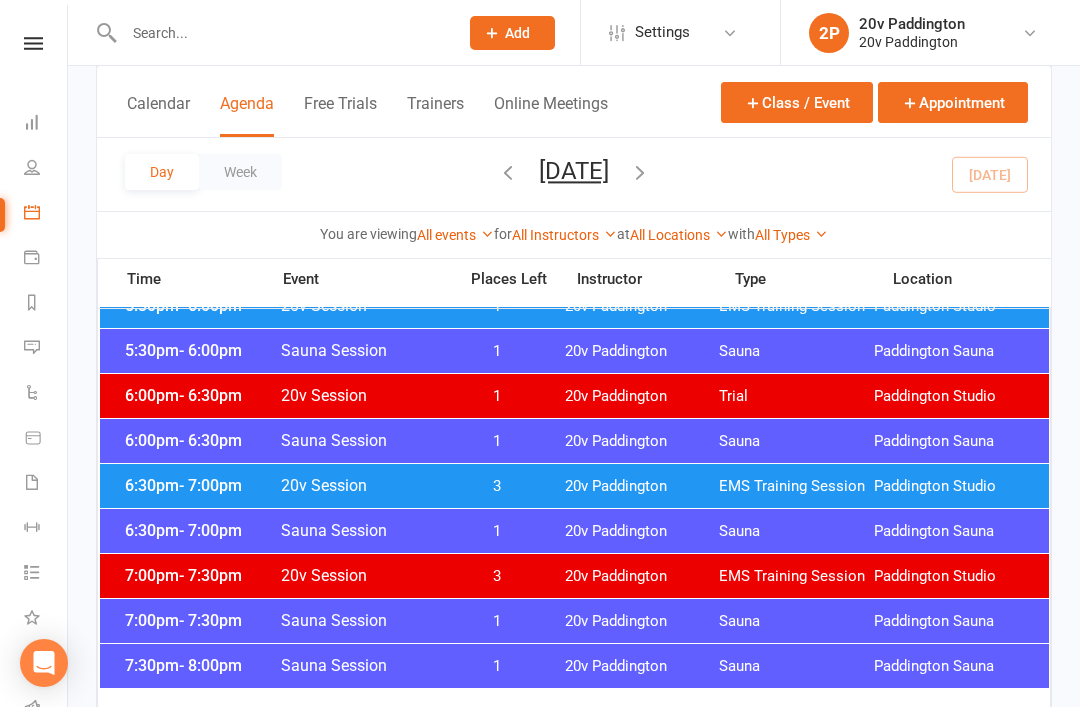 click at bounding box center [281, 33] 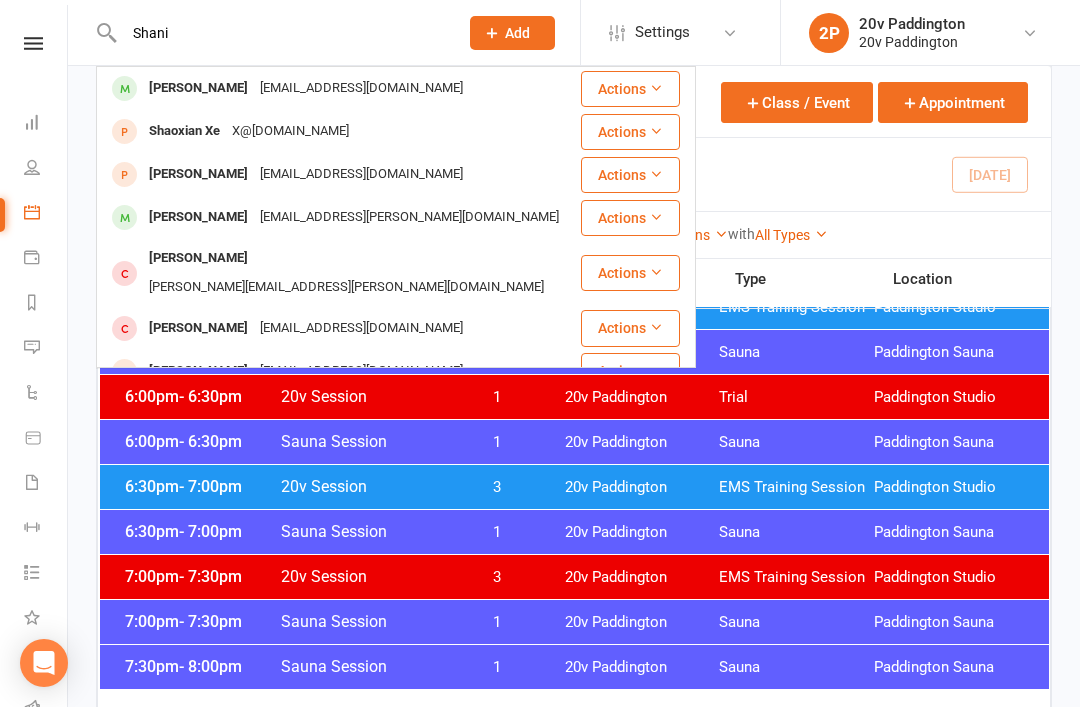 type on "Shani" 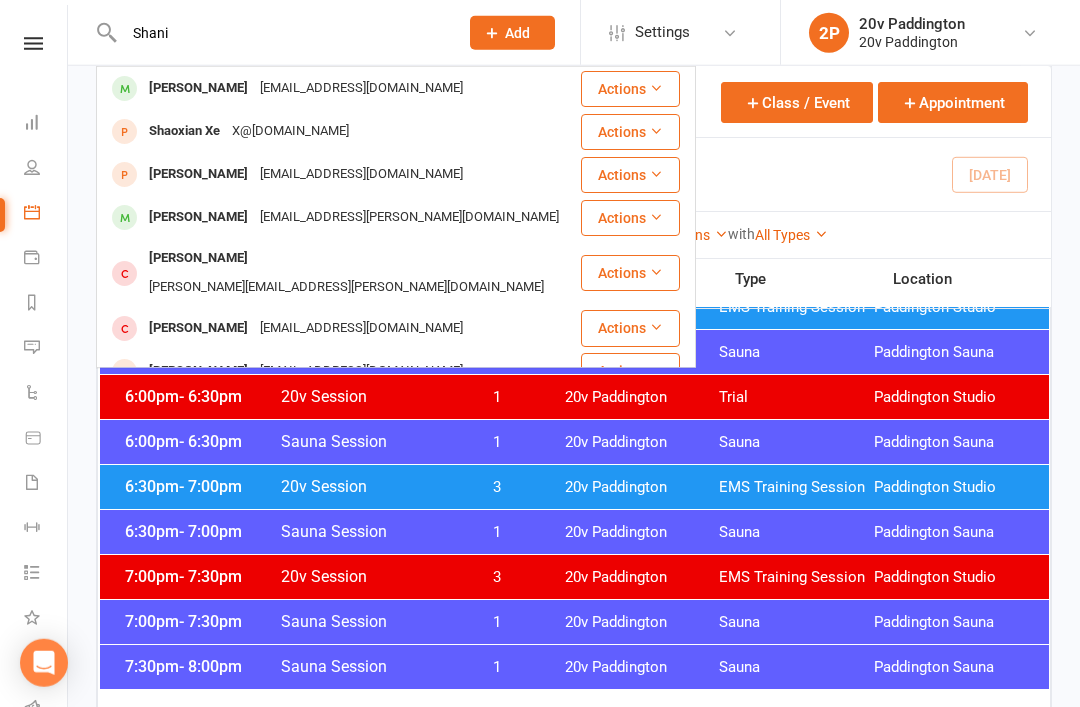 type 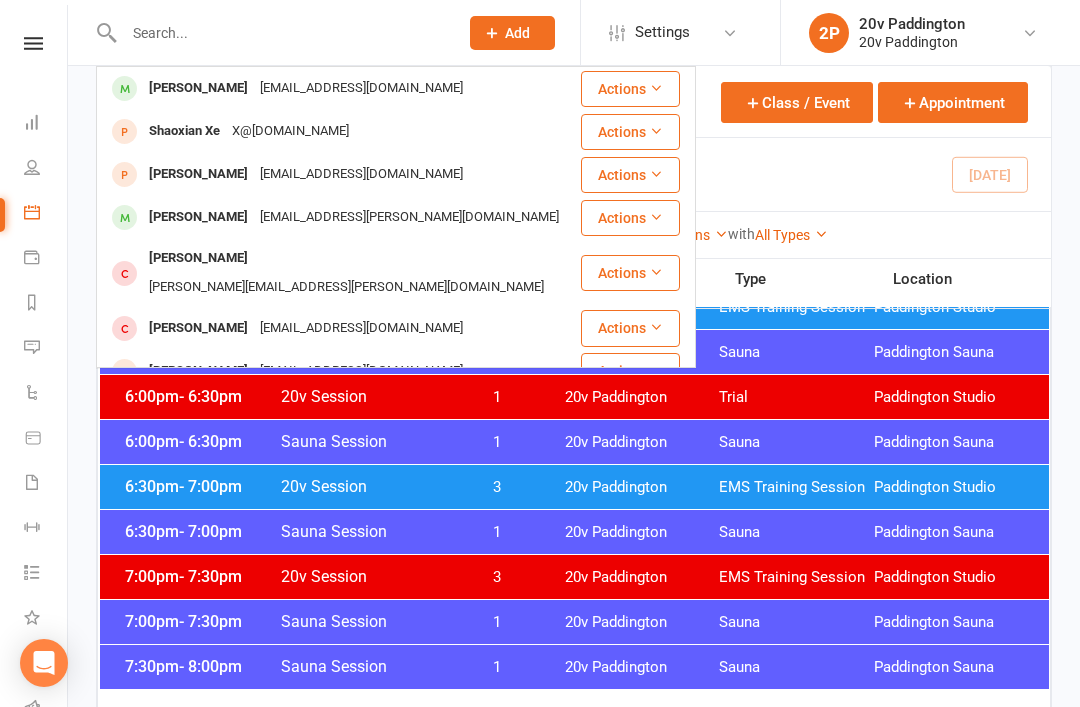 scroll, scrollTop: 2048, scrollLeft: 0, axis: vertical 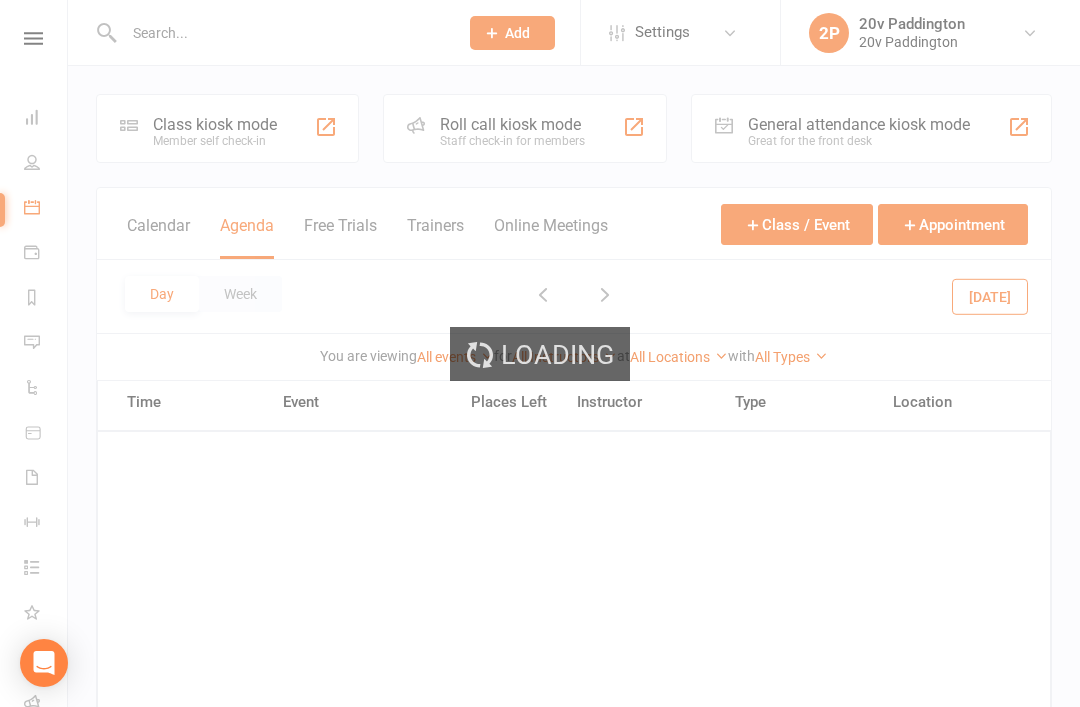 click on "Loading" at bounding box center (540, 353) 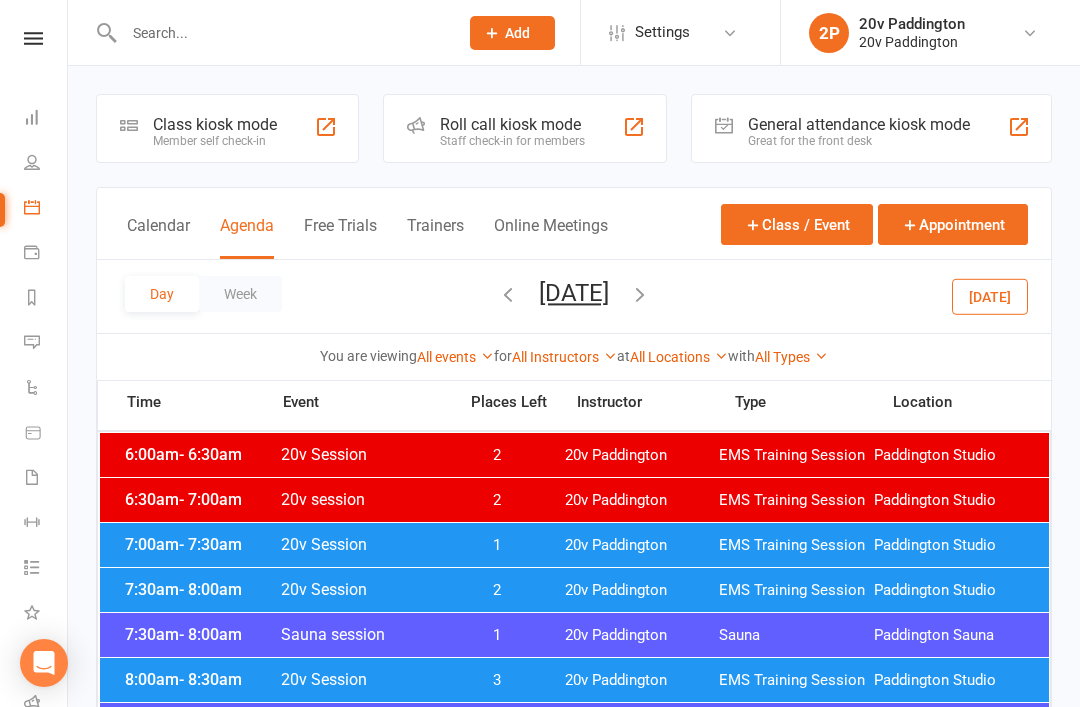 click on "Day Week Saturday, Jul 19, 2025
July 2025
Sun Mon Tue Wed Thu Fri Sat
29
30
01
02
03
04
05
06
07
08
09
10
11
12
13
14
15
16
17
18
19
20
21
22
23
24
25
26
27
28
29
30
31
01
02
03 04" at bounding box center (574, 296) 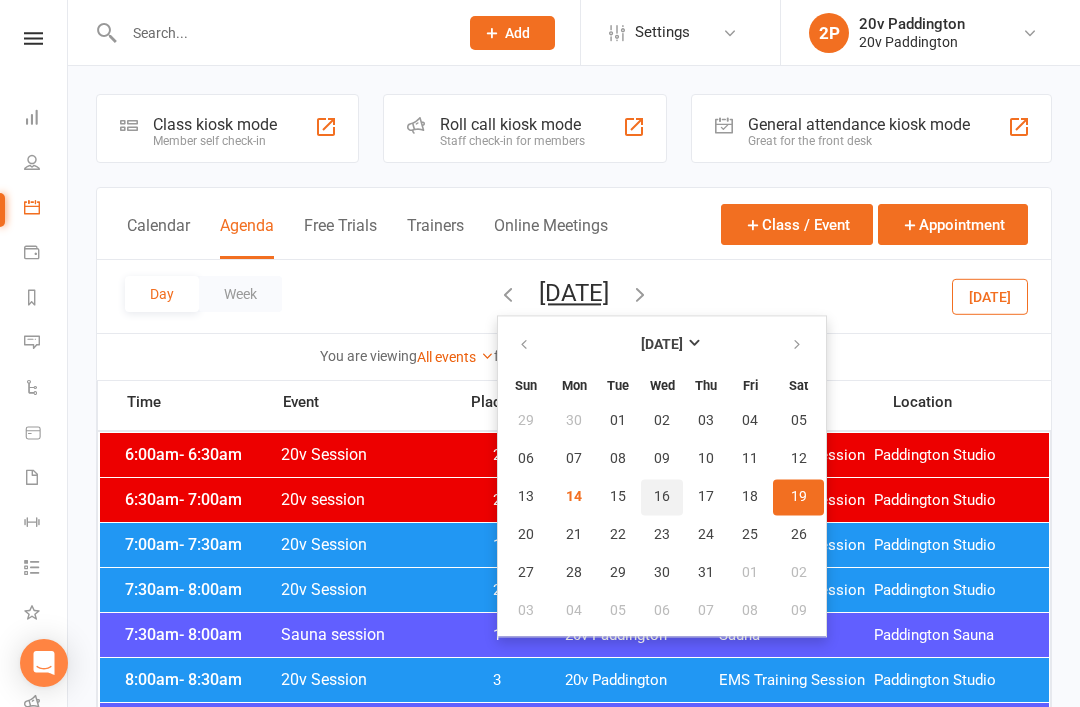 click on "16" at bounding box center [662, 497] 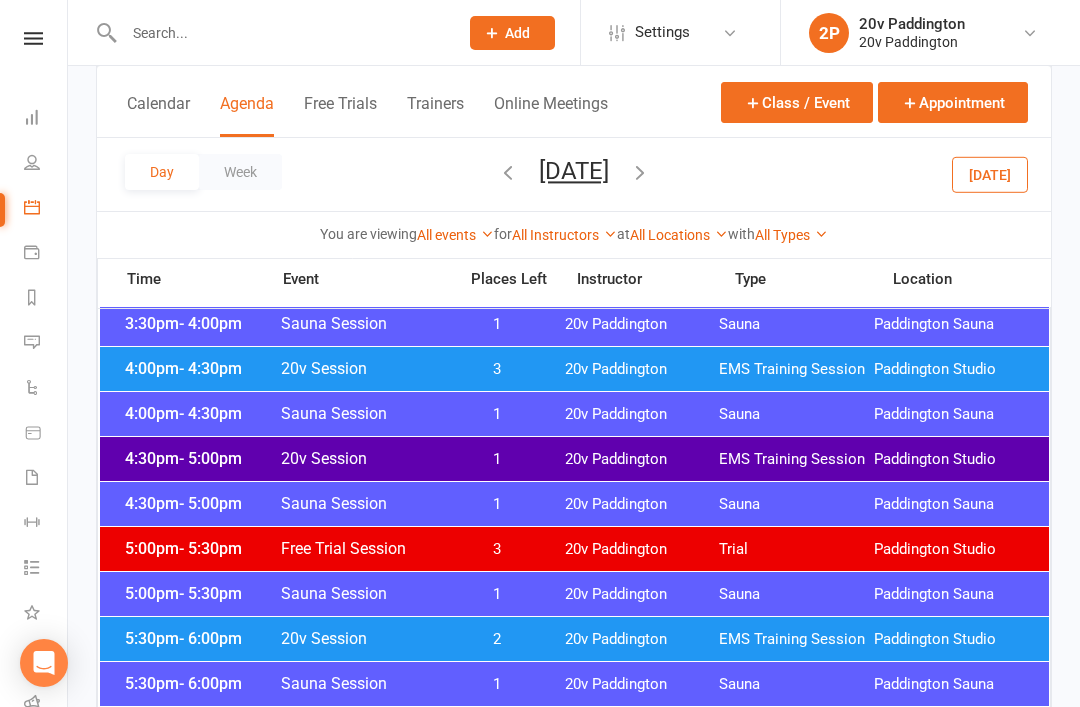 scroll, scrollTop: 1626, scrollLeft: 0, axis: vertical 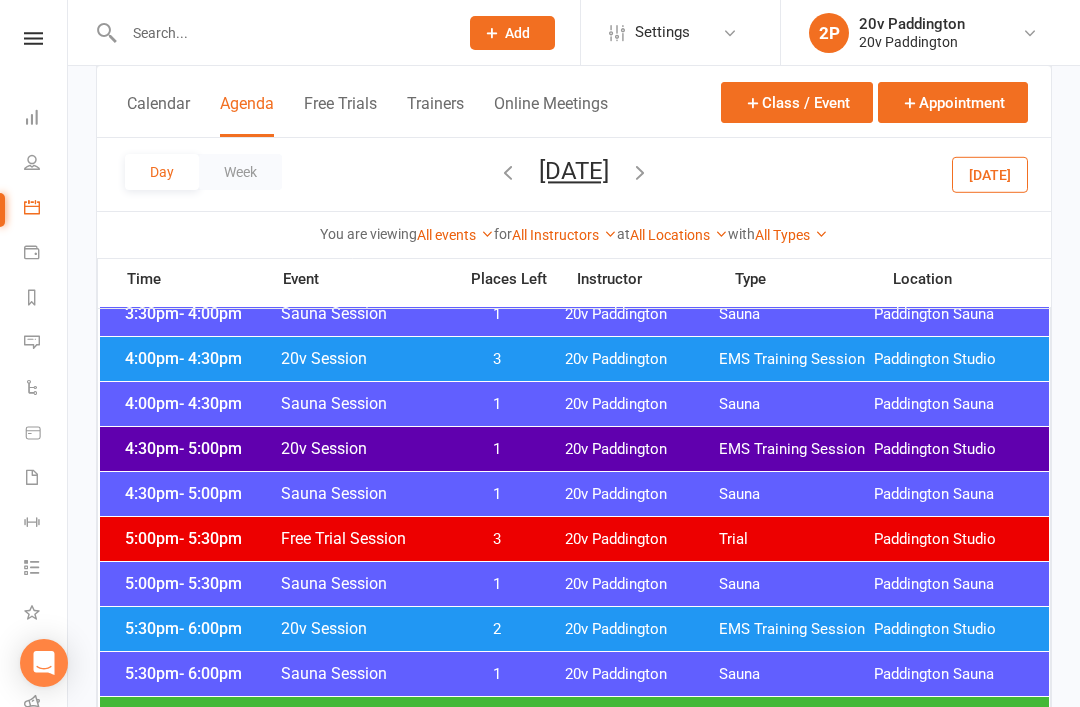 click on "Paddington Studio" at bounding box center (951, 629) 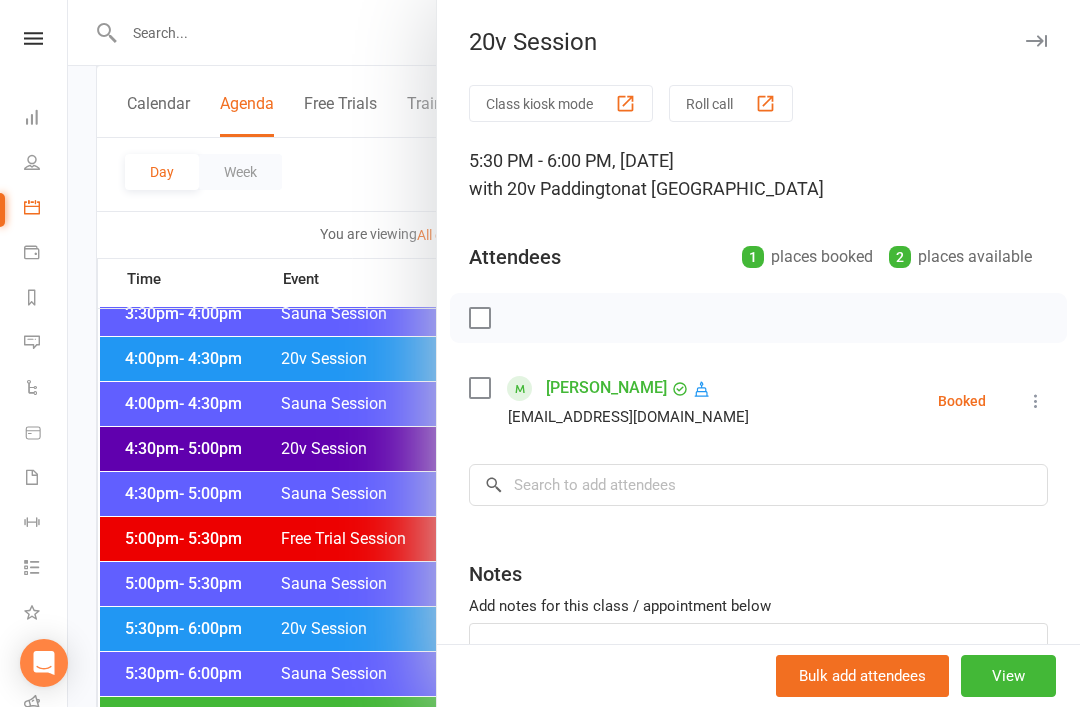 click at bounding box center (574, 353) 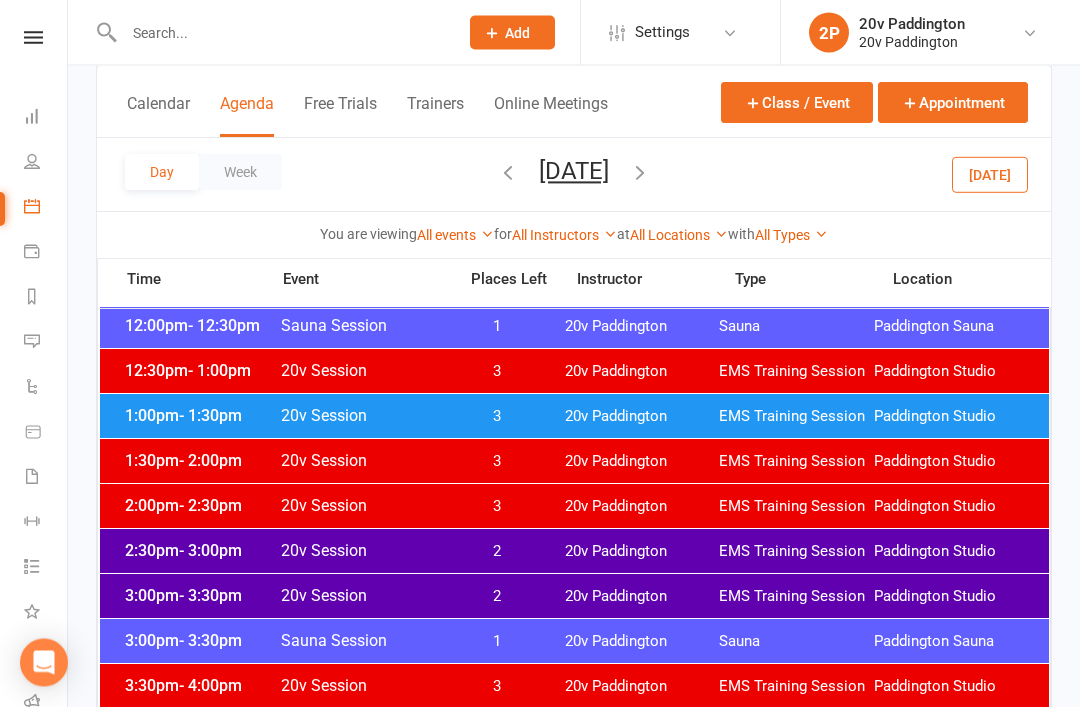 scroll, scrollTop: 1196, scrollLeft: 0, axis: vertical 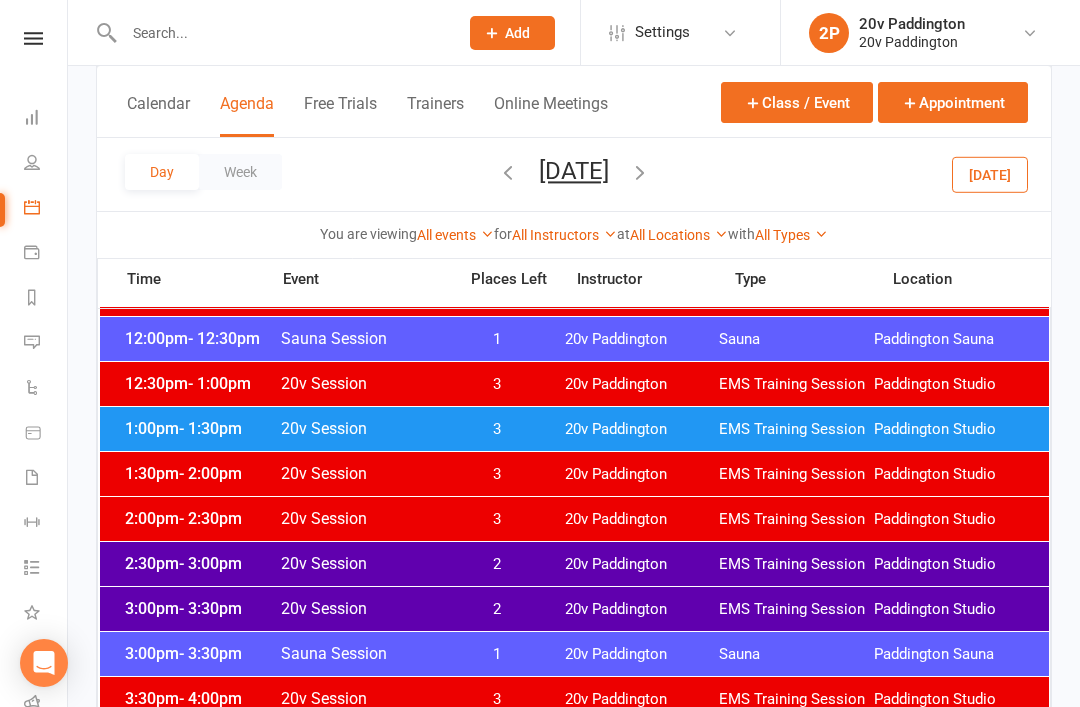 click on "Messages   6" at bounding box center [46, 344] 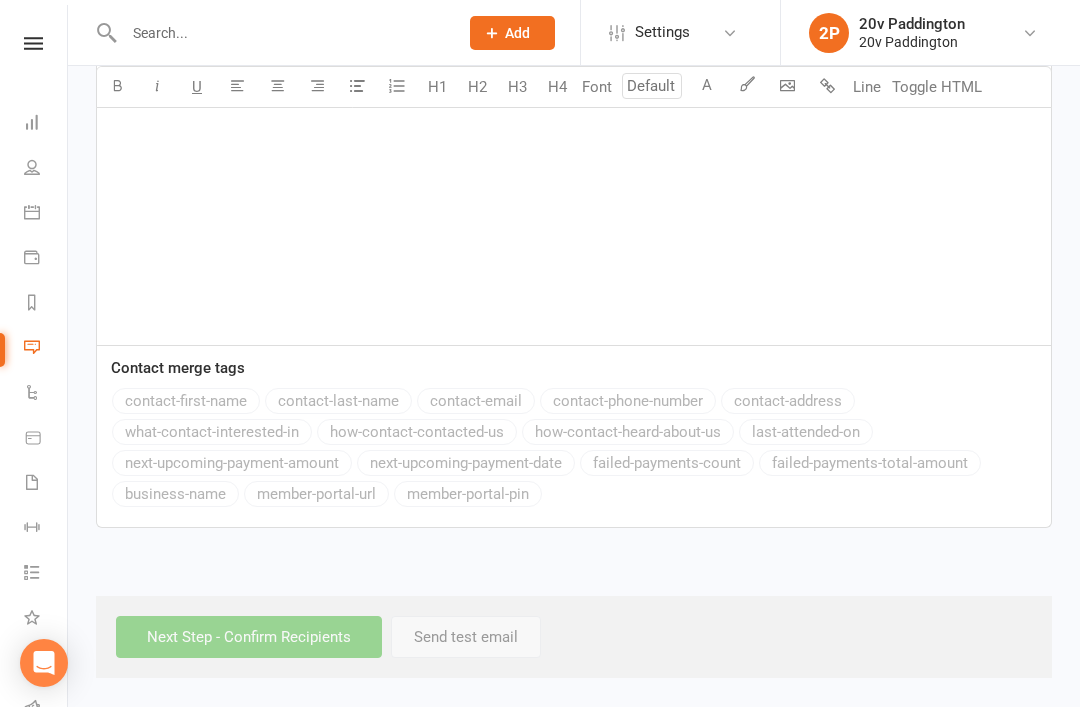 scroll, scrollTop: 0, scrollLeft: 0, axis: both 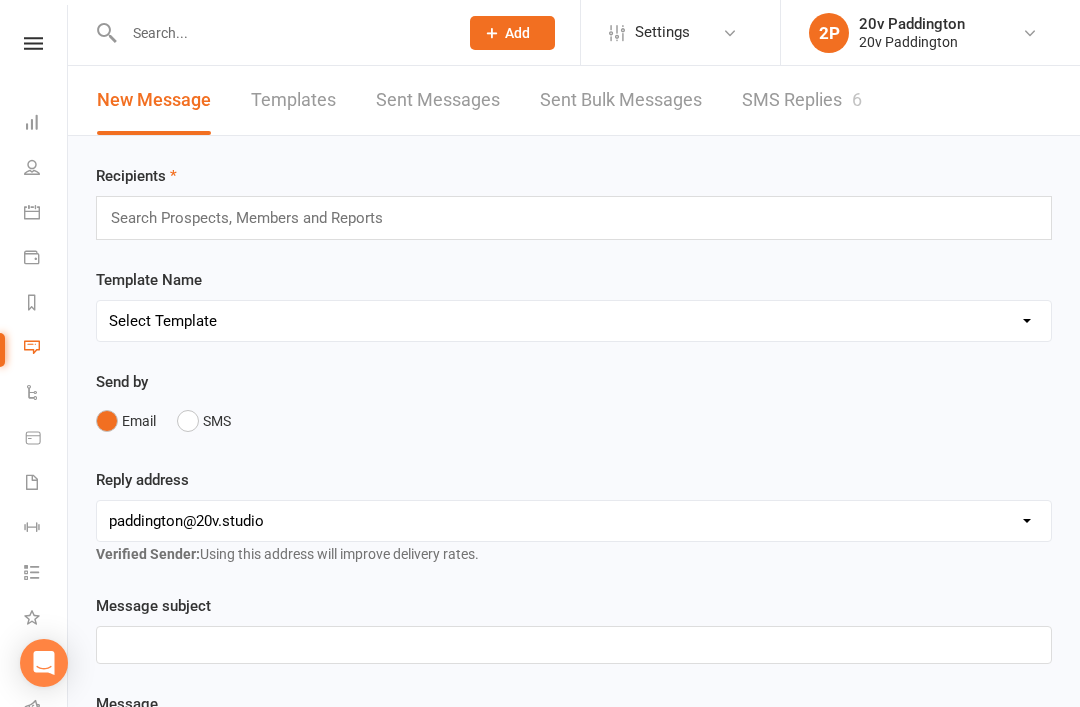 click on "SMS Replies  6" at bounding box center [802, 100] 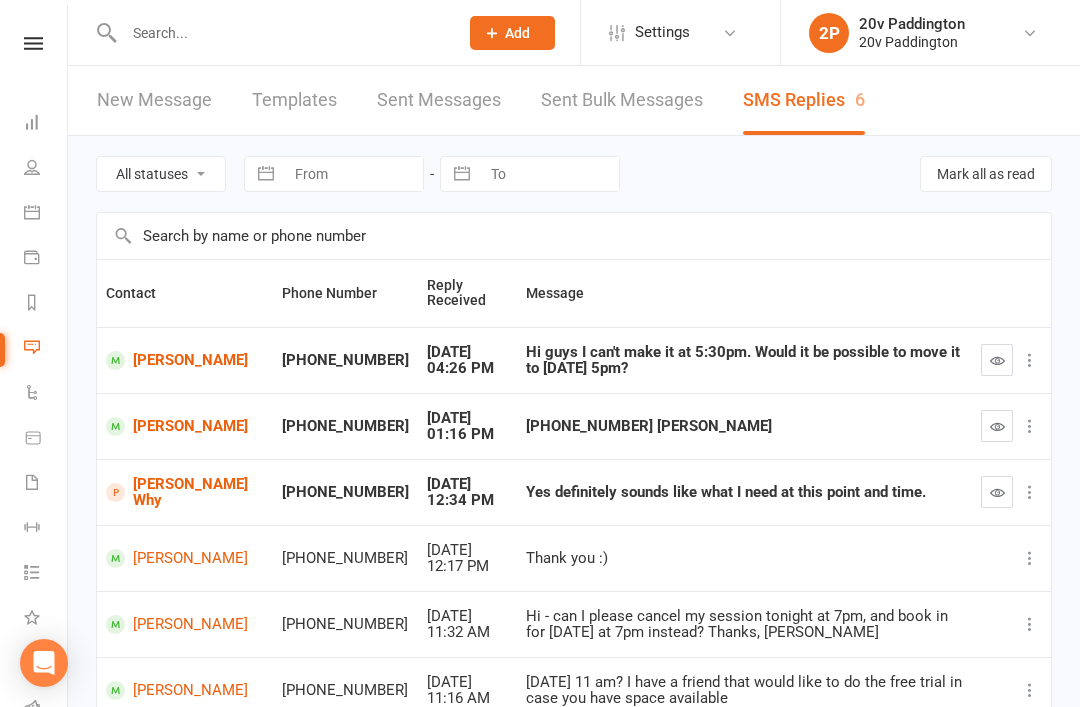 click at bounding box center (997, 360) 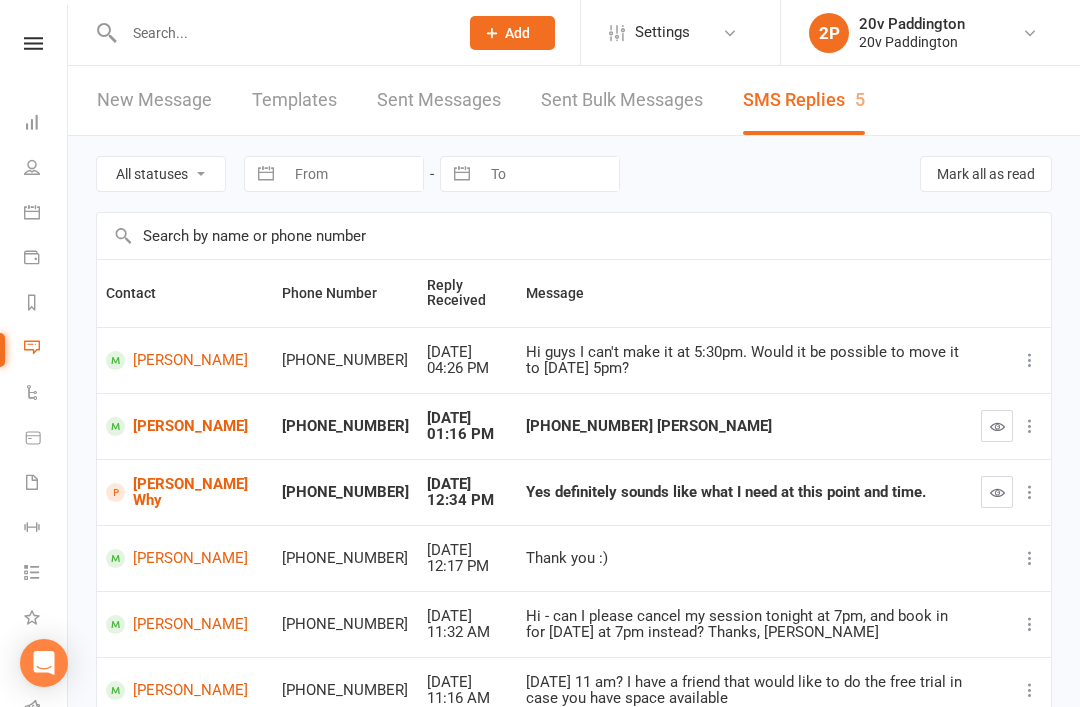 click on "[PERSON_NAME]" at bounding box center (185, 426) 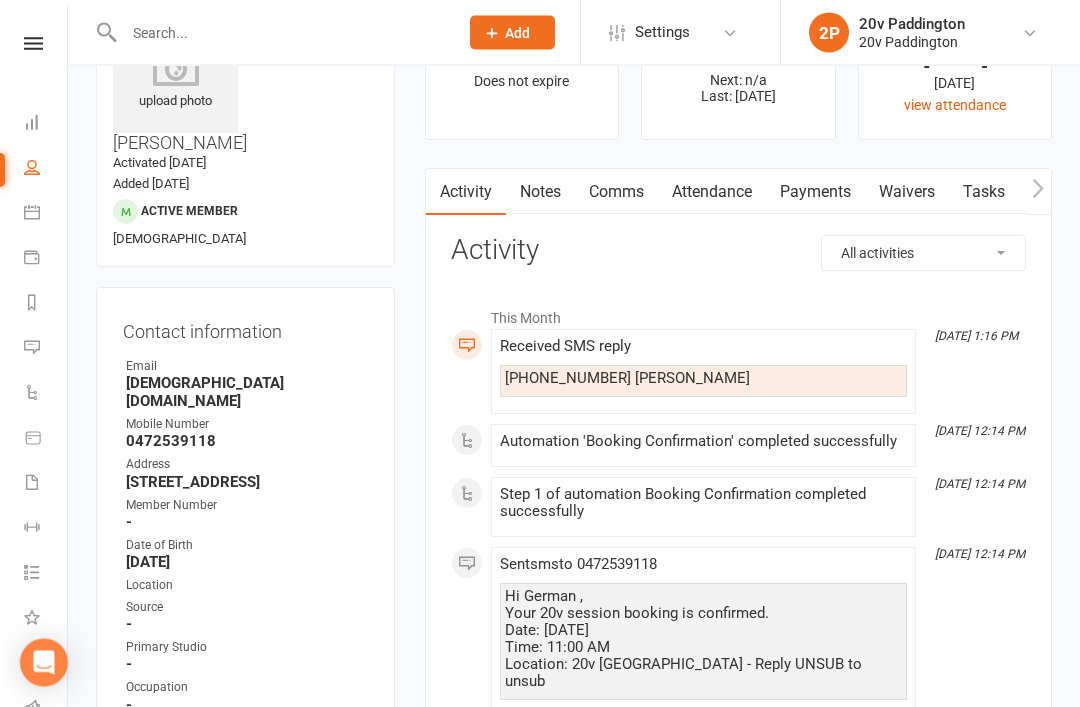 scroll, scrollTop: 60, scrollLeft: 0, axis: vertical 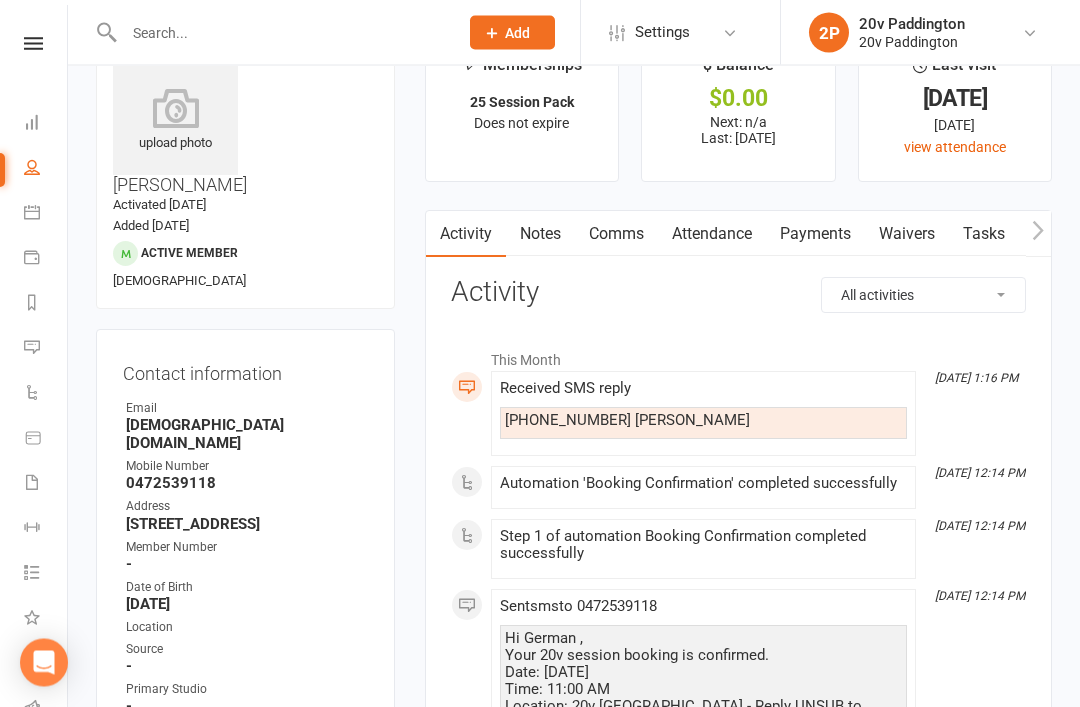 click on "Add" 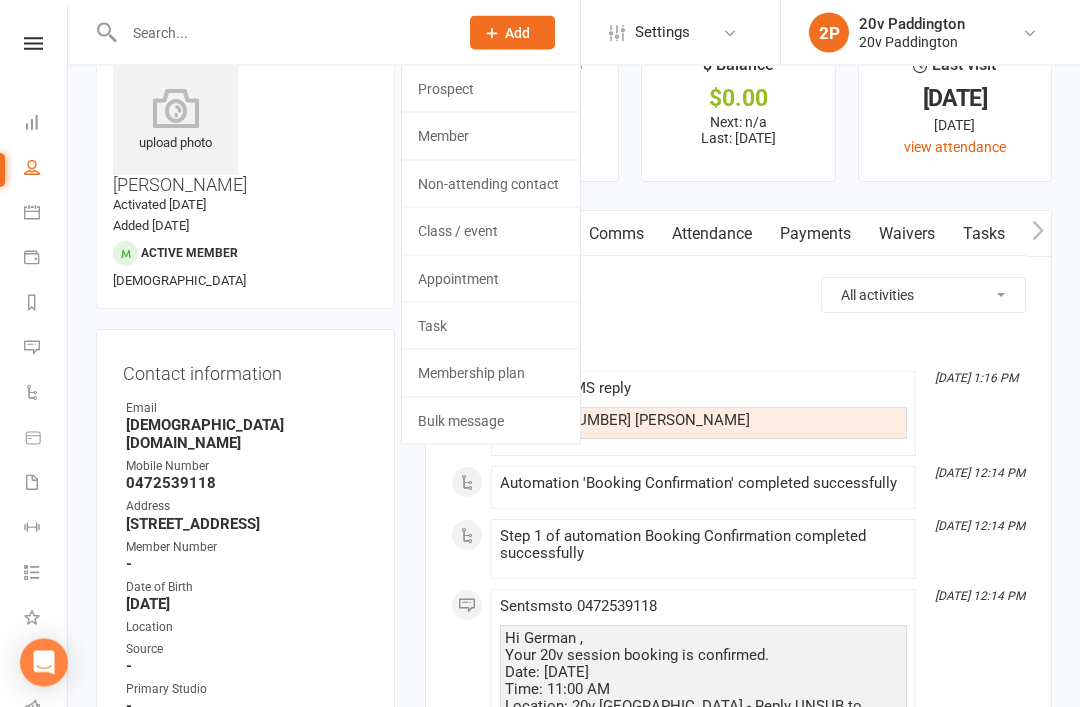 scroll, scrollTop: 61, scrollLeft: 0, axis: vertical 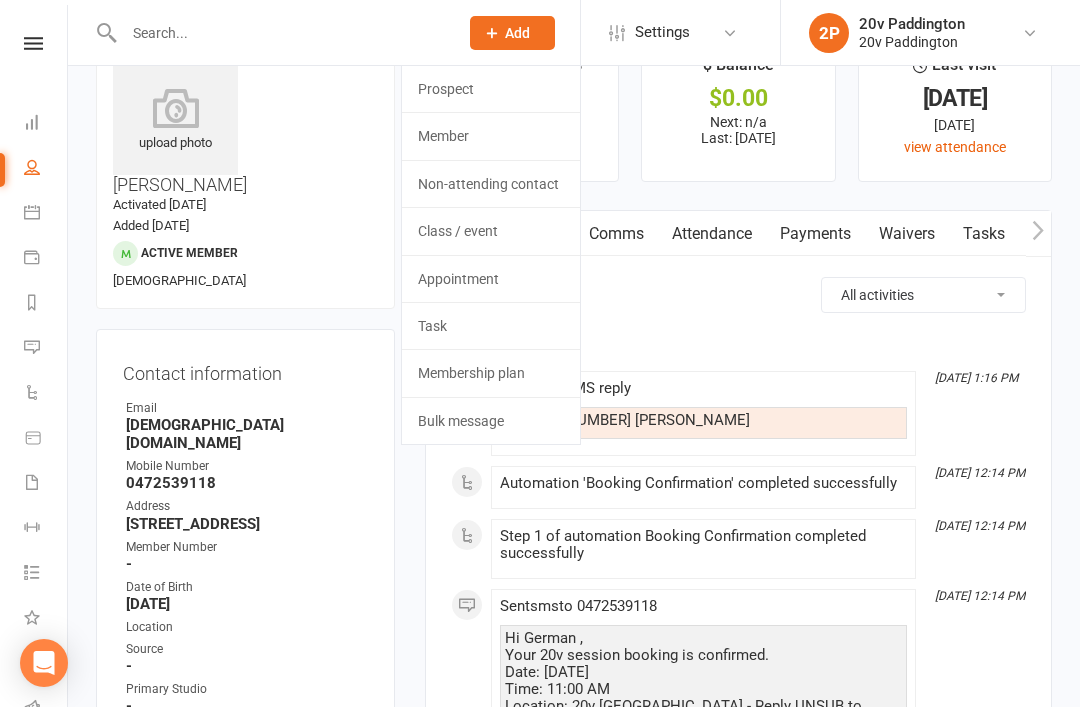 click on "Prospect" 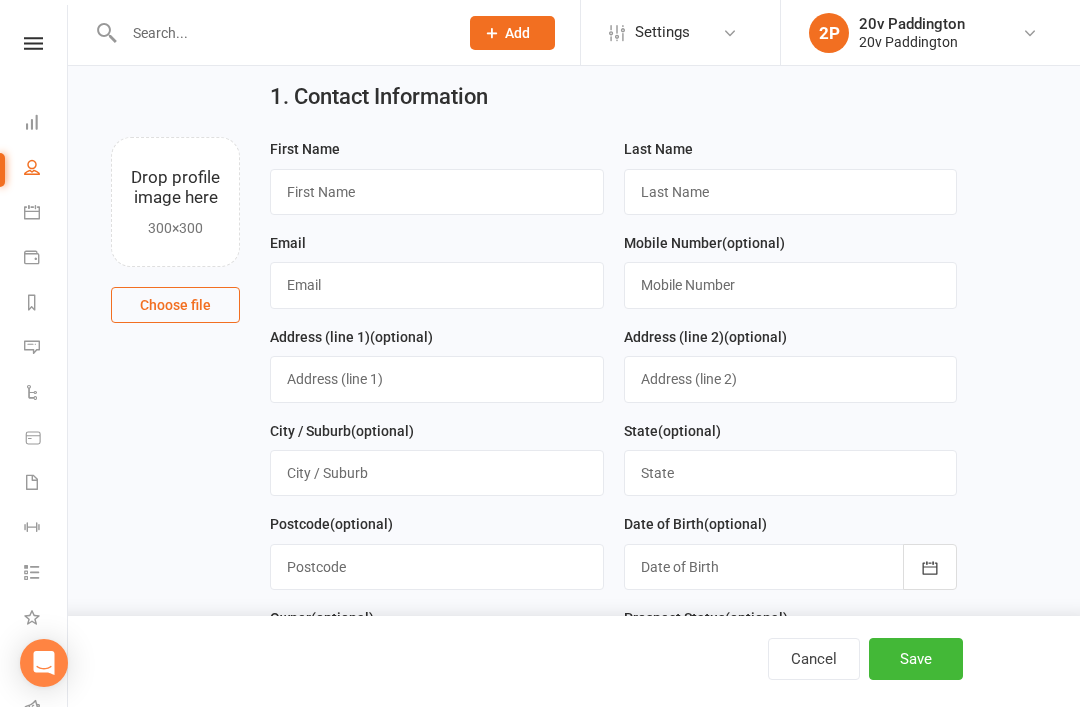 scroll, scrollTop: 0, scrollLeft: 0, axis: both 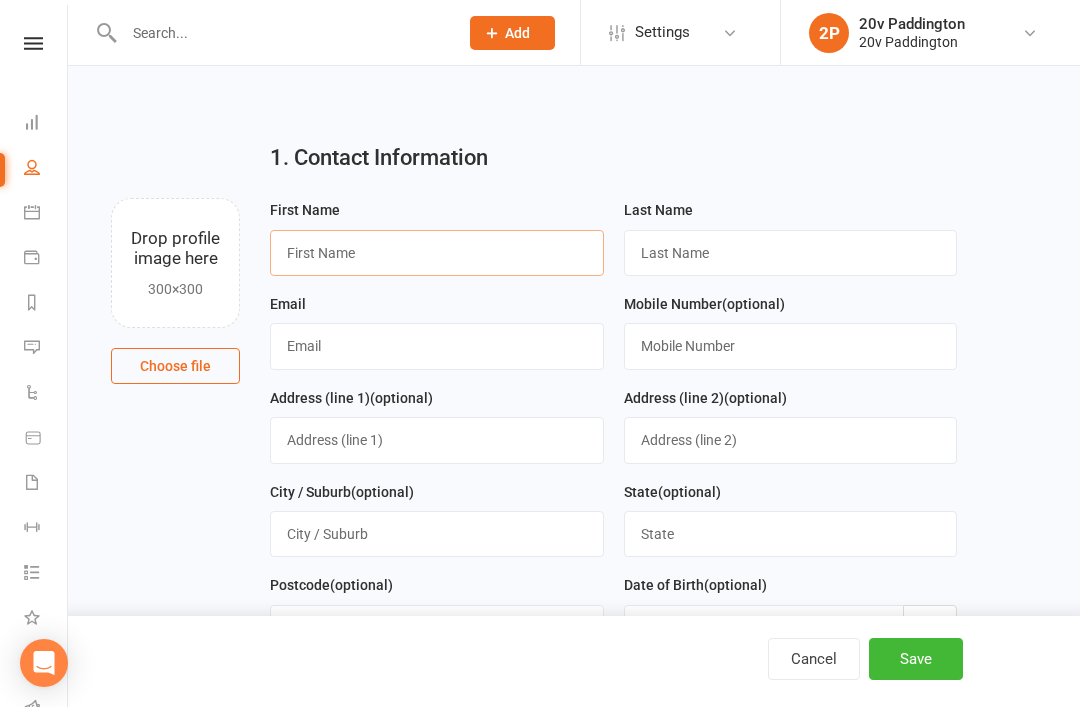click at bounding box center (437, 253) 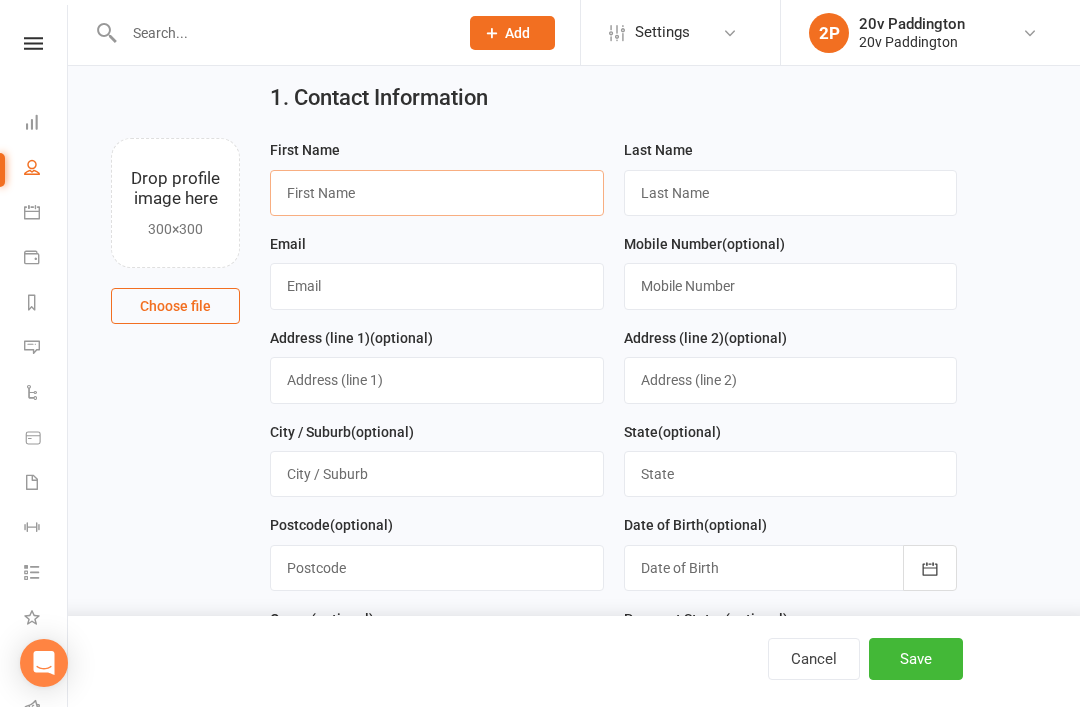 click at bounding box center (437, 193) 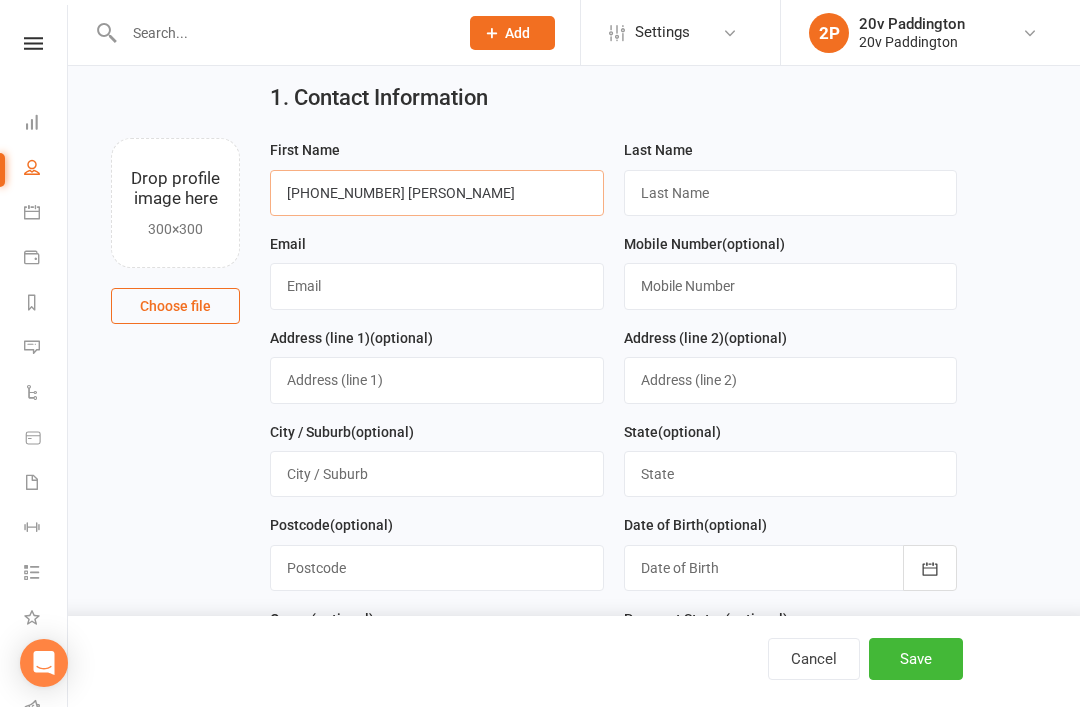 click on "[PHONE_NUMBER] [PERSON_NAME]" at bounding box center (437, 193) 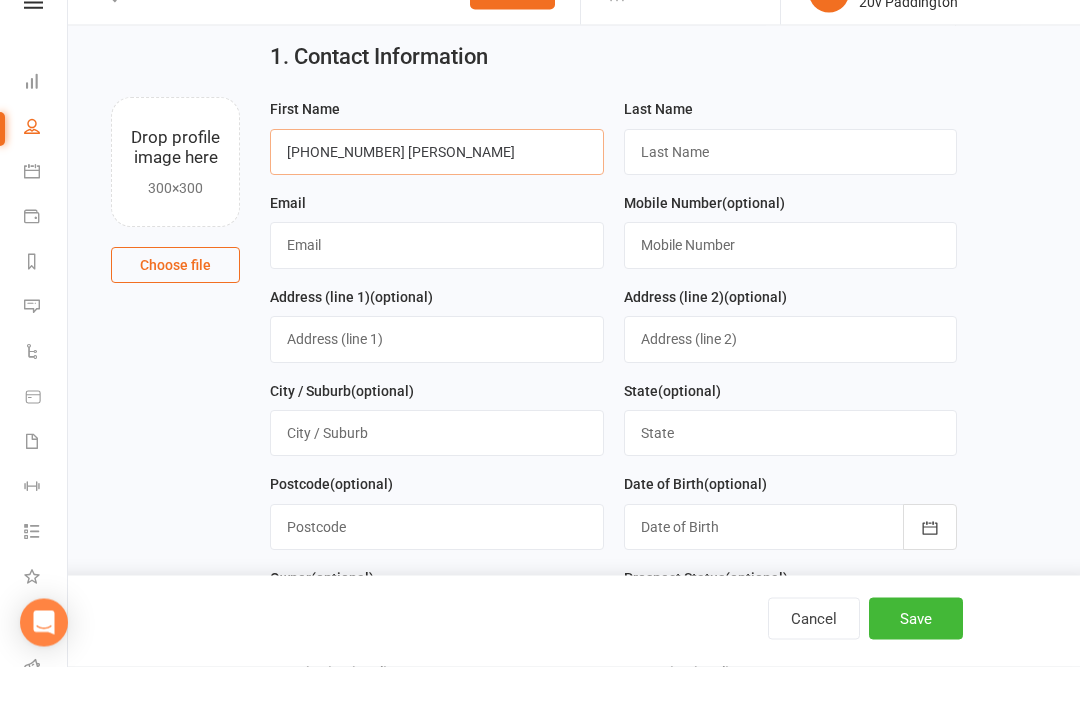 type on "[PHONE_NUMBER] [PERSON_NAME]" 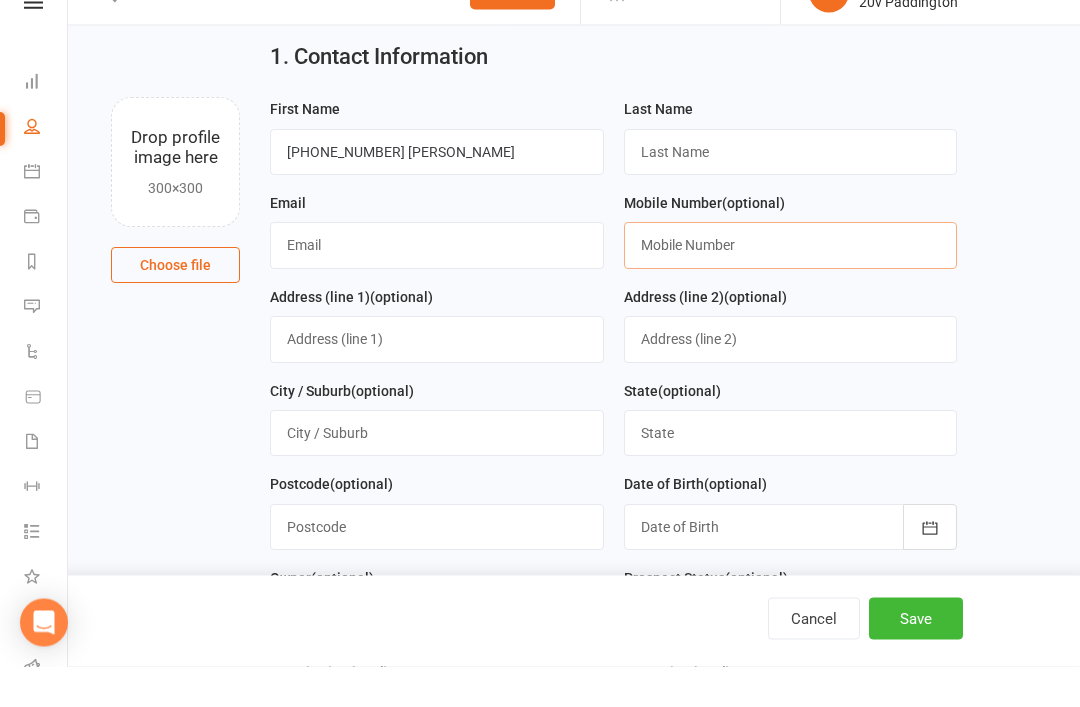 click at bounding box center (791, 286) 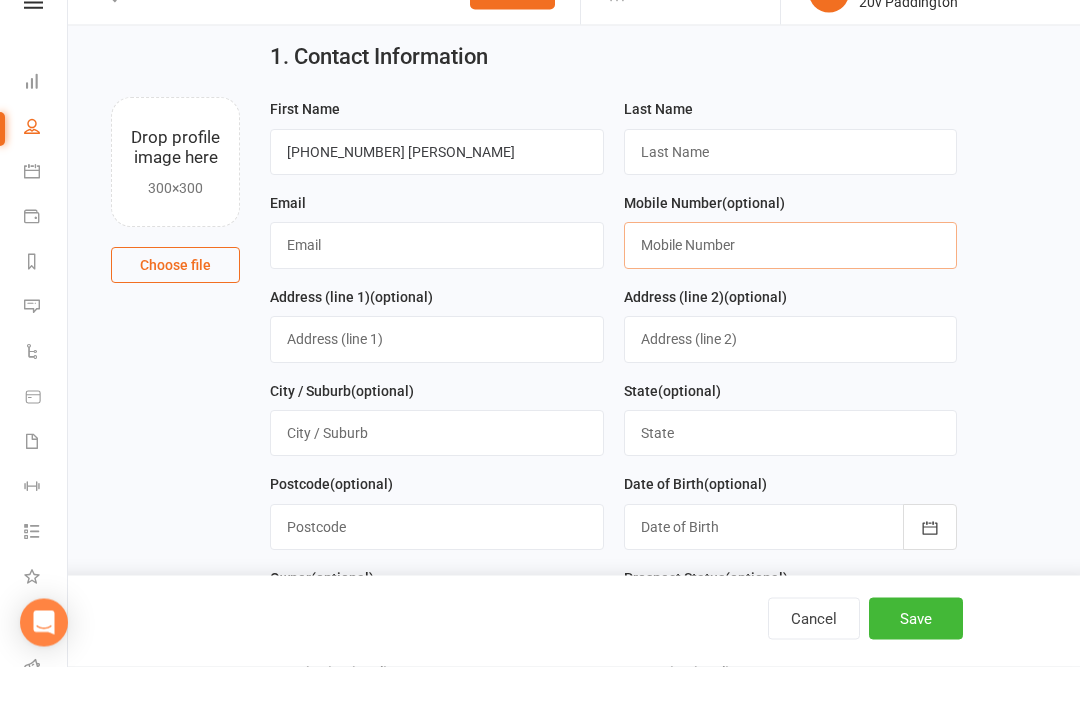 click at bounding box center (791, 286) 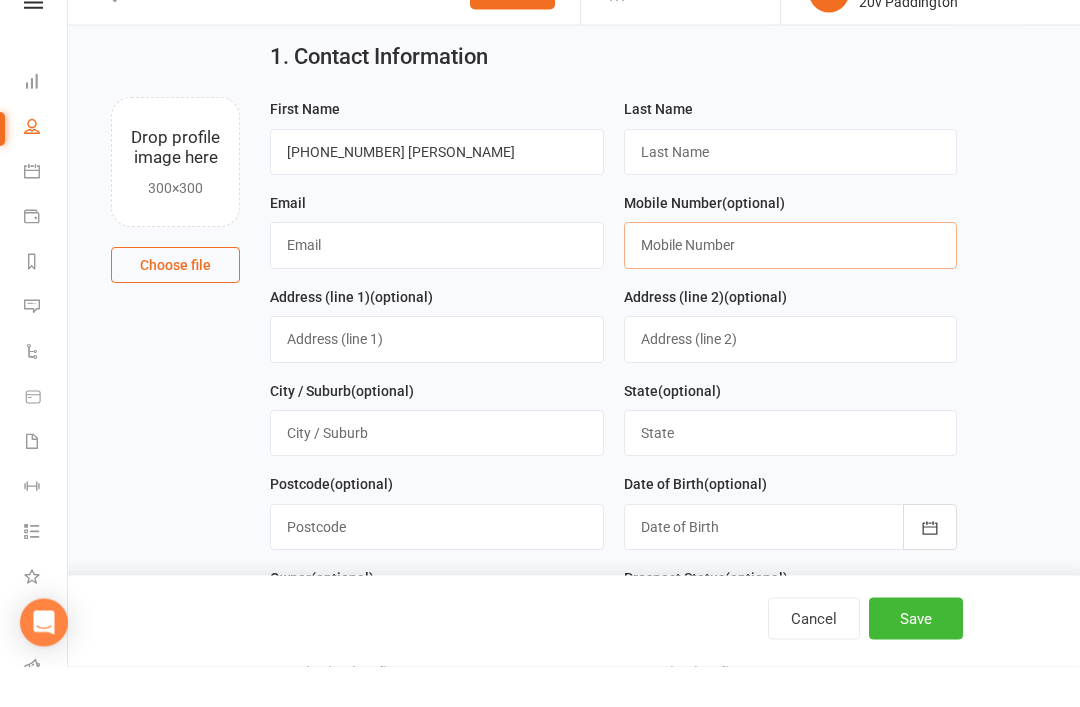 paste on "+1 (508) 225-0704" 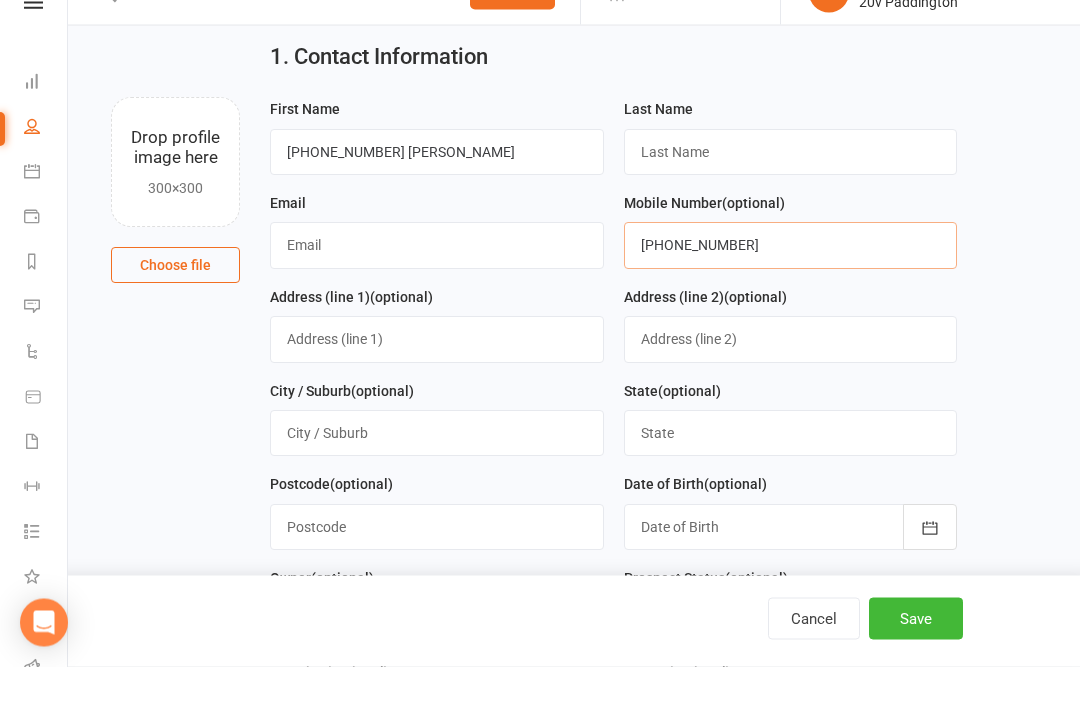 type on "+1 (508) 225-0704" 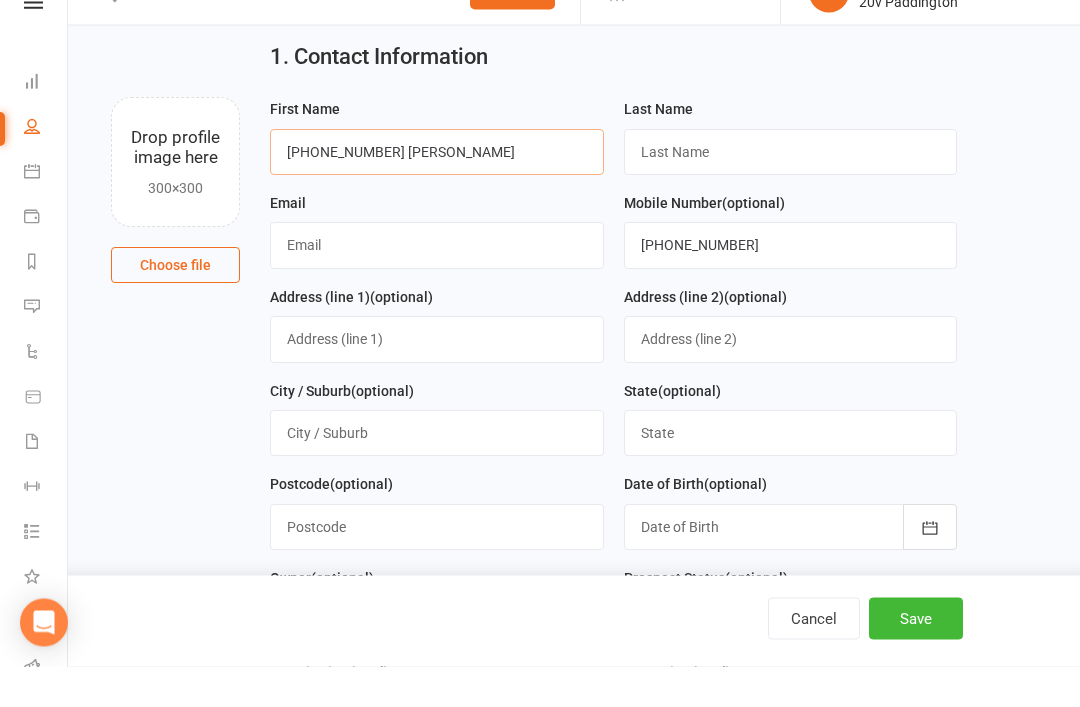 click on "[PHONE_NUMBER] [PERSON_NAME]" at bounding box center (437, 193) 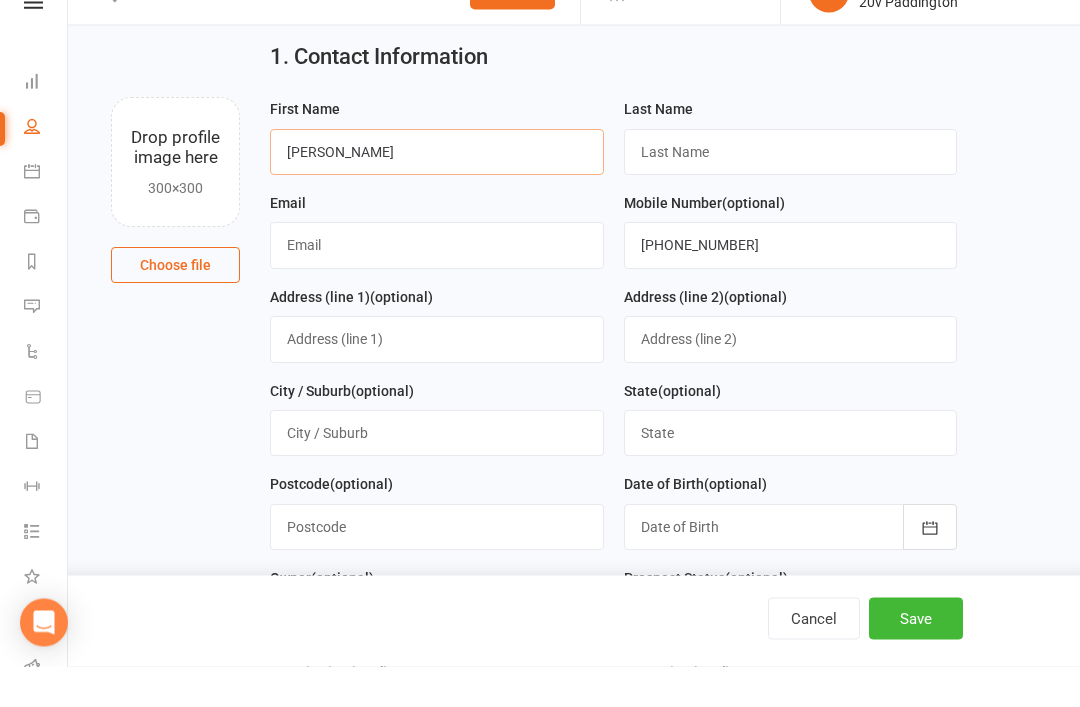click on "Ignacio Sanchez" at bounding box center [437, 193] 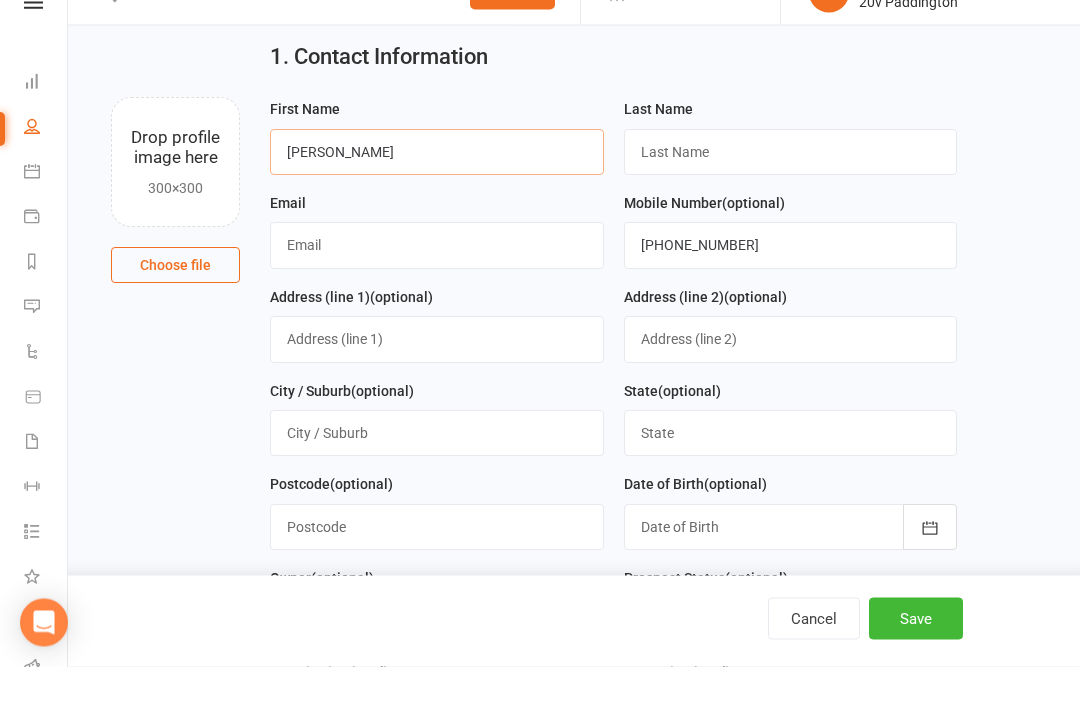 type on "Ignacio" 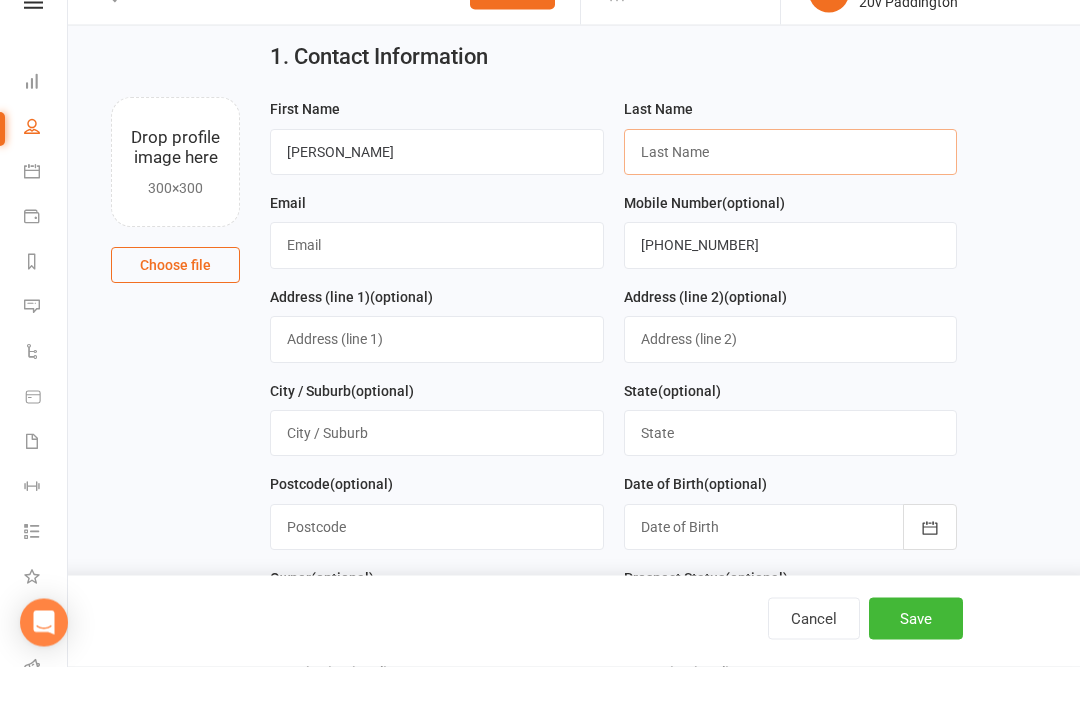 click at bounding box center (791, 193) 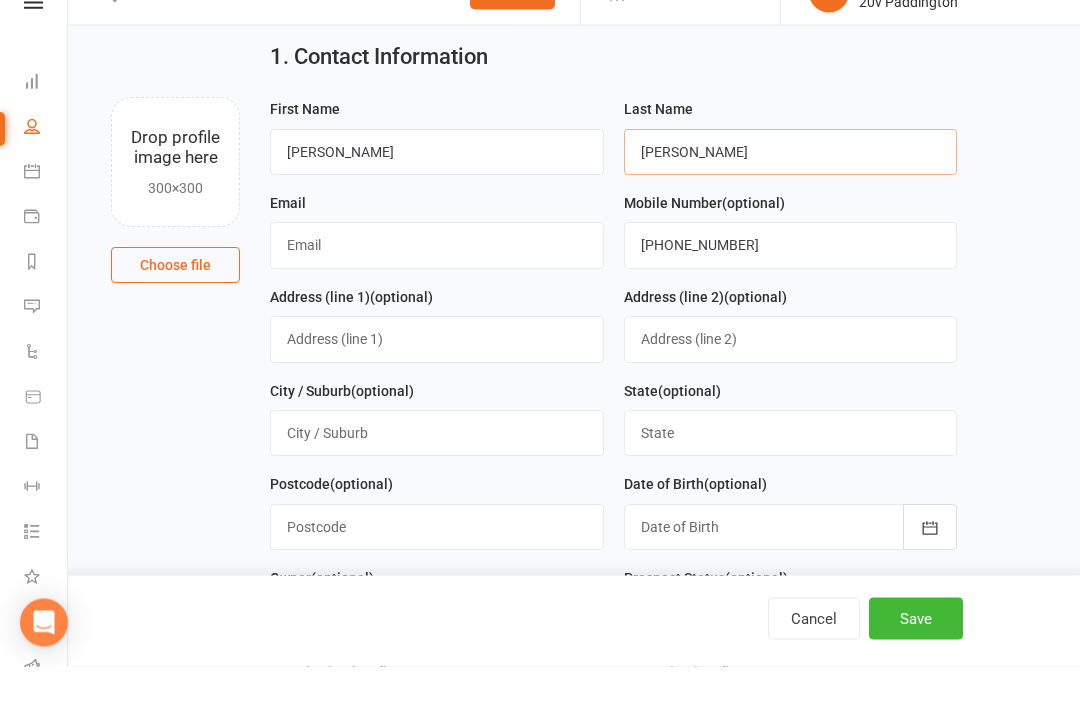 type on "Sanchez" 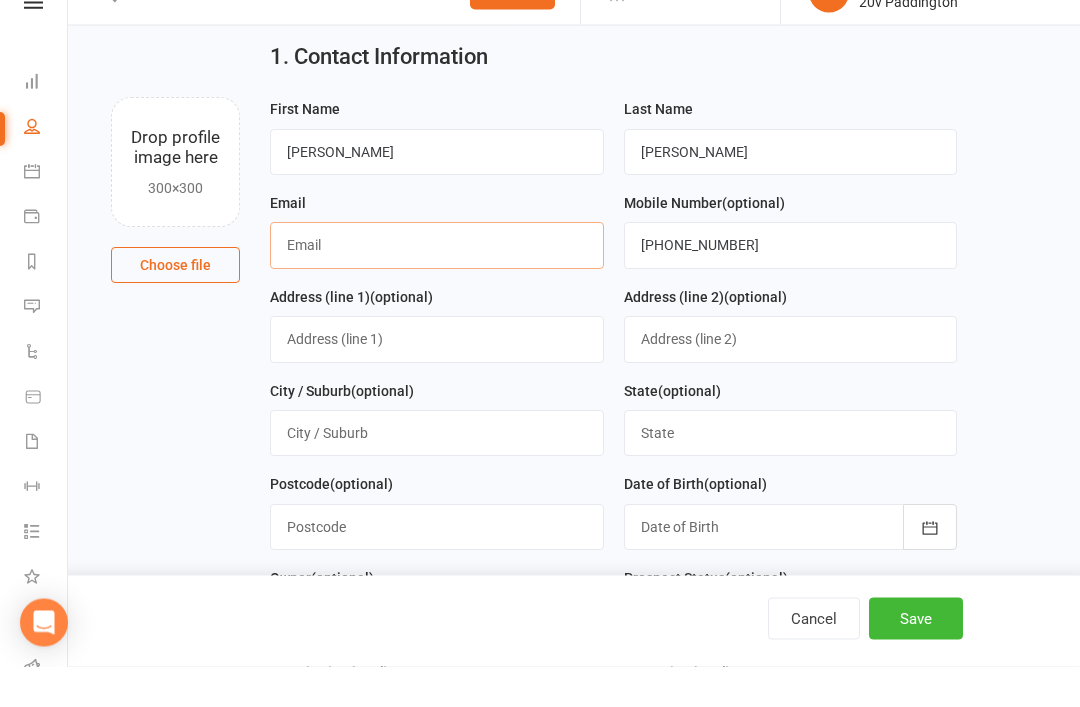 click at bounding box center [437, 286] 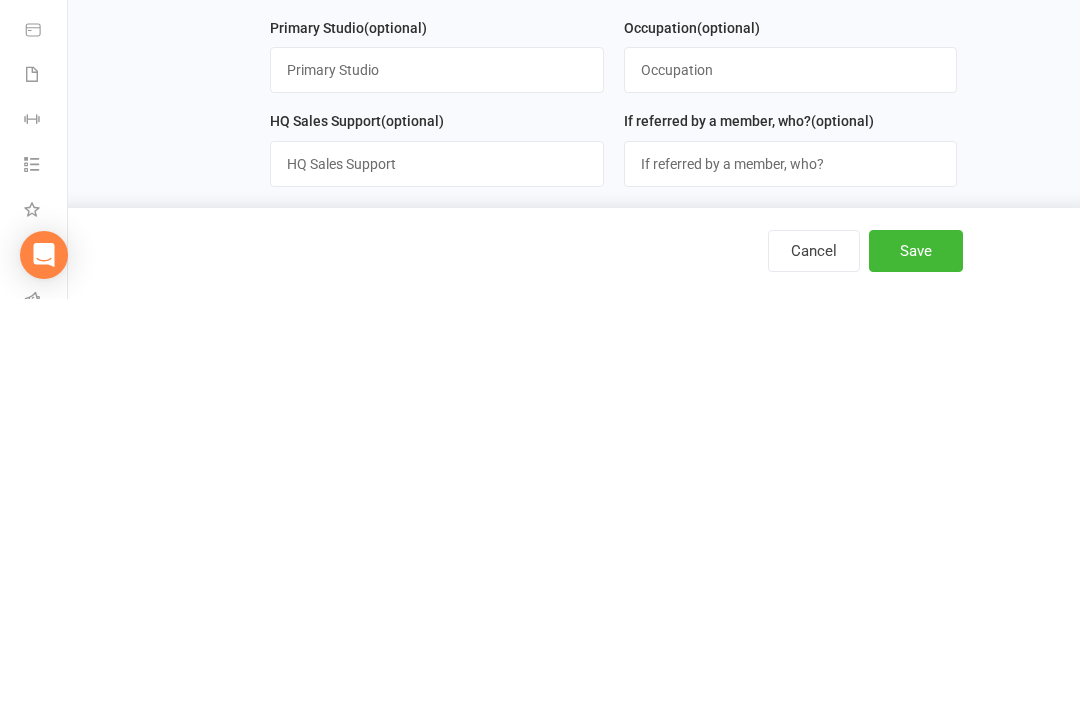 scroll, scrollTop: 432, scrollLeft: 0, axis: vertical 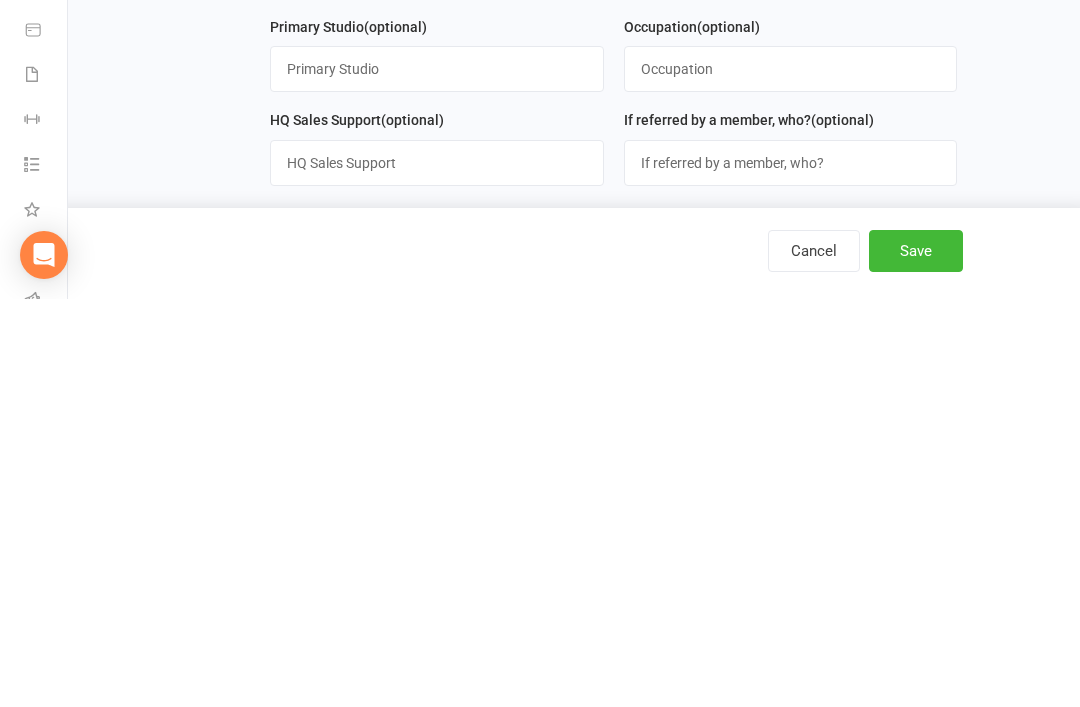 type on "No@mail.com" 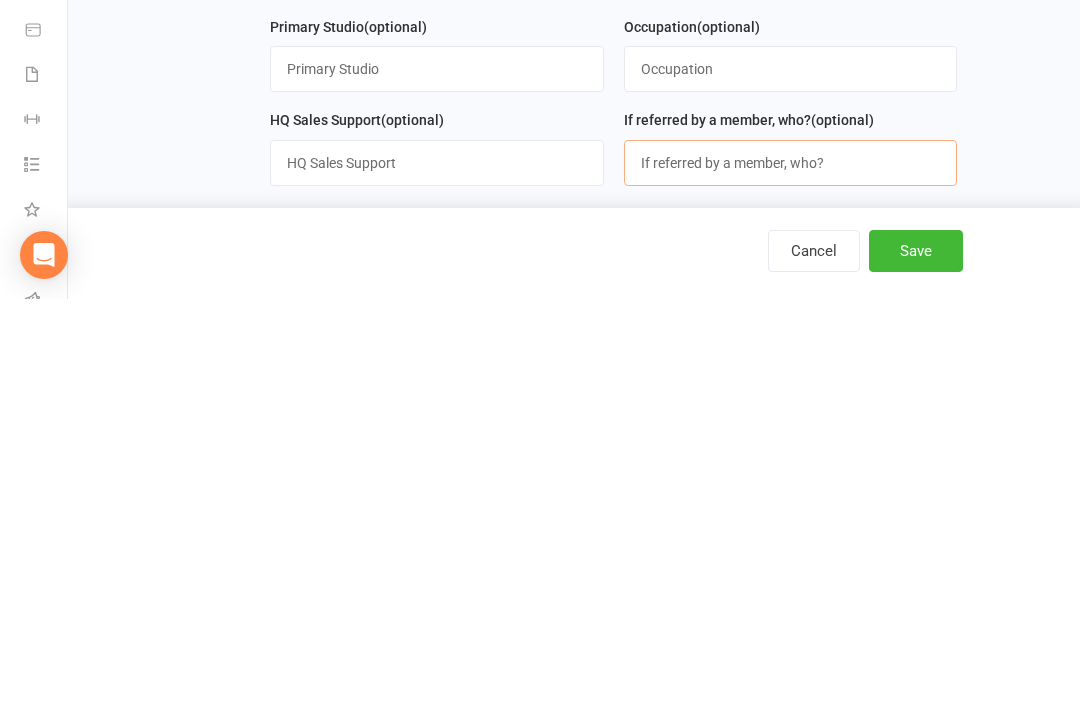 click at bounding box center (791, 571) 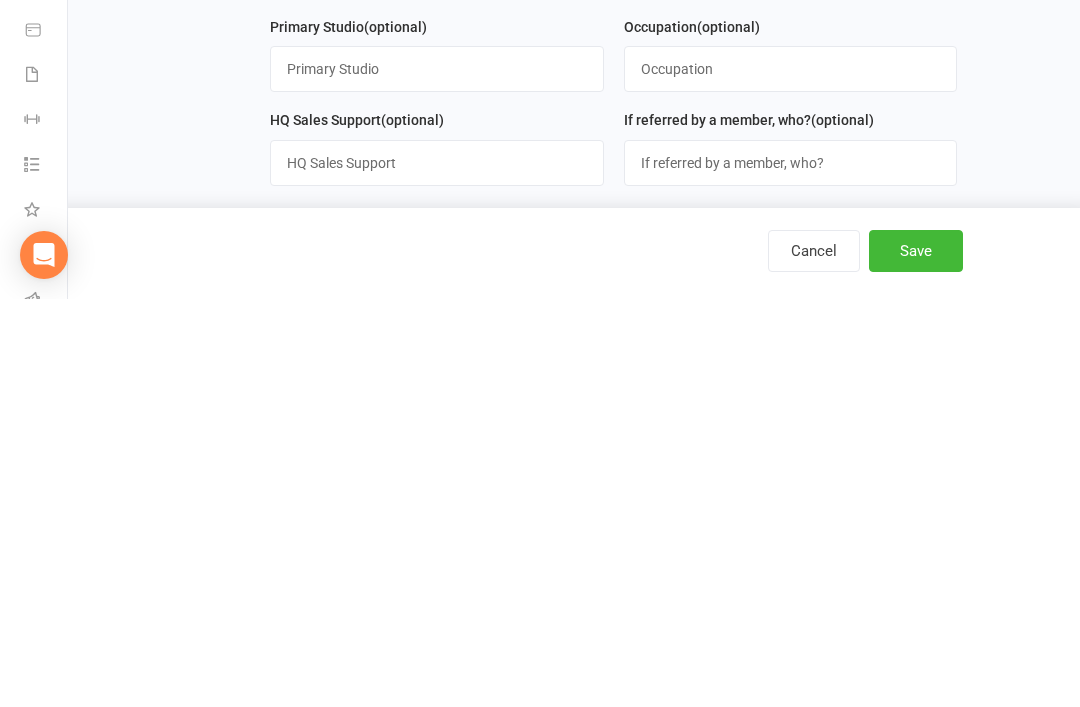 click on "Save" at bounding box center [916, 659] 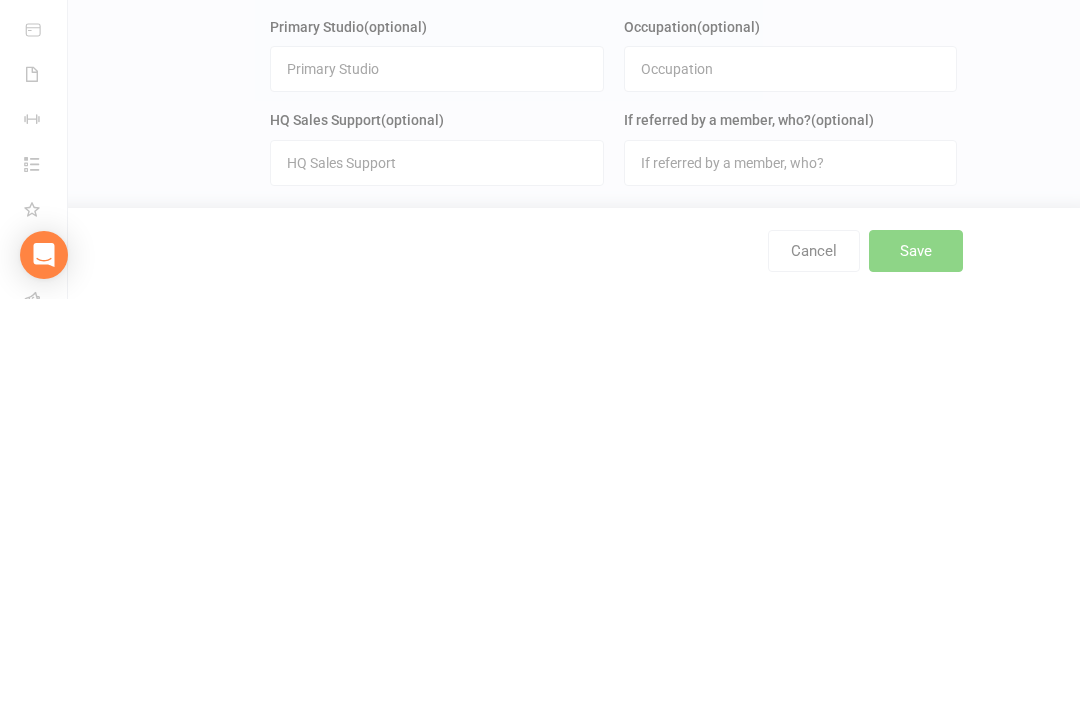 scroll, scrollTop: 841, scrollLeft: 0, axis: vertical 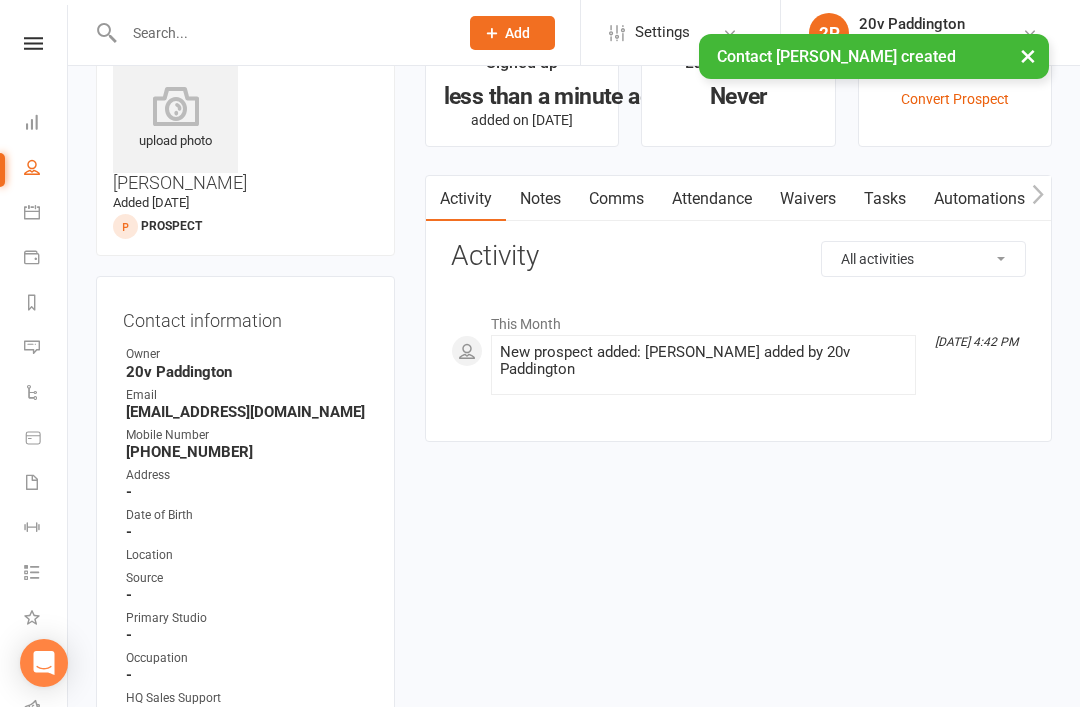 click on "Activity" at bounding box center (466, 199) 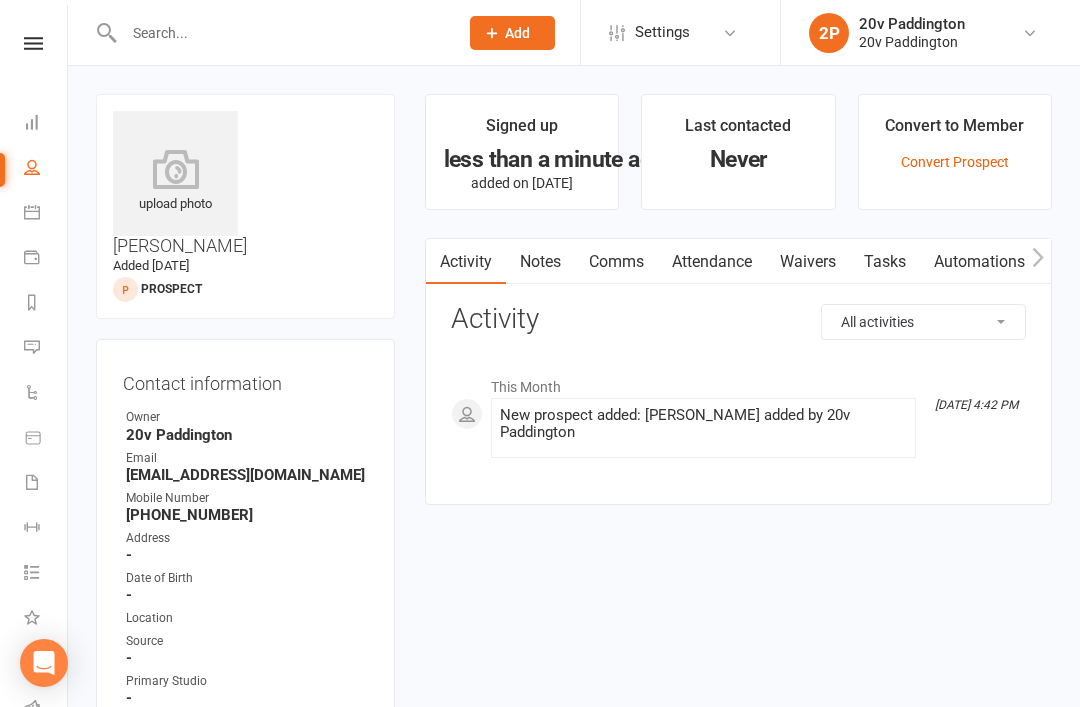 click on "2P 20v Paddington 20v Paddington My profile My subscription Help Terms & conditions  Privacy policy  Sign out" at bounding box center (930, 32) 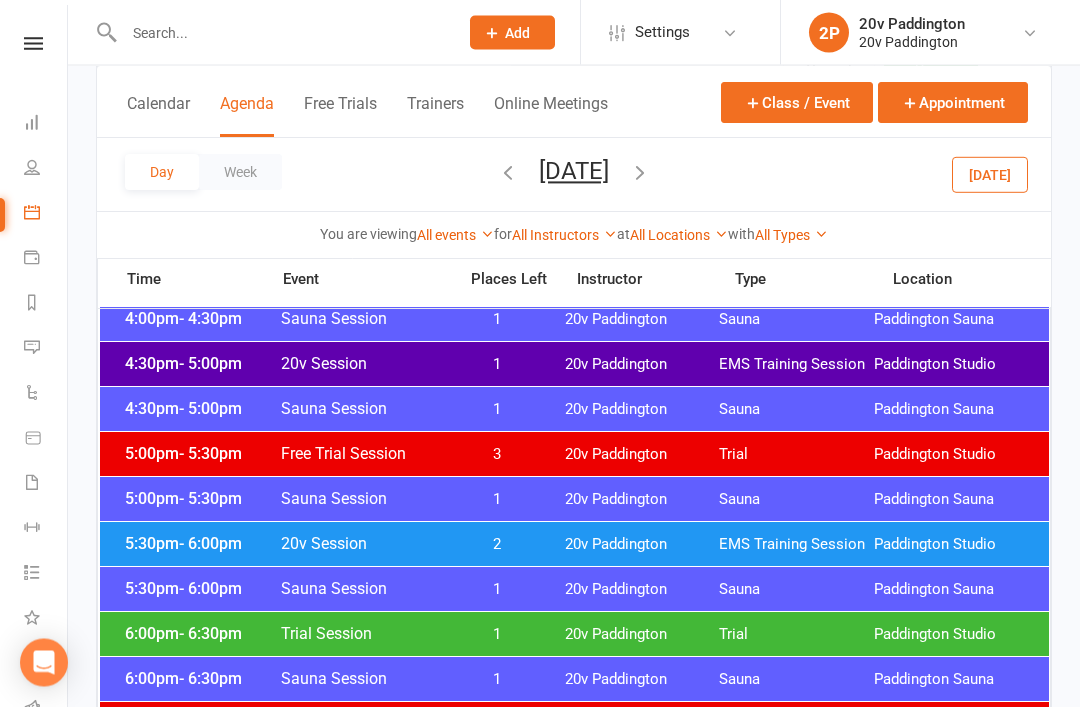 click on "5:30pm  - 6:00pm 20v Session 2 20v Paddington EMS Training Session Paddington Studio" at bounding box center (574, 545) 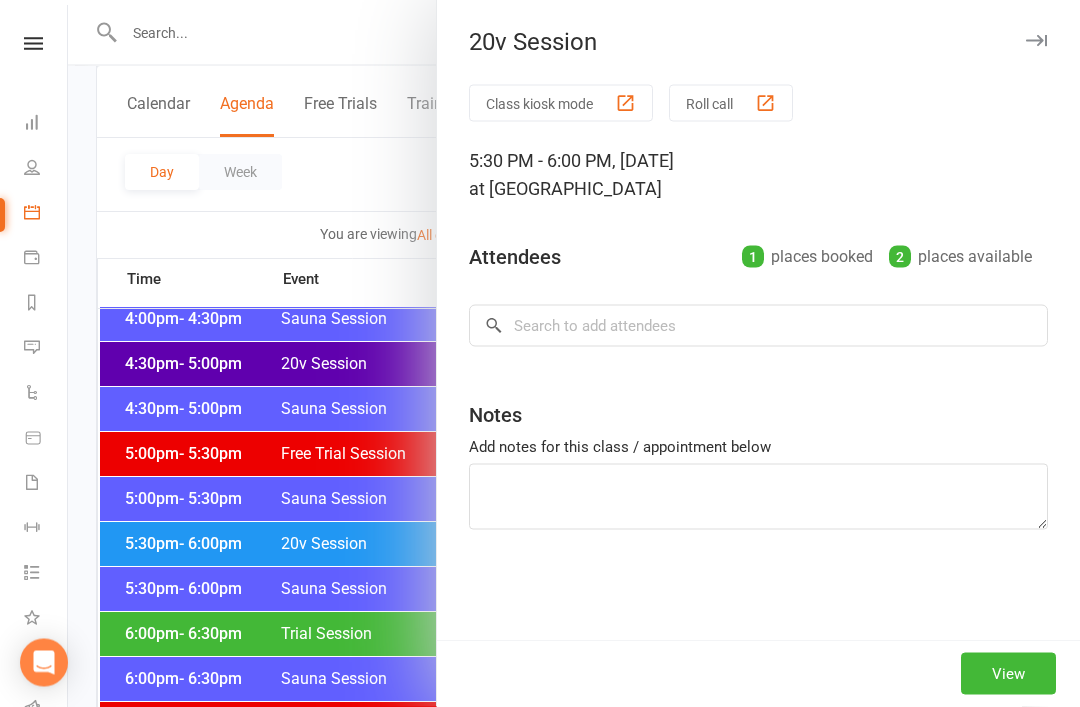 scroll, scrollTop: 1711, scrollLeft: 0, axis: vertical 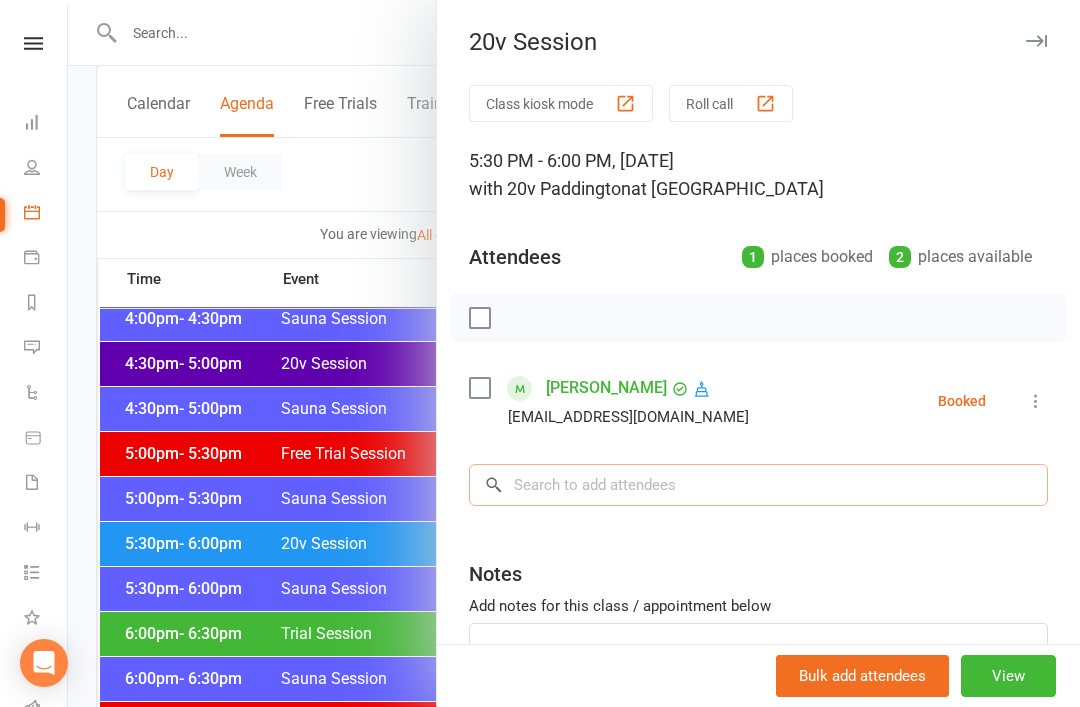 click at bounding box center [758, 485] 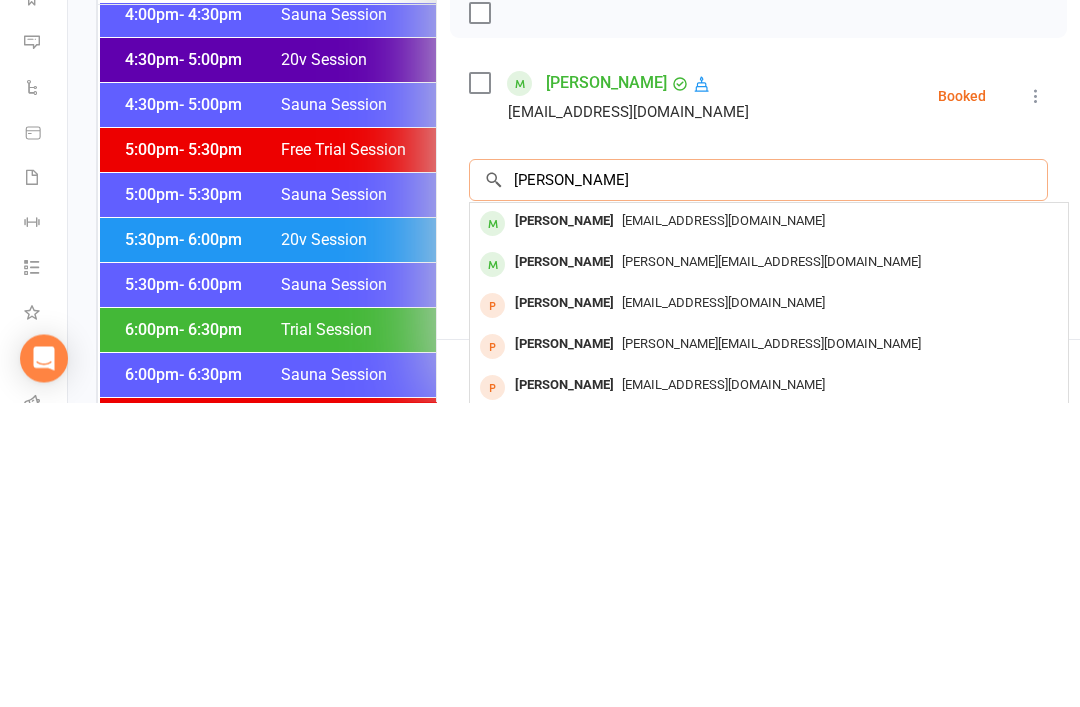 type on "Louise s" 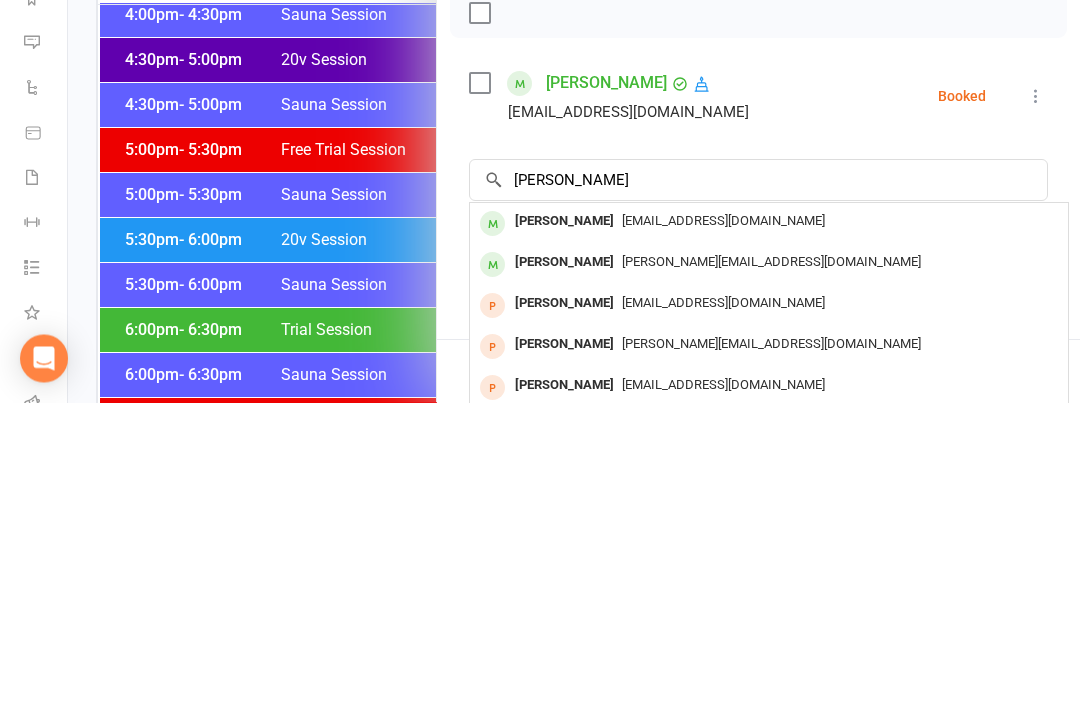 click on "[PERSON_NAME]" at bounding box center (564, 526) 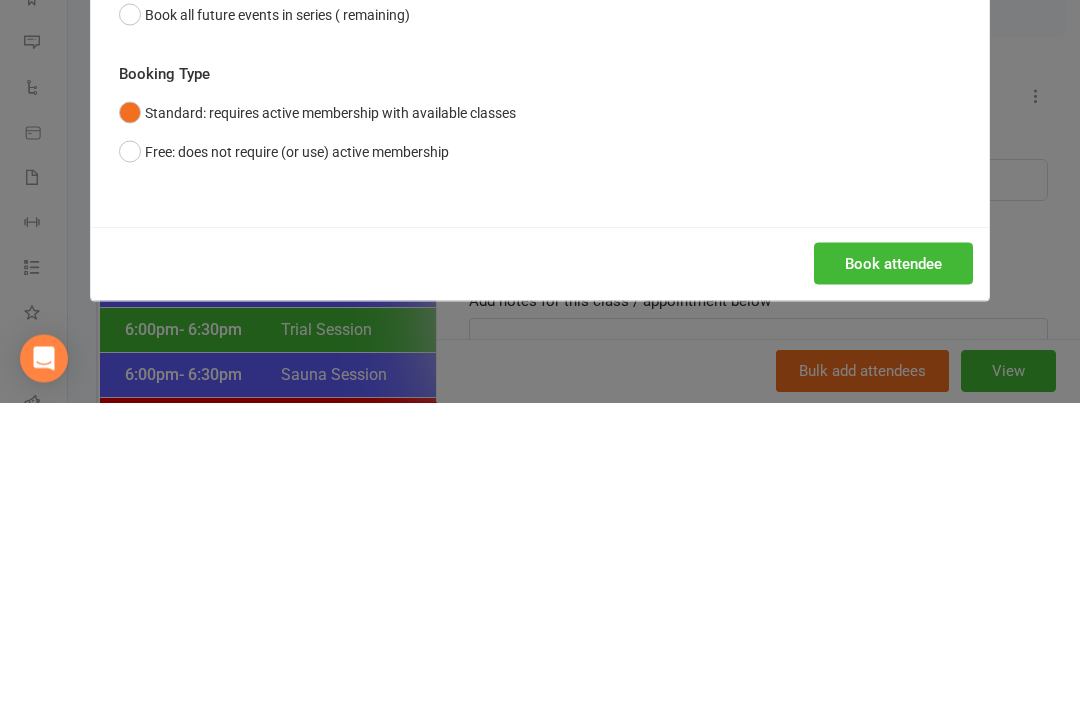 scroll, scrollTop: 2015, scrollLeft: 0, axis: vertical 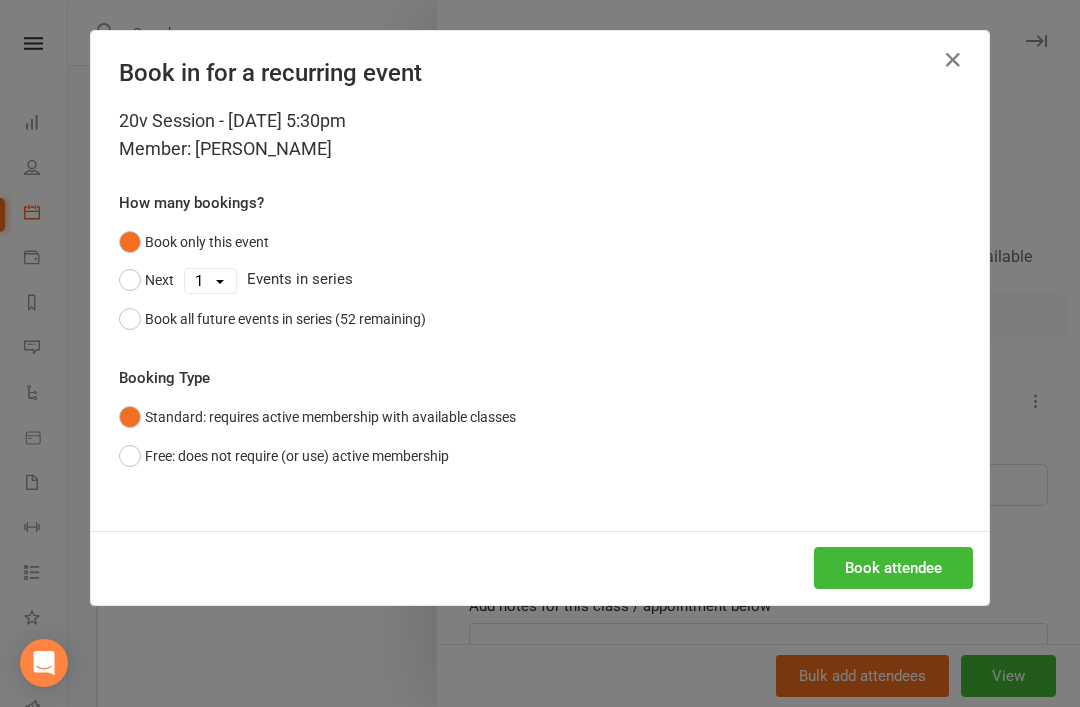 click on "Book attendee" at bounding box center (893, 568) 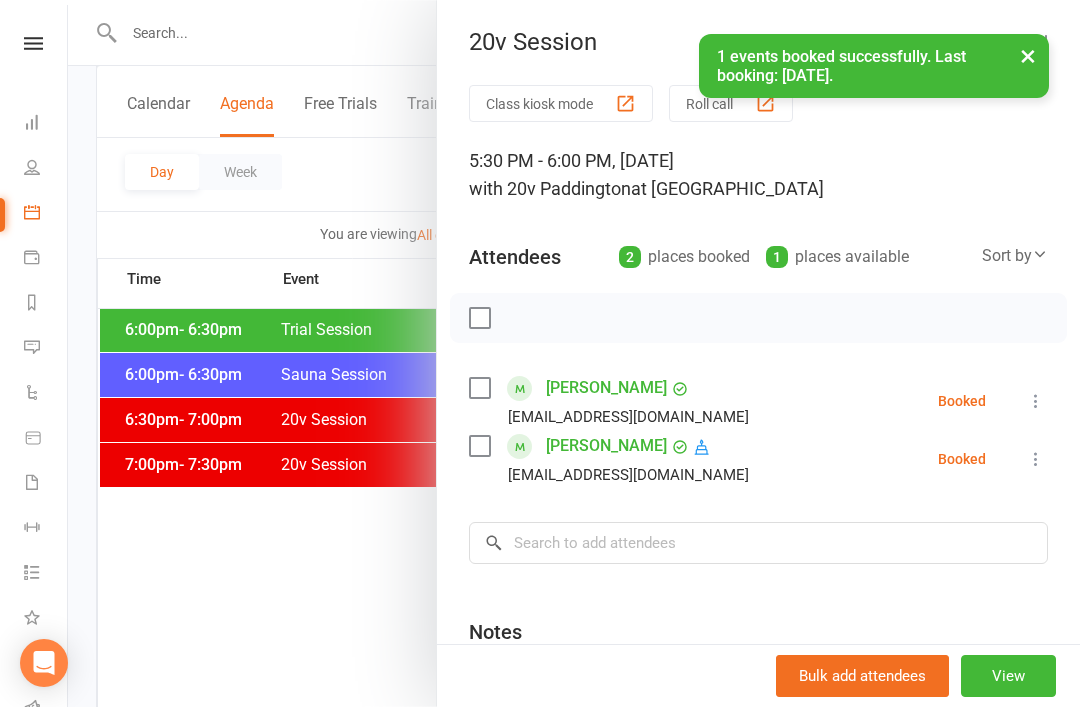 click at bounding box center [574, 353] 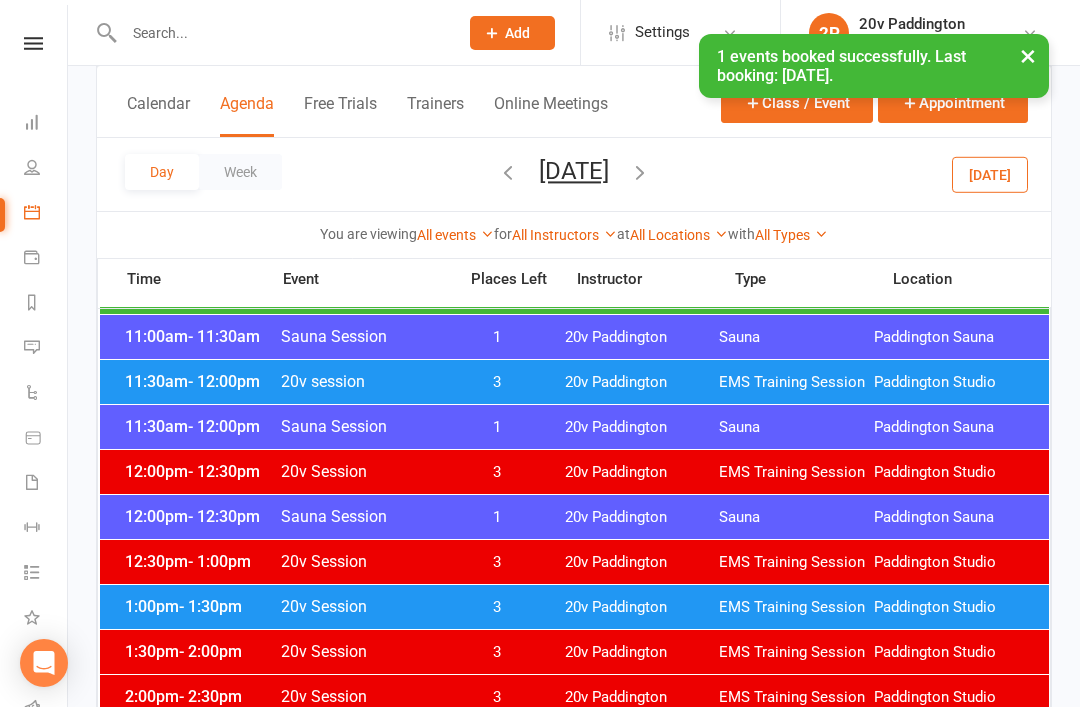 scroll, scrollTop: 1017, scrollLeft: 0, axis: vertical 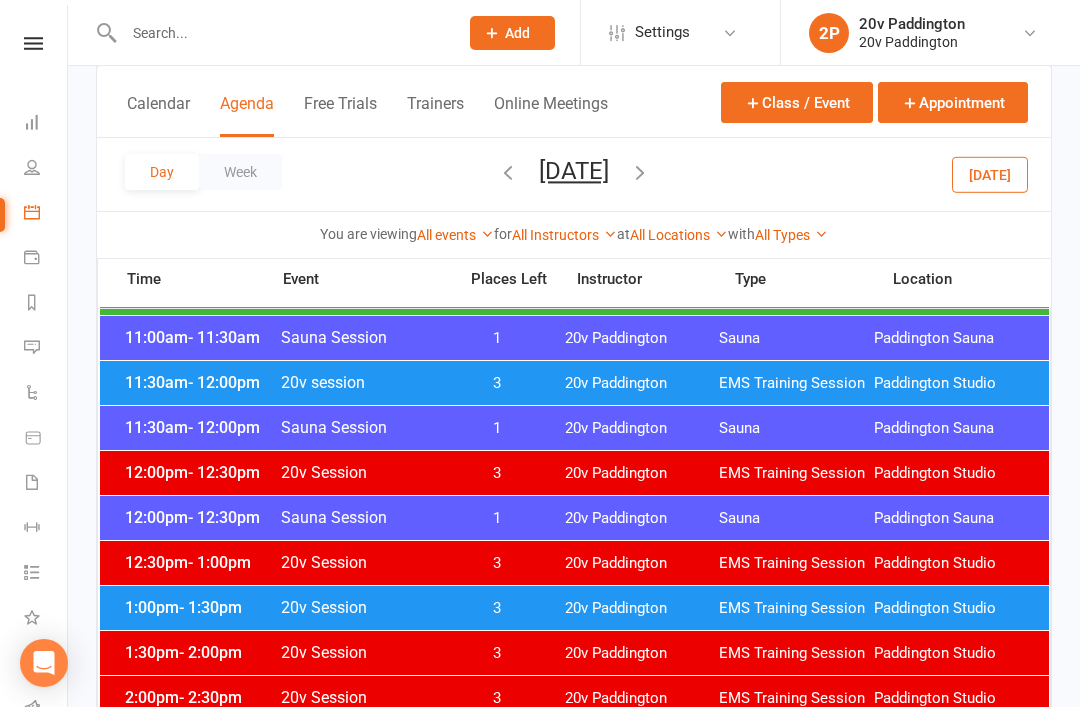 click on "3" at bounding box center [497, 608] 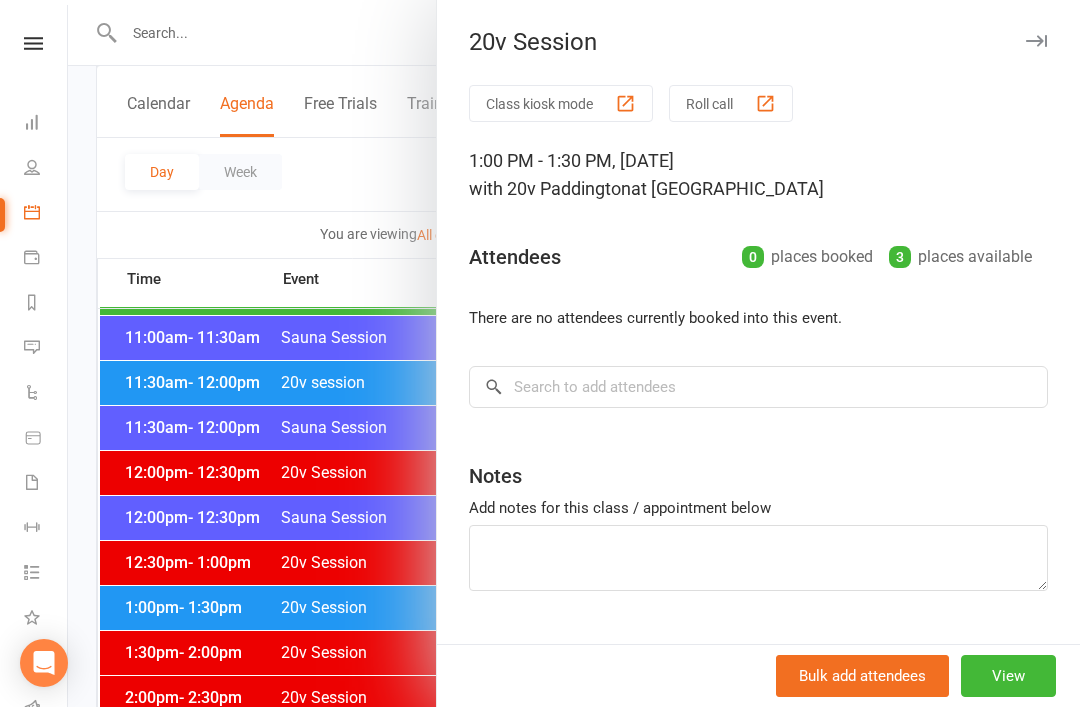 click at bounding box center (574, 353) 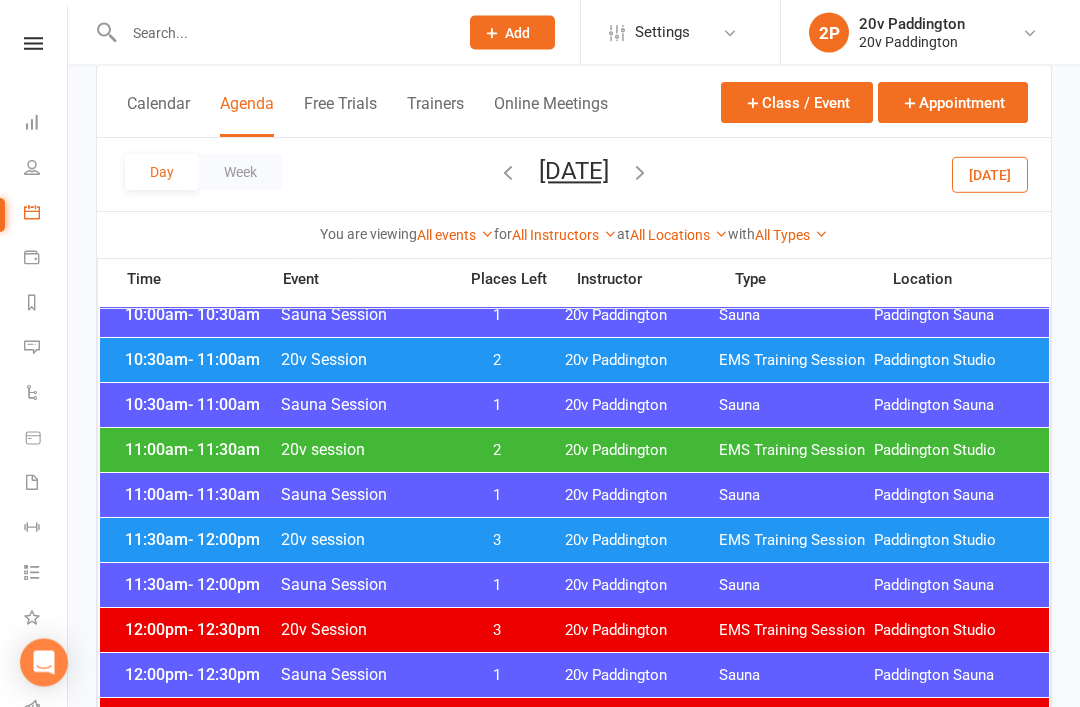 click on "2" at bounding box center [497, 451] 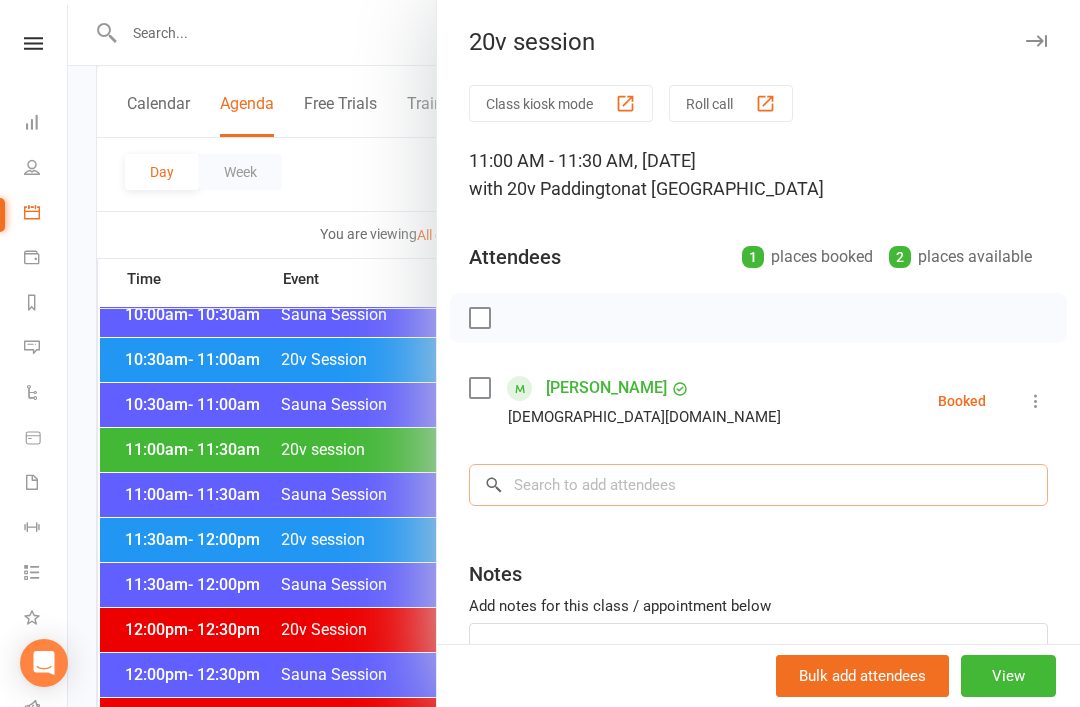 click at bounding box center (758, 485) 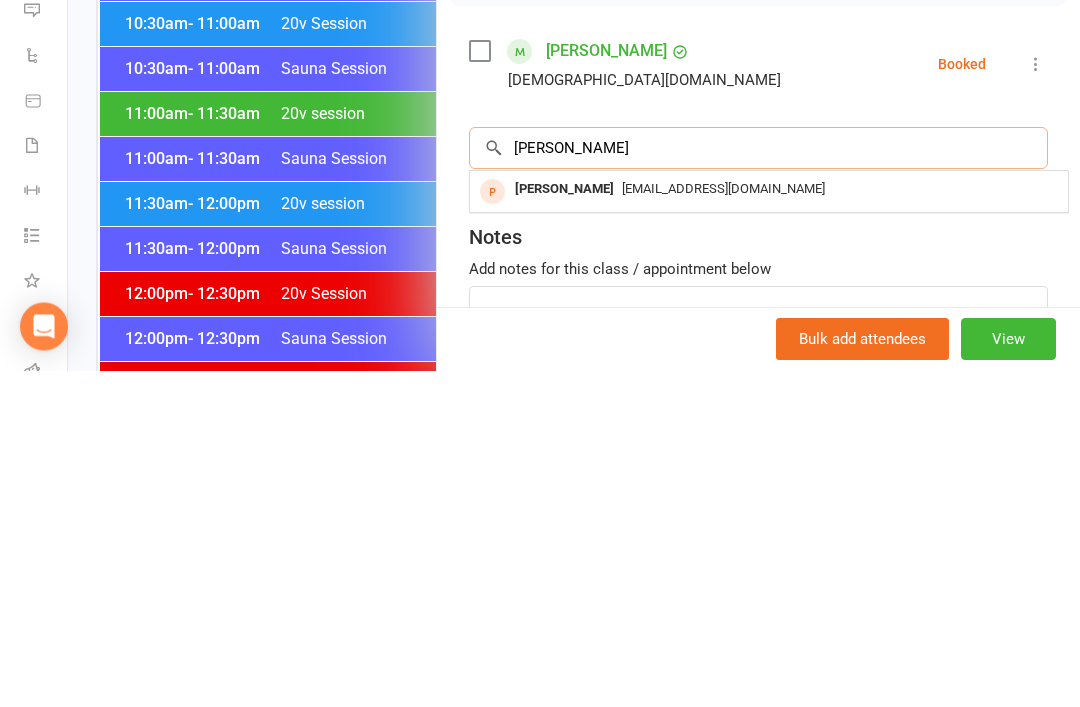 type on "Ignacio" 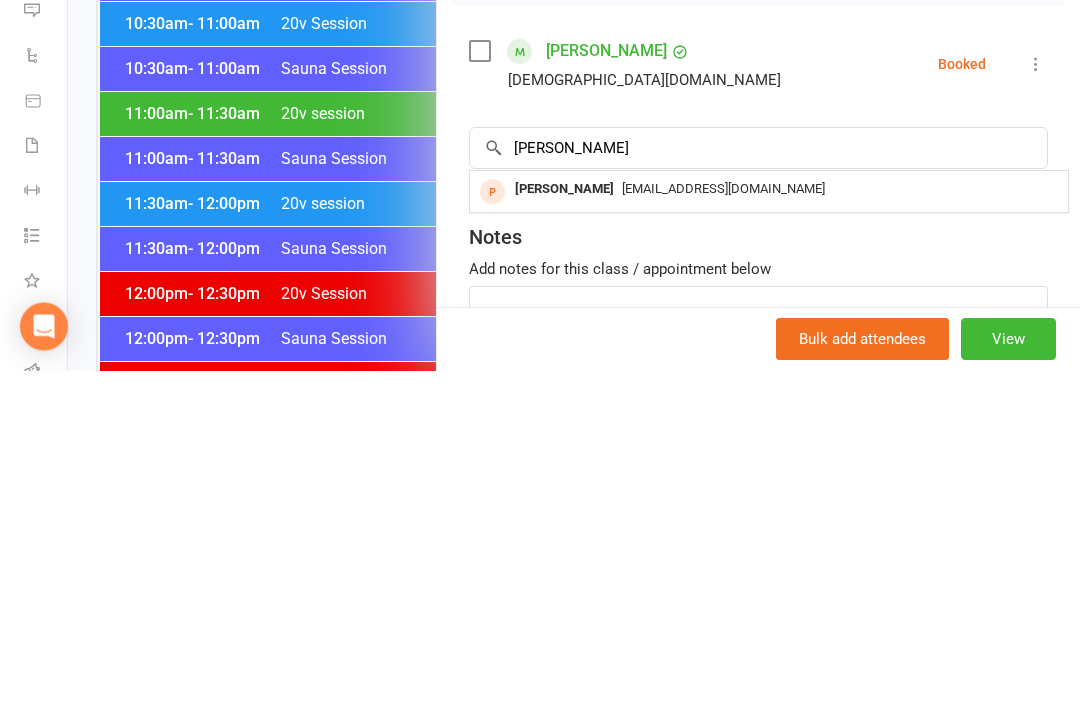 click on "No@mail.com" at bounding box center [723, 525] 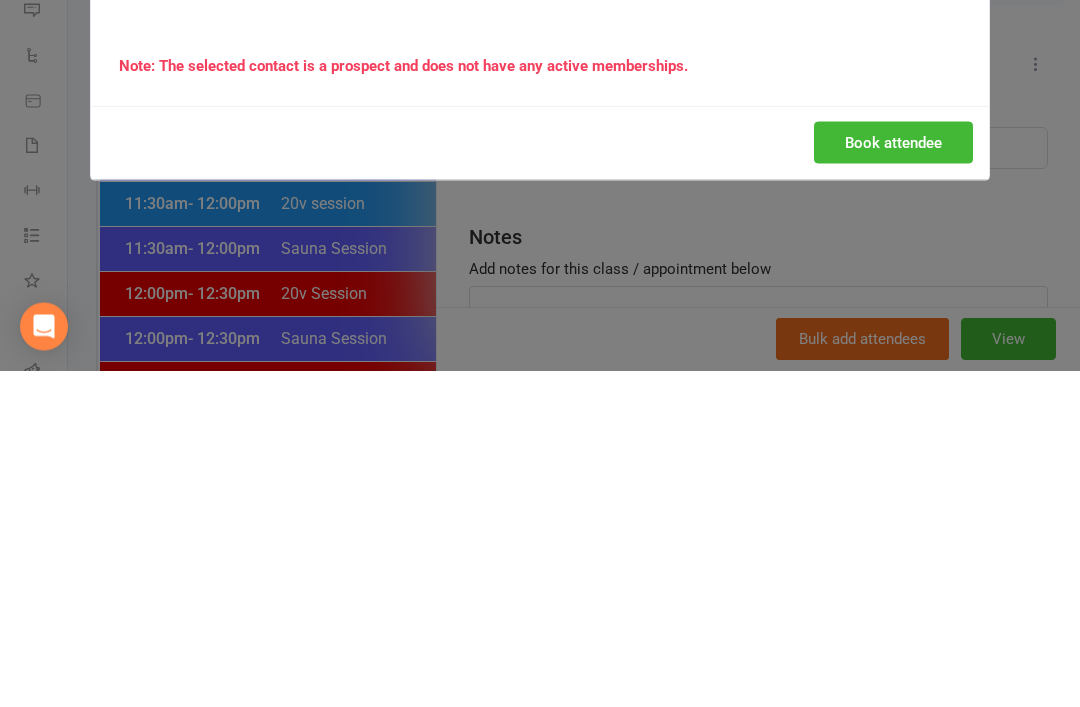 scroll, scrollTop: 1196, scrollLeft: 0, axis: vertical 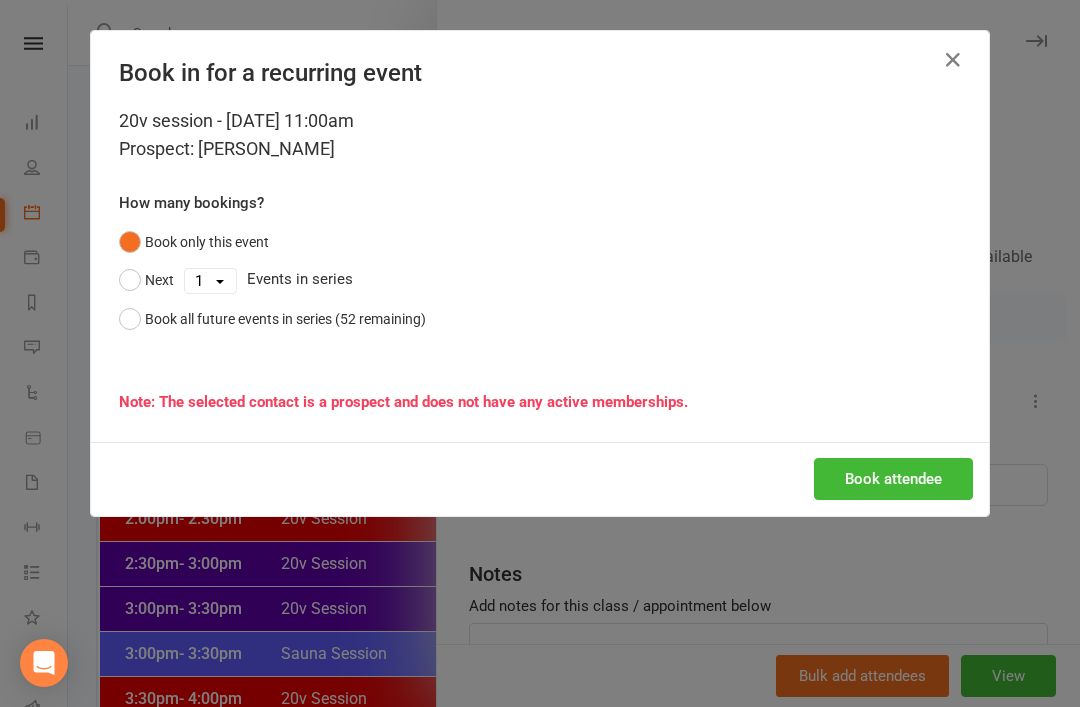 click on "Book attendee" at bounding box center [893, 479] 